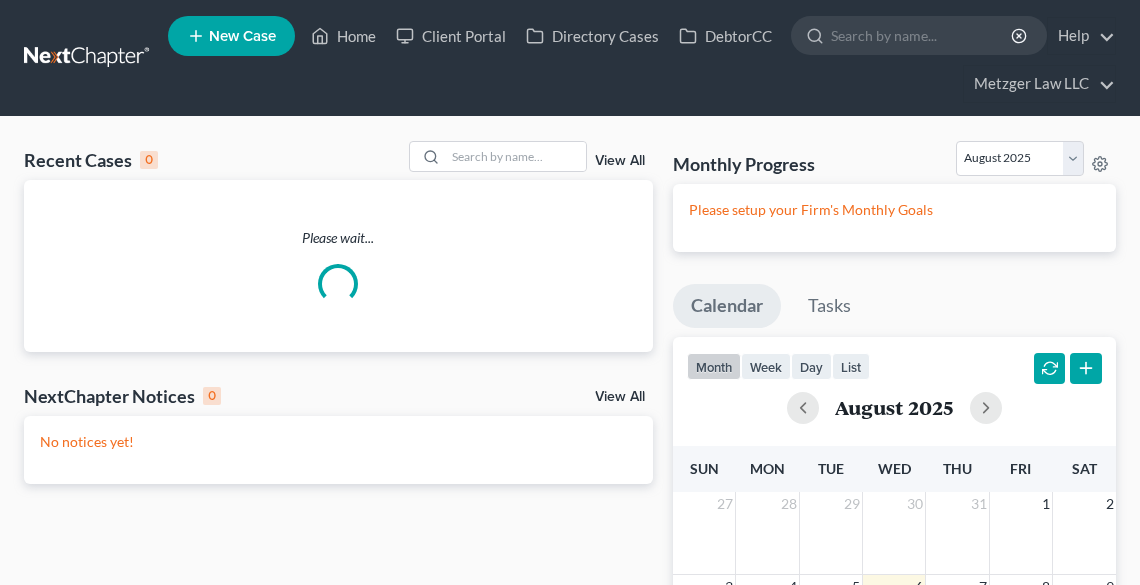 scroll, scrollTop: 0, scrollLeft: 0, axis: both 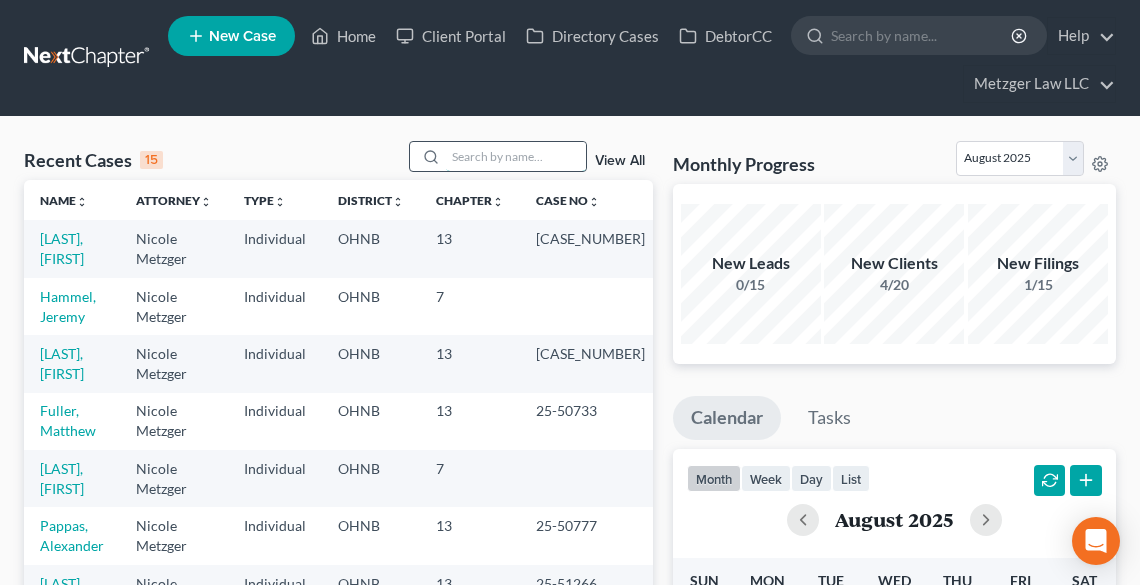 click at bounding box center [516, 156] 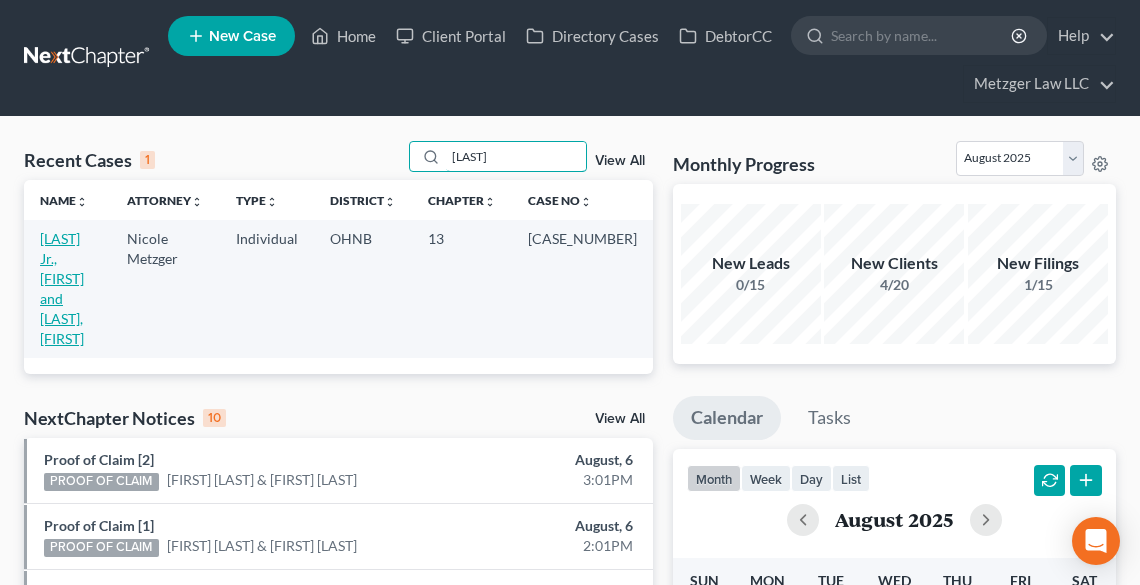type on "[LAST]" 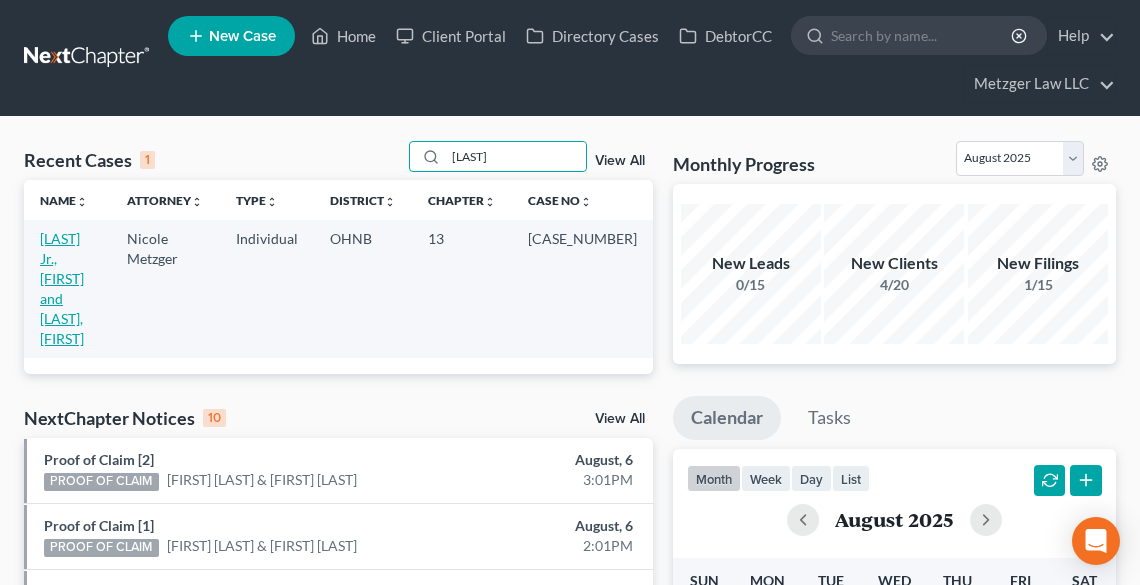 click on "[LAST] Jr., [FIRST] and [LAST], [FIRST]" at bounding box center [62, 288] 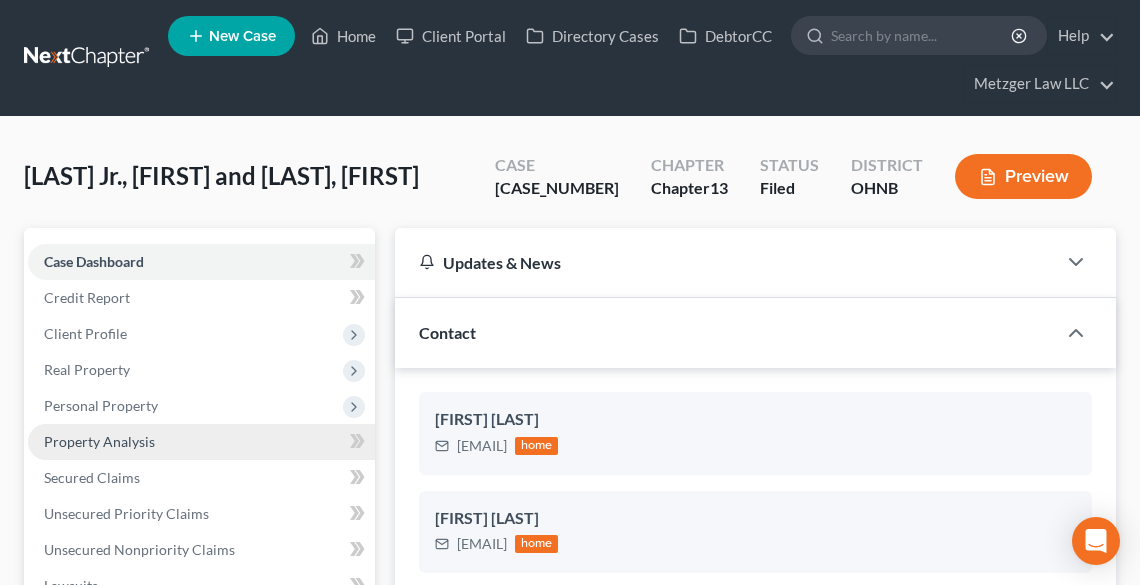 scroll, scrollTop: 1481, scrollLeft: 0, axis: vertical 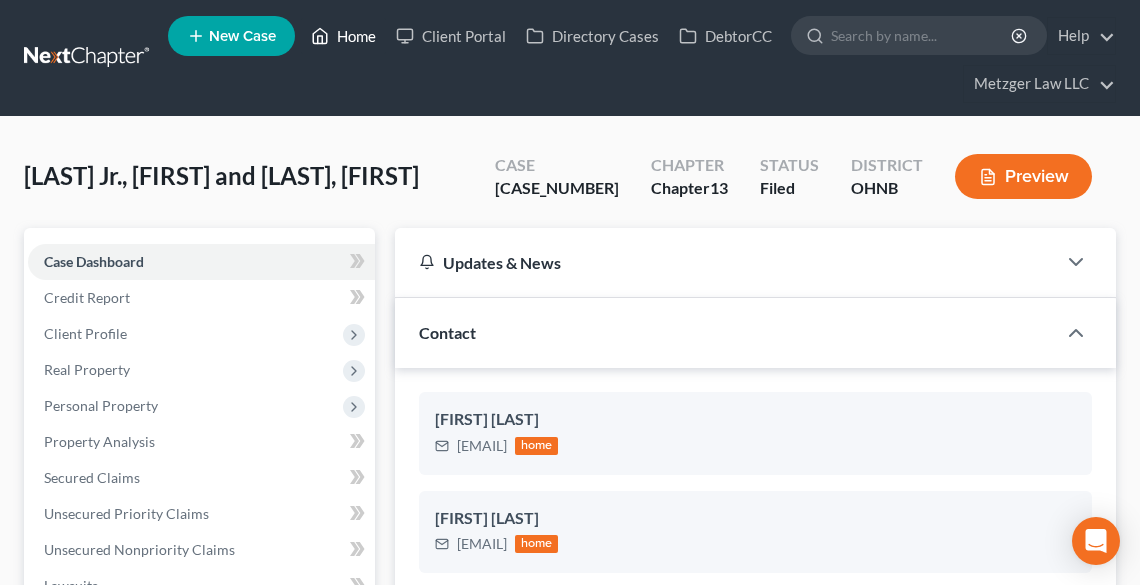 click on "Home" at bounding box center [343, 36] 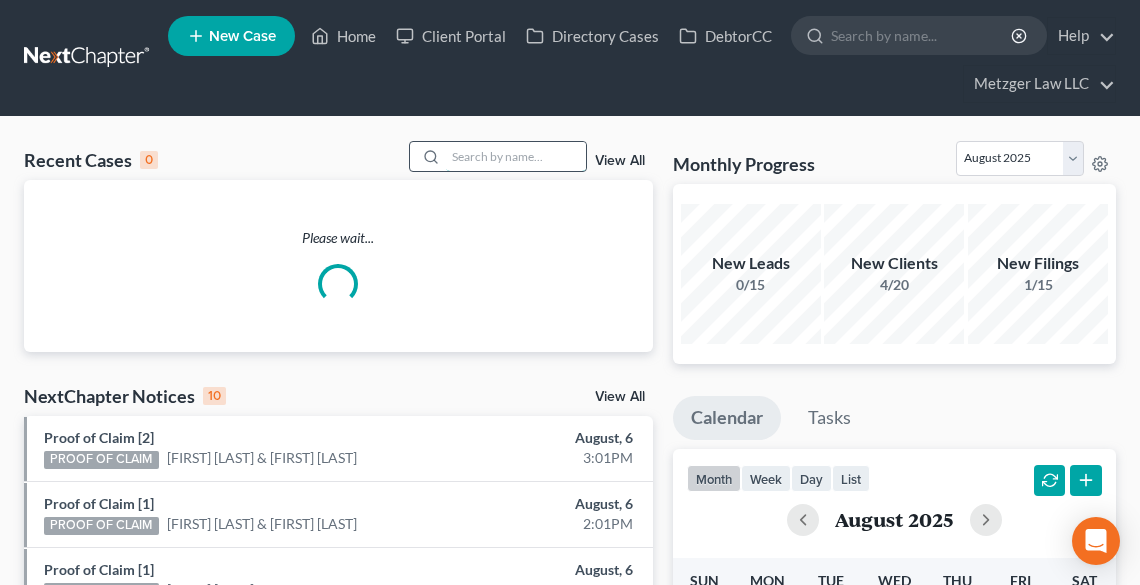 click at bounding box center (516, 156) 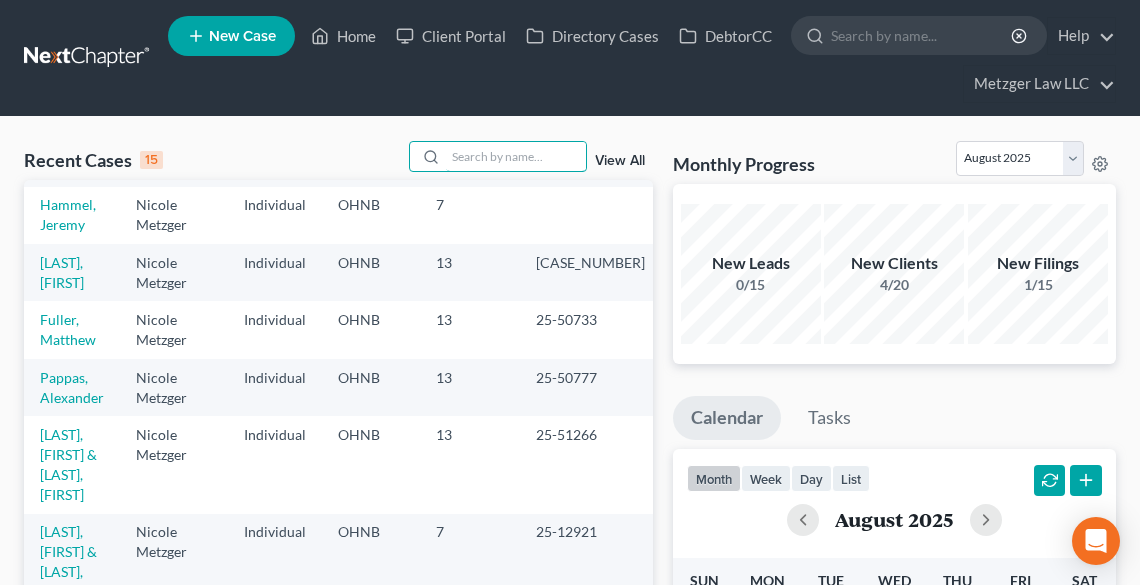 scroll, scrollTop: 320, scrollLeft: 0, axis: vertical 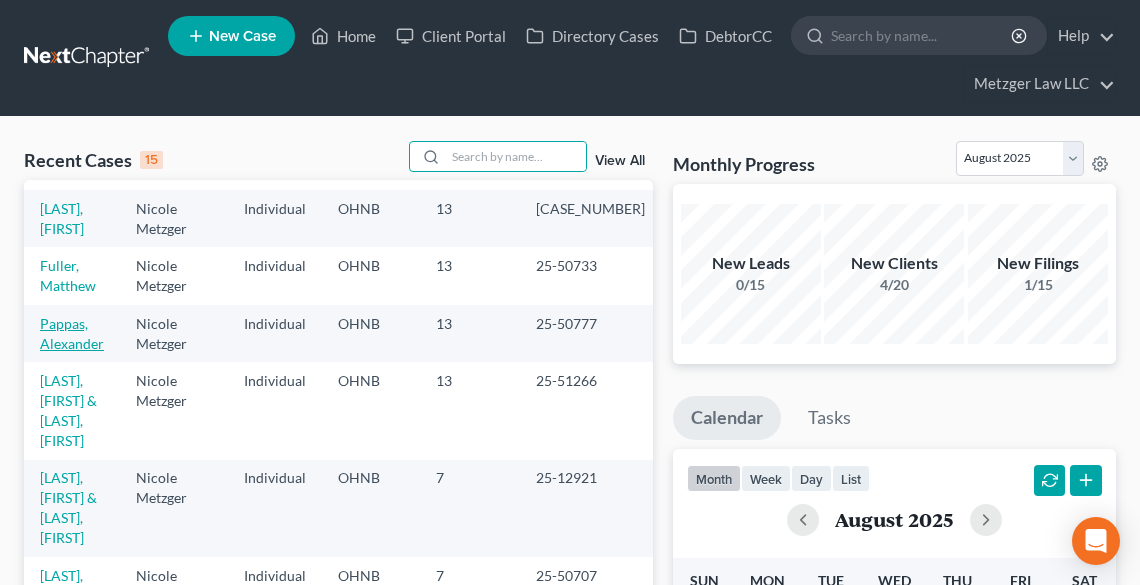 click on "Pappas, Alexander" at bounding box center (72, 333) 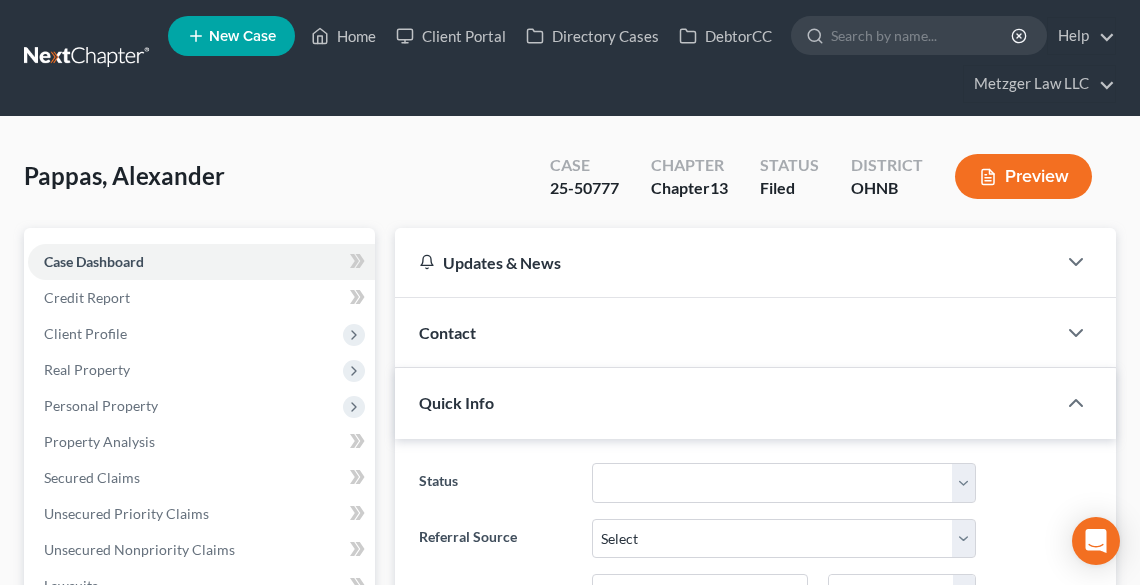 scroll, scrollTop: 449, scrollLeft: 0, axis: vertical 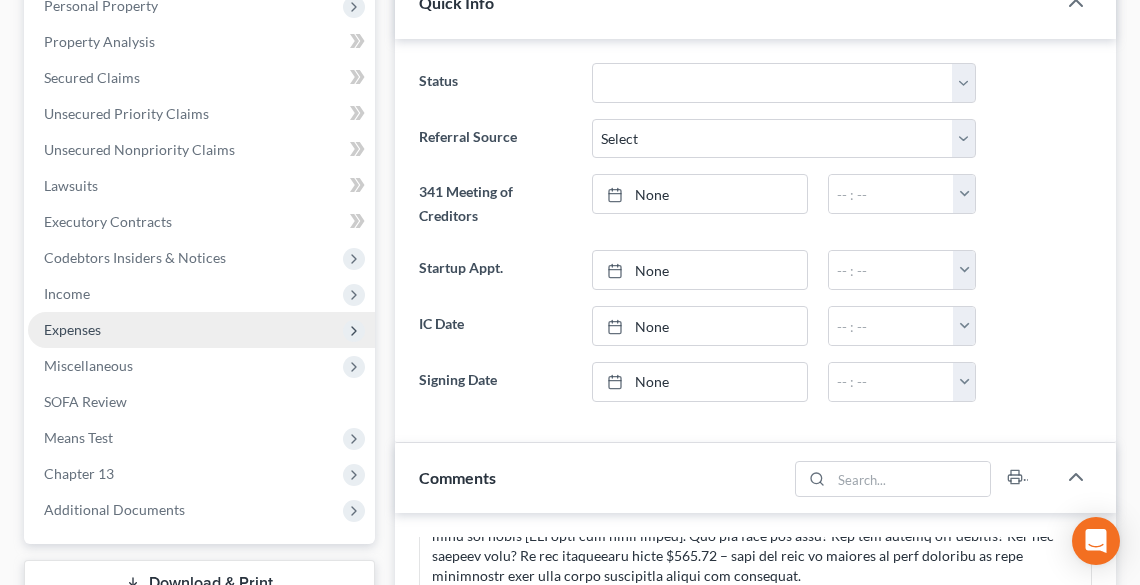 click on "Expenses" at bounding box center (72, 329) 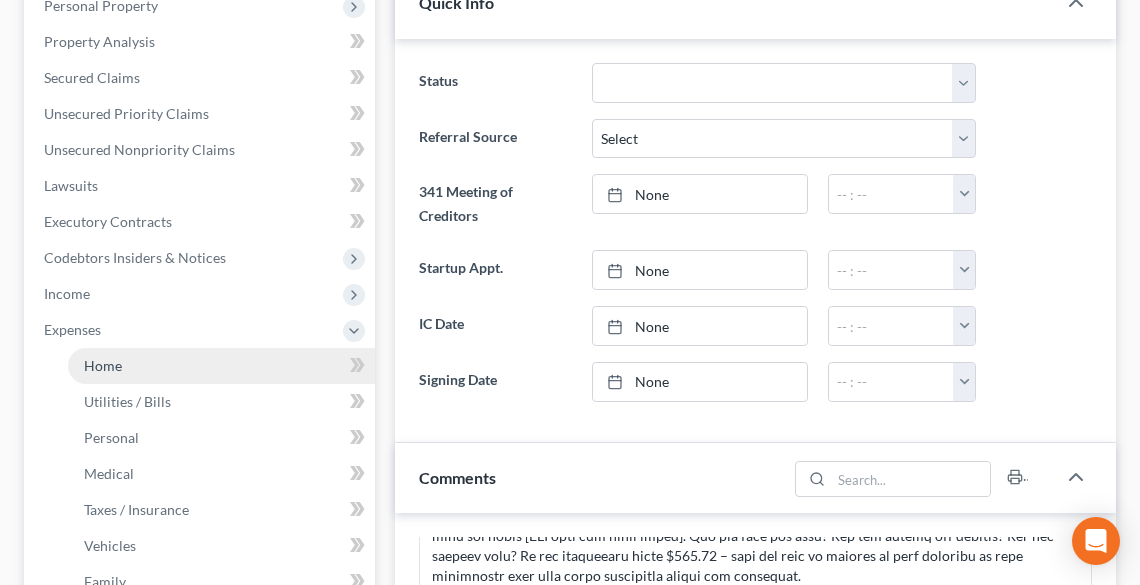 click on "Home" at bounding box center (103, 365) 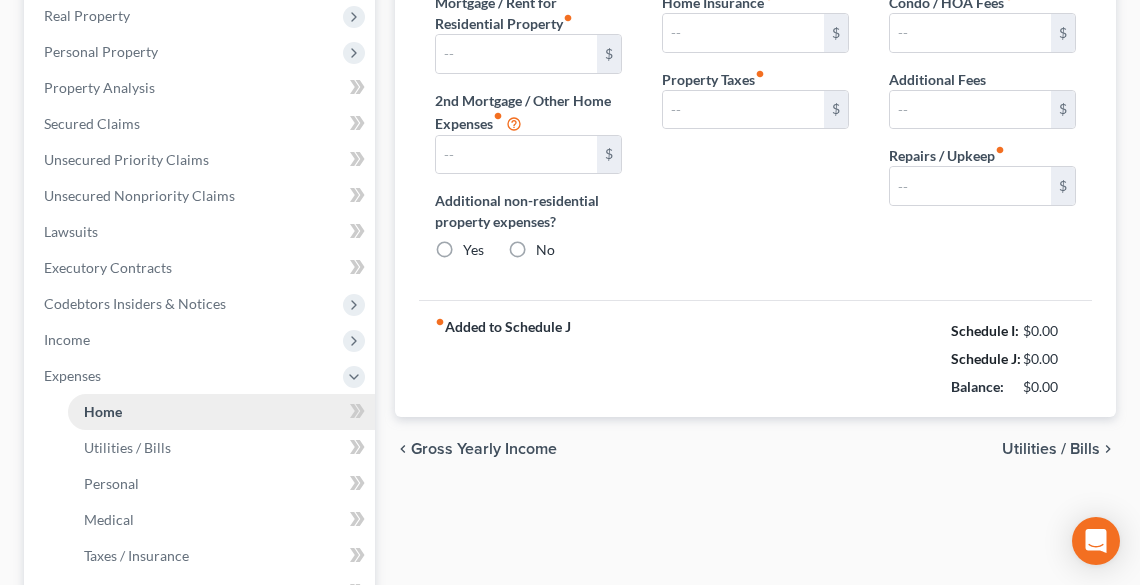 type on "[NUMBER]" 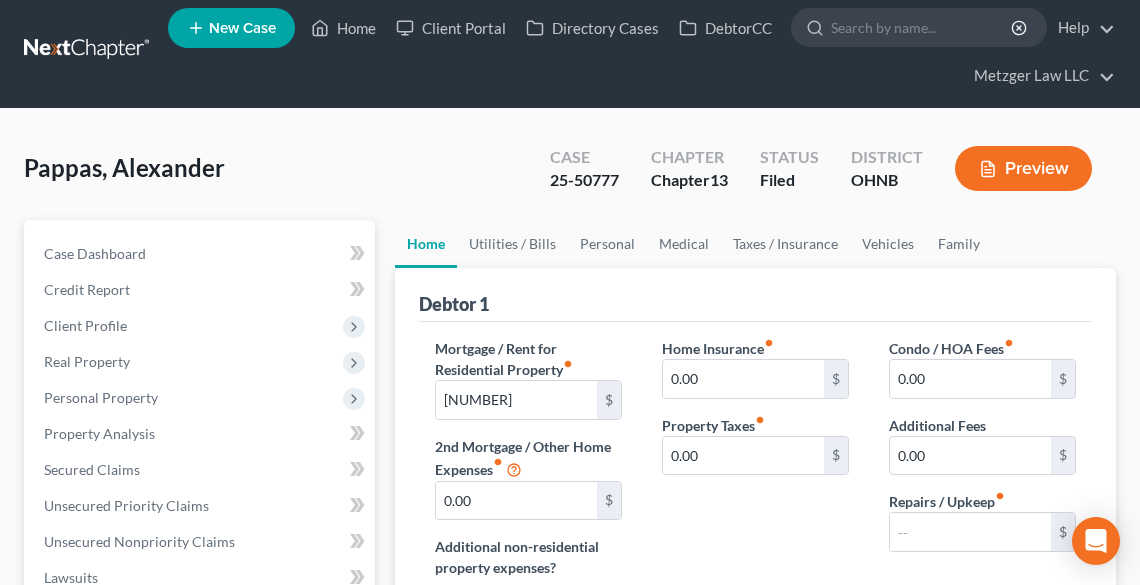 scroll, scrollTop: 0, scrollLeft: 0, axis: both 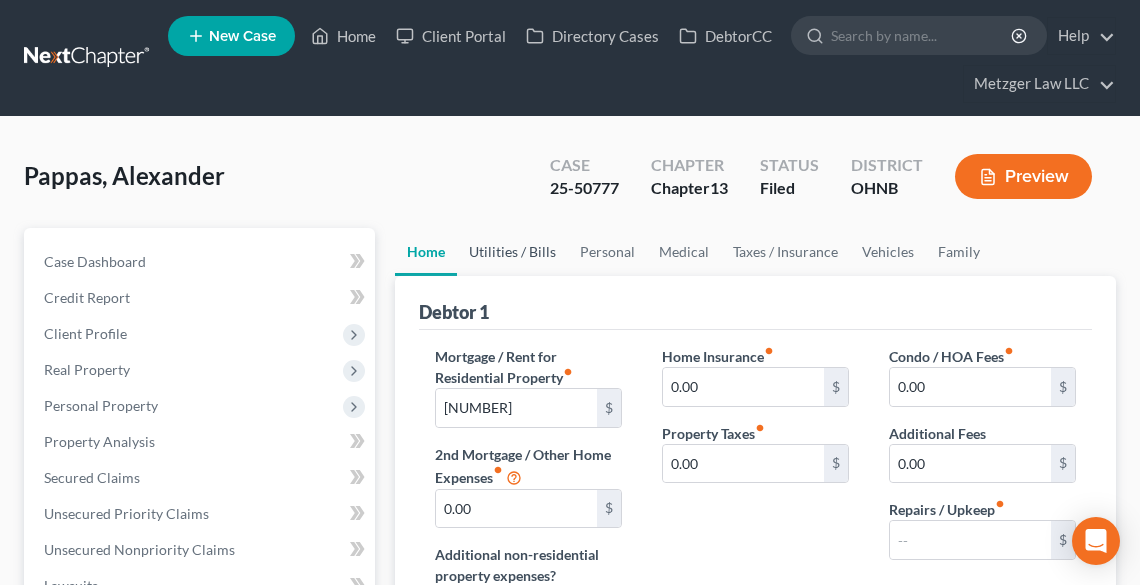 click on "Utilities / Bills" at bounding box center [512, 252] 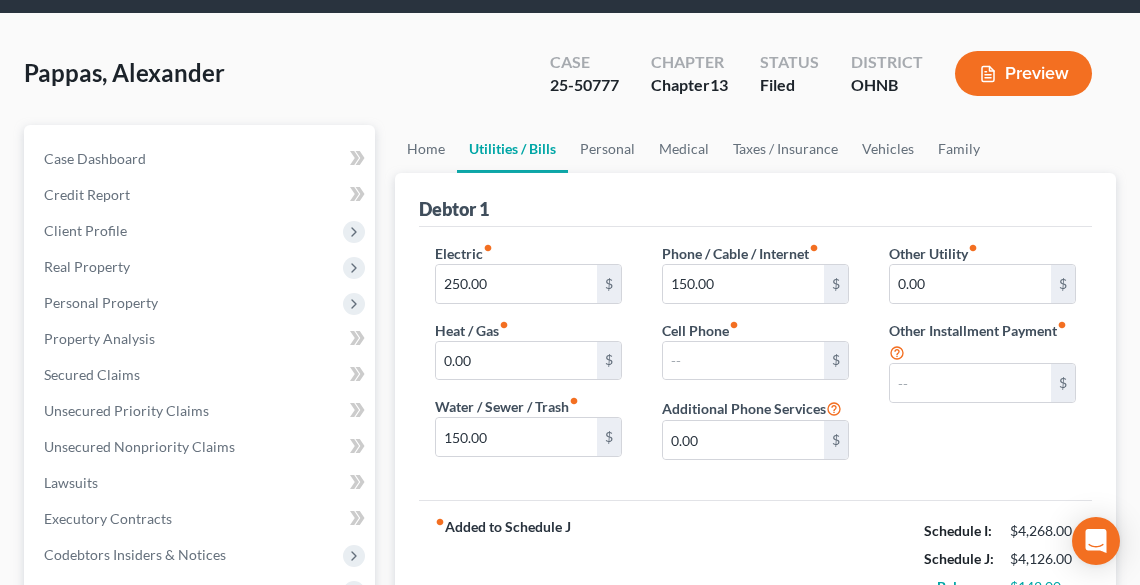 scroll, scrollTop: 240, scrollLeft: 0, axis: vertical 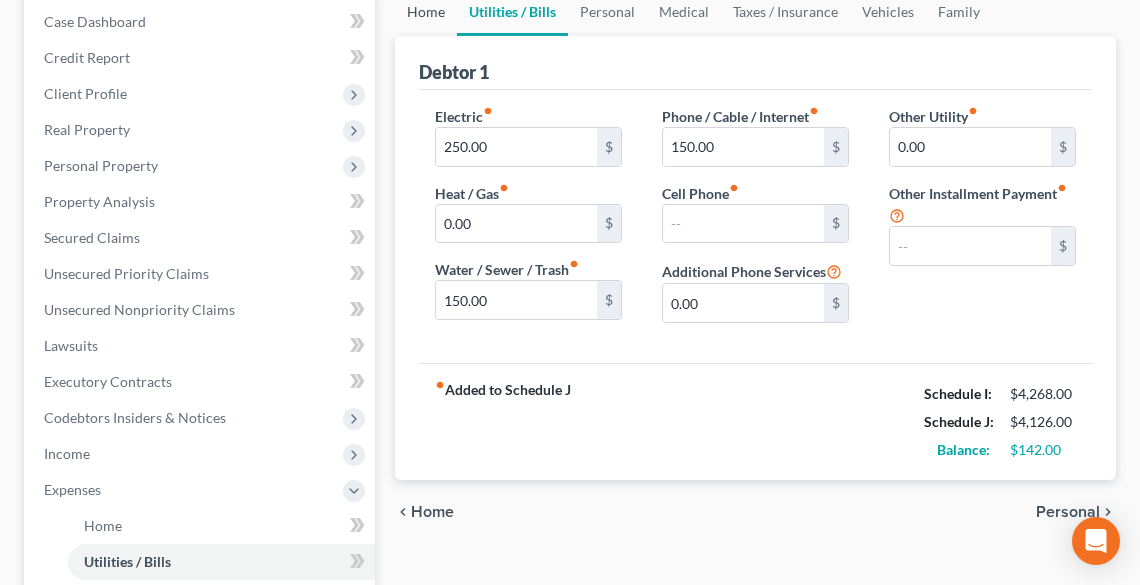 click on "Home" at bounding box center [426, 12] 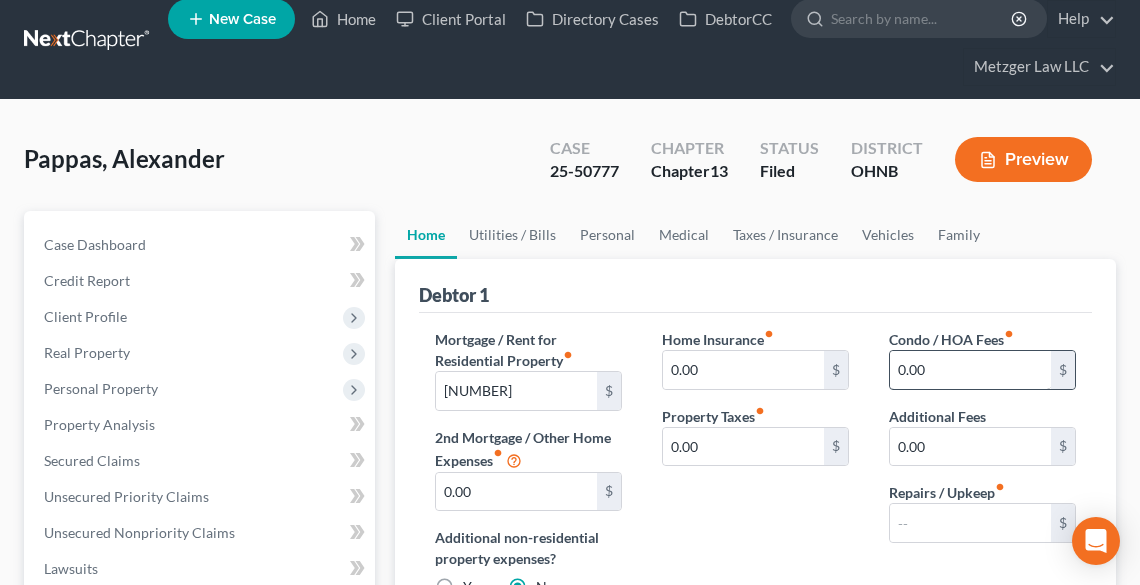 scroll, scrollTop: 0, scrollLeft: 0, axis: both 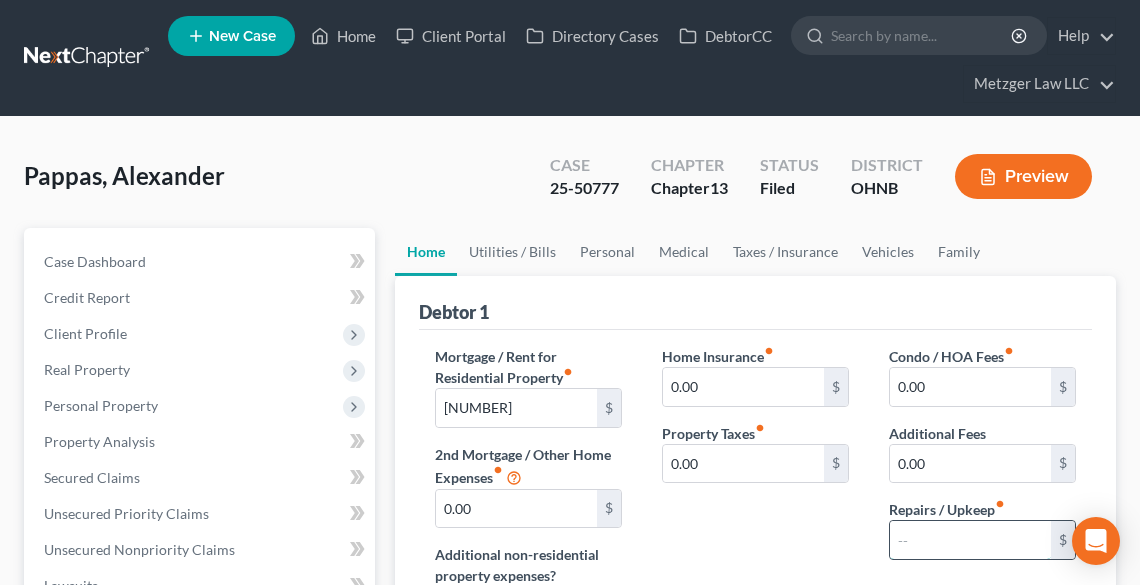 click at bounding box center (970, 540) 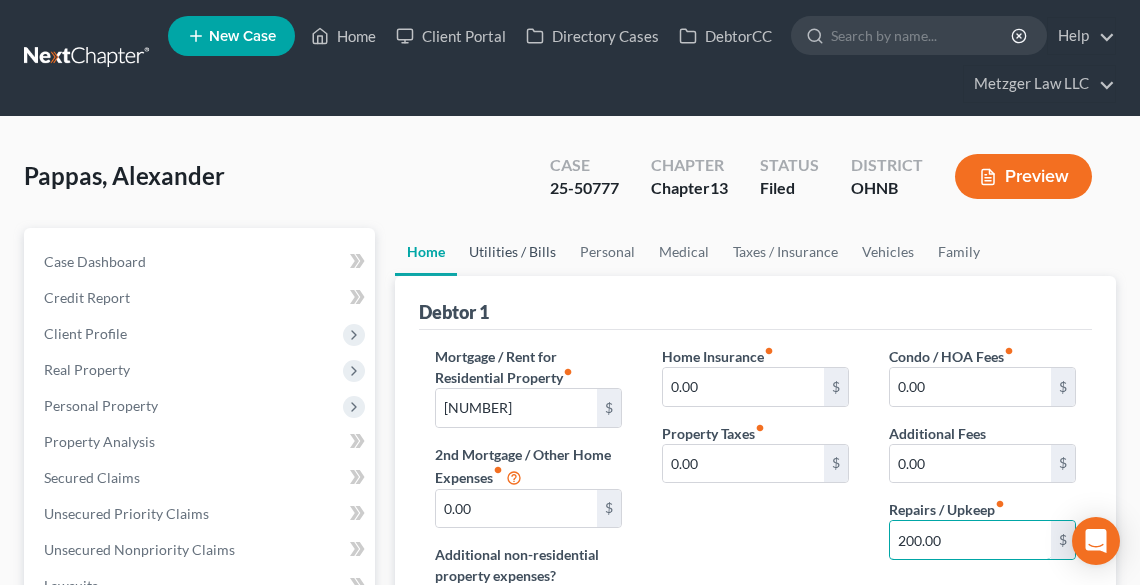 type on "200.00" 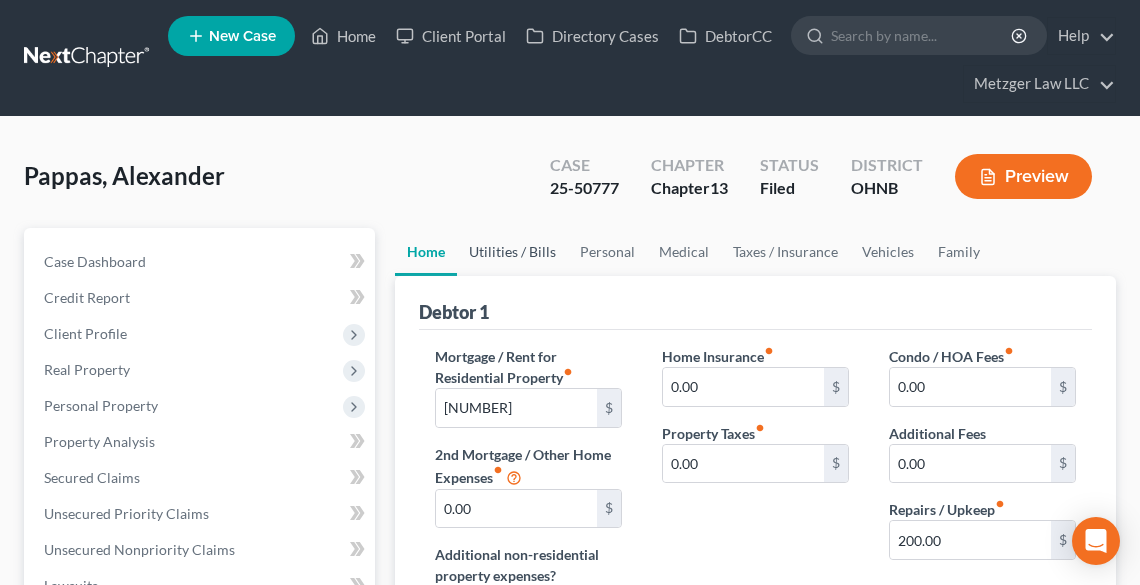click on "Utilities / Bills" at bounding box center (512, 252) 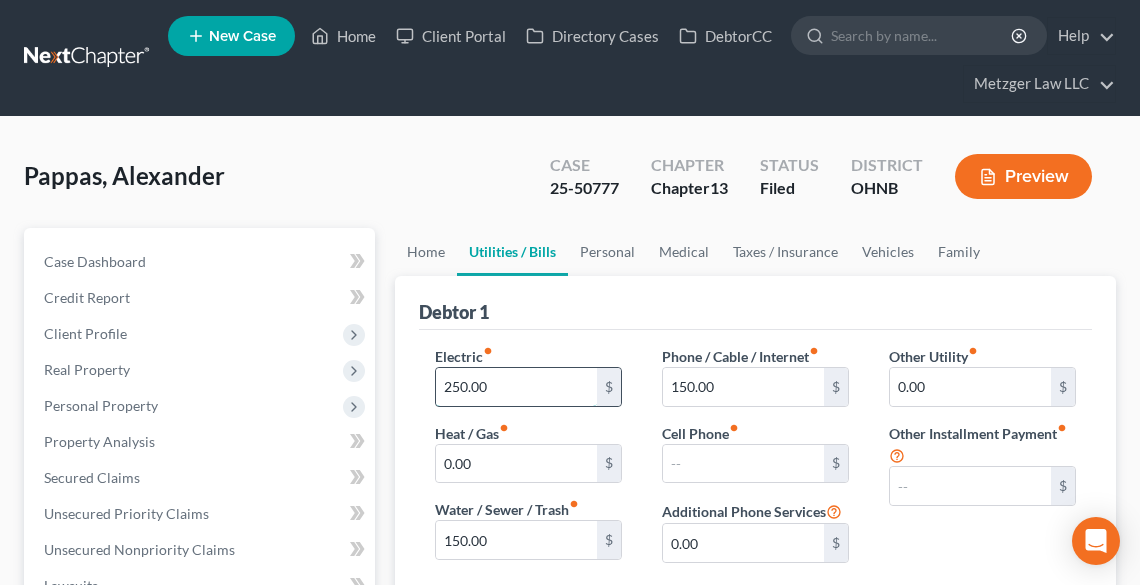 click on "250.00" at bounding box center [516, 387] 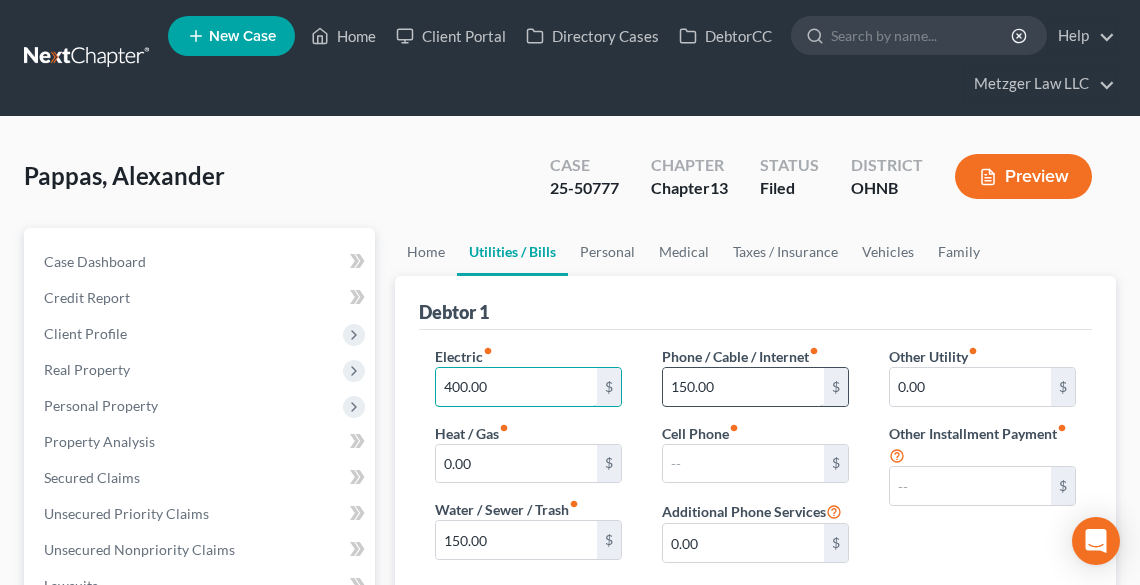 type on "400.00" 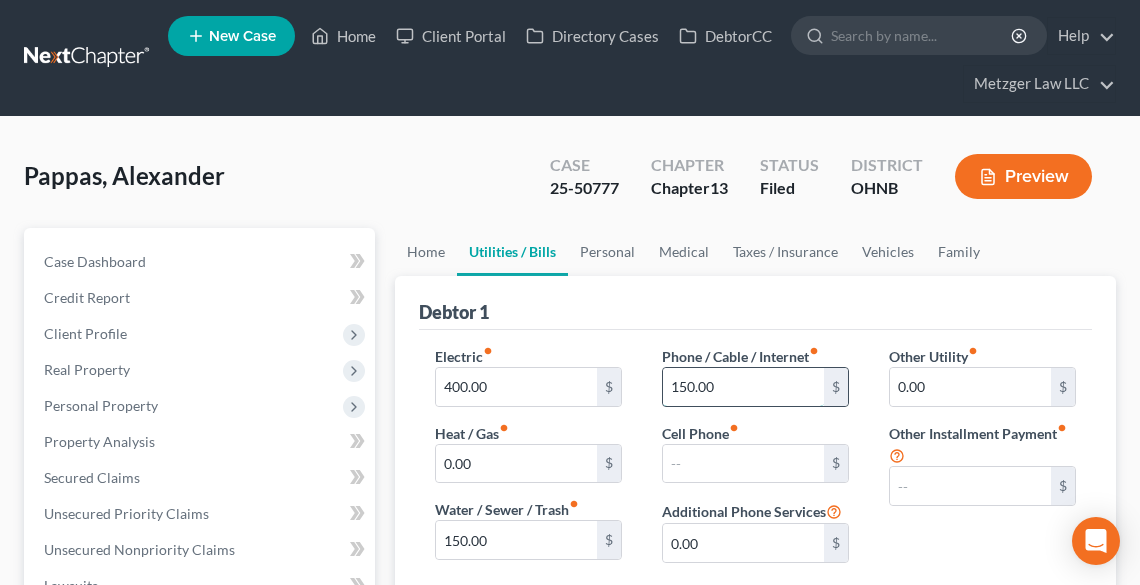 click on "150.00" at bounding box center (743, 387) 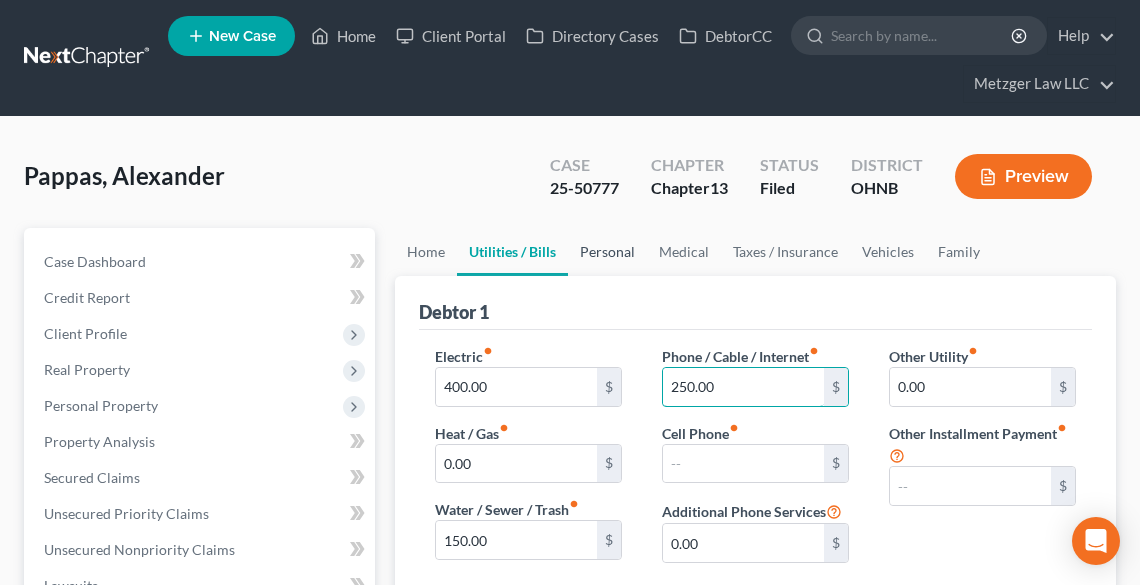type on "250.00" 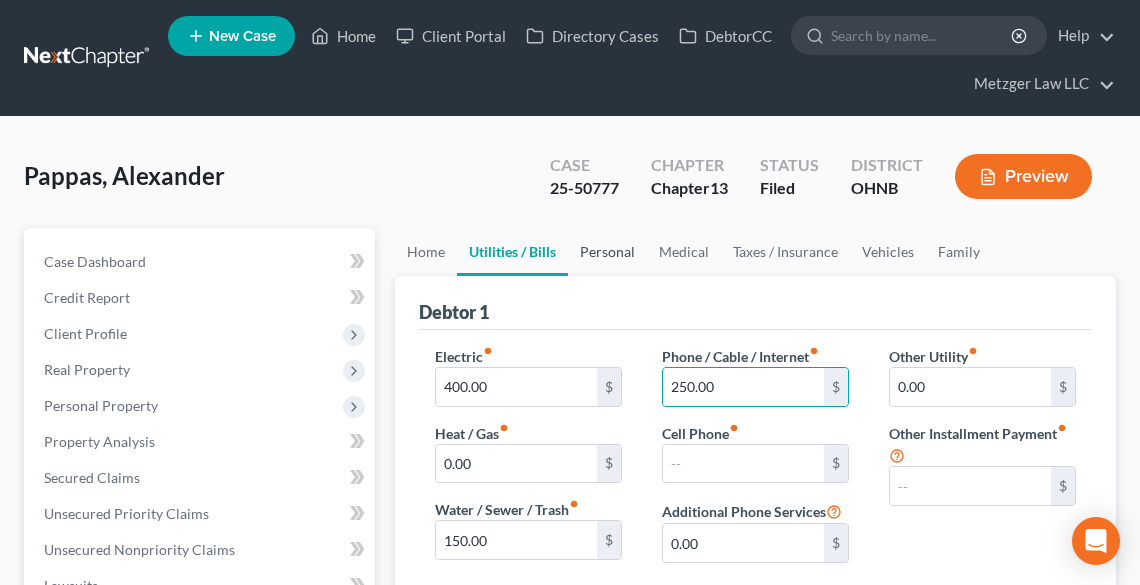 click on "Personal" at bounding box center (607, 252) 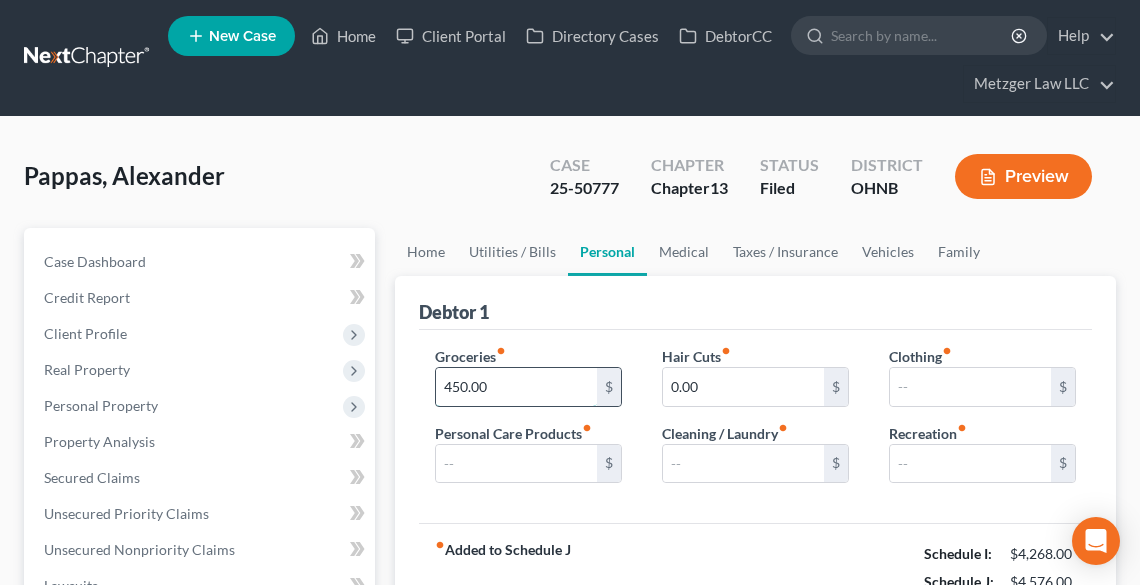 click on "450.00" at bounding box center (516, 387) 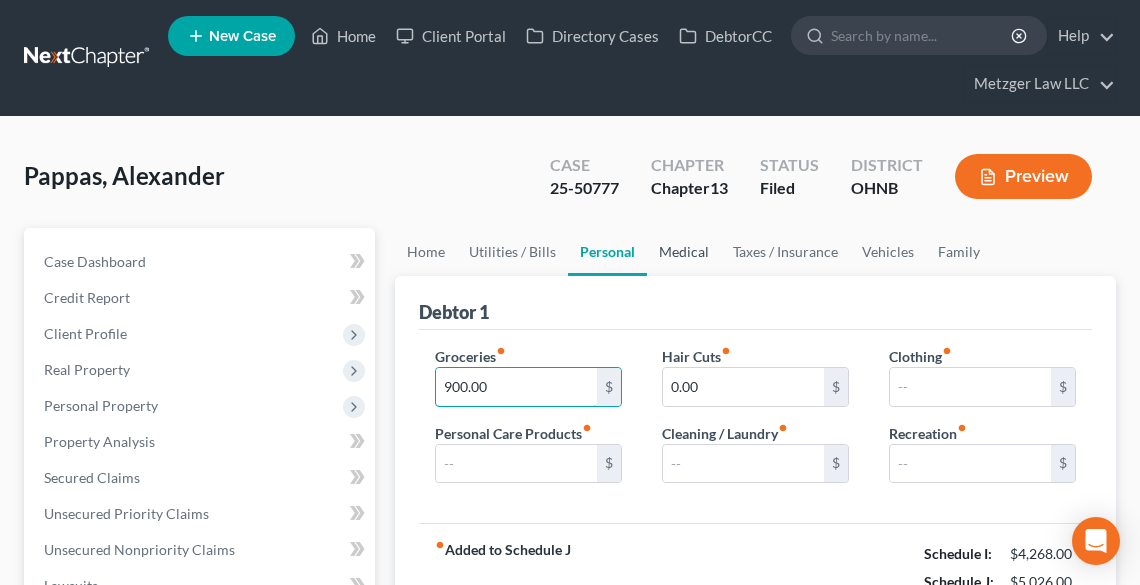 type on "900.00" 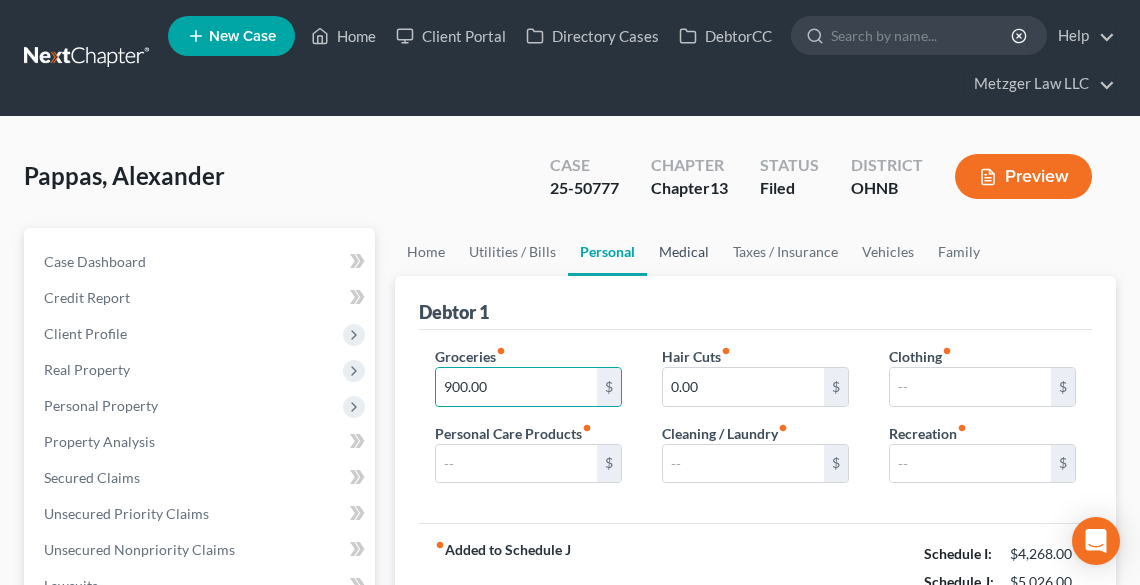 click on "Medical" at bounding box center [684, 252] 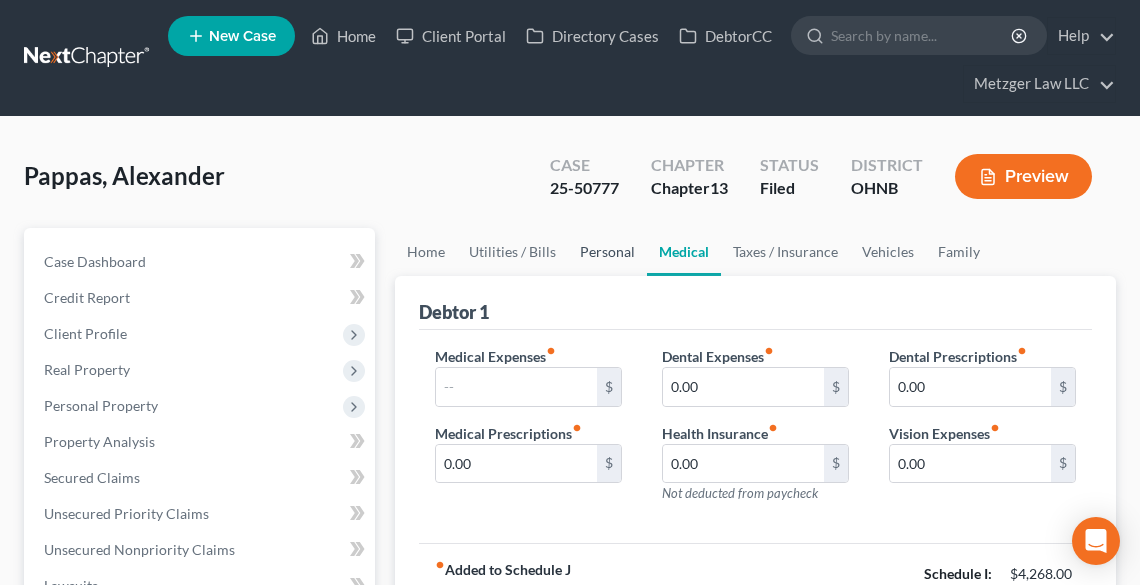 click on "Personal" at bounding box center (607, 252) 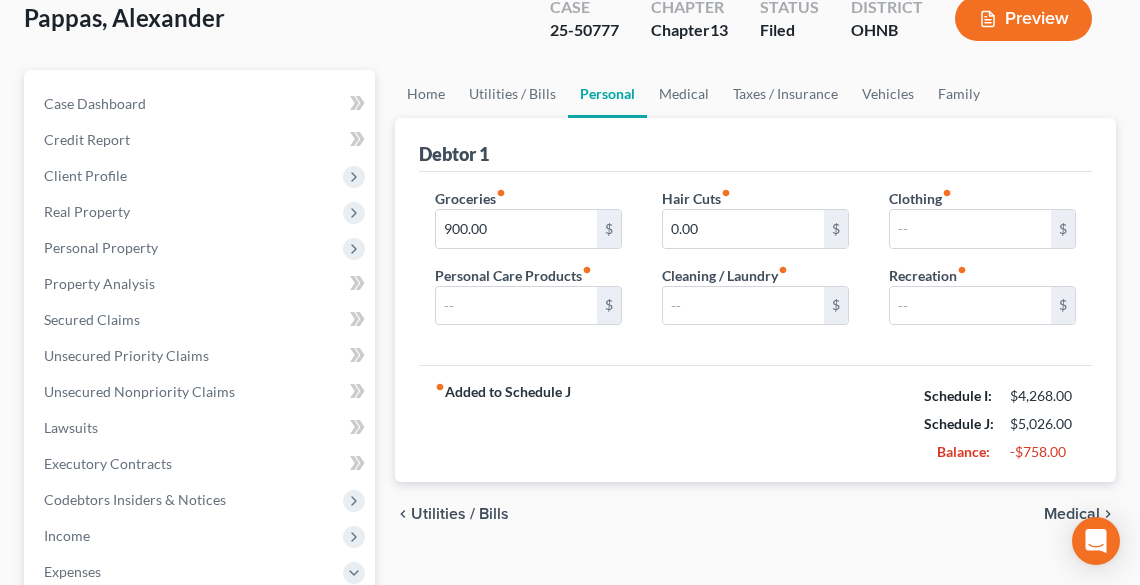scroll, scrollTop: 160, scrollLeft: 0, axis: vertical 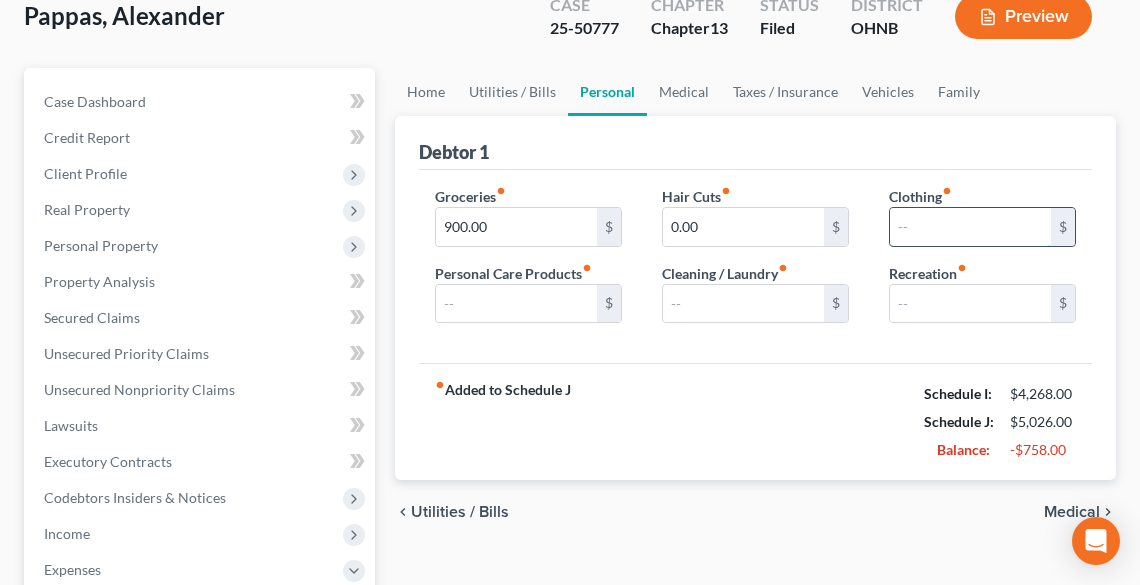 click at bounding box center (970, 227) 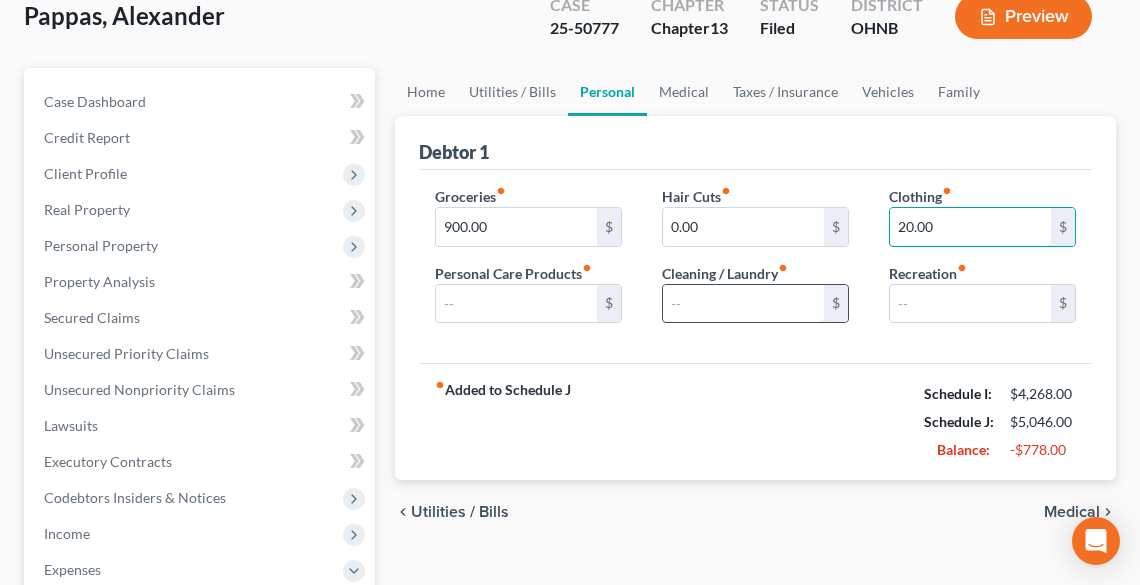 type on "20.00" 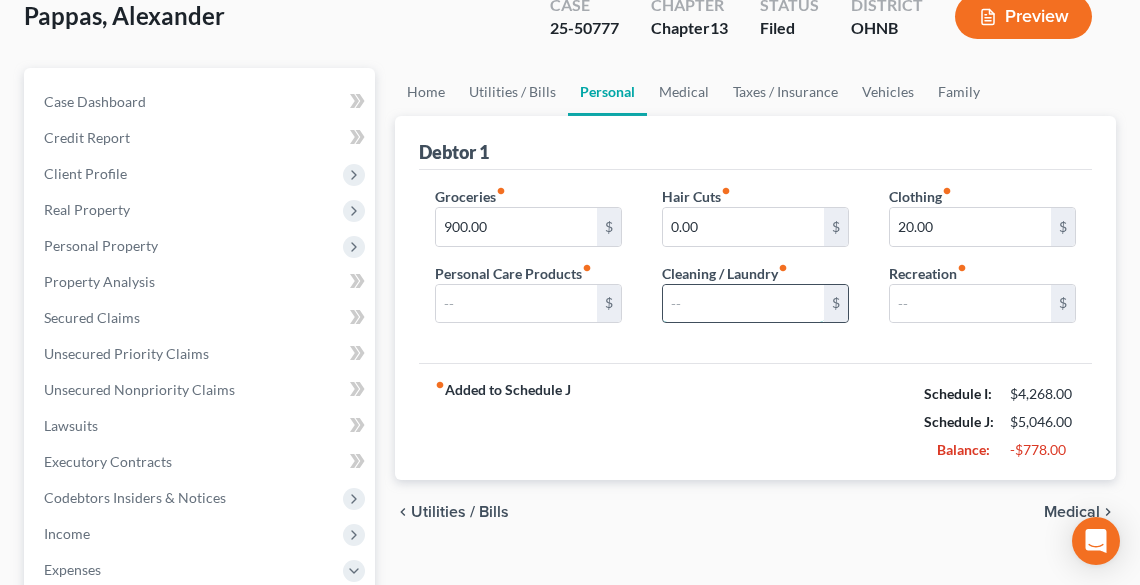 click at bounding box center (743, 304) 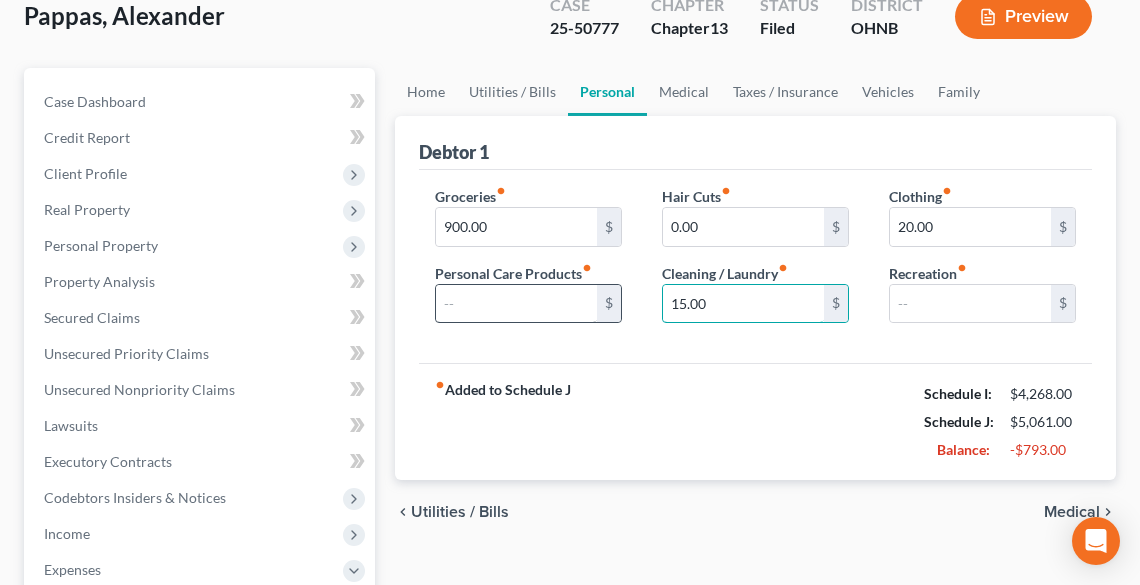 type on "15.00" 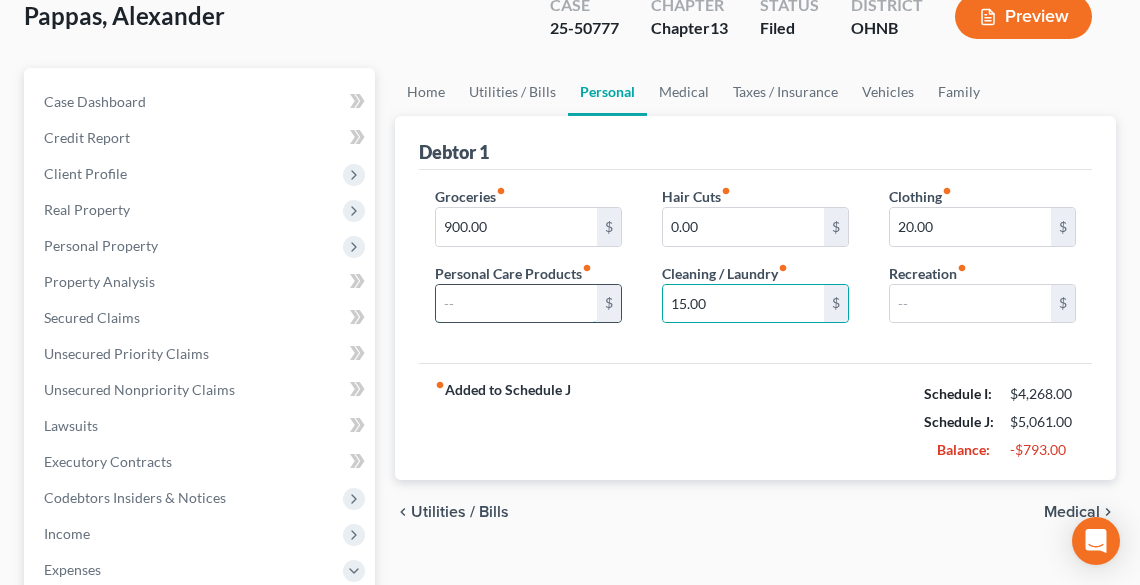 click at bounding box center (516, 304) 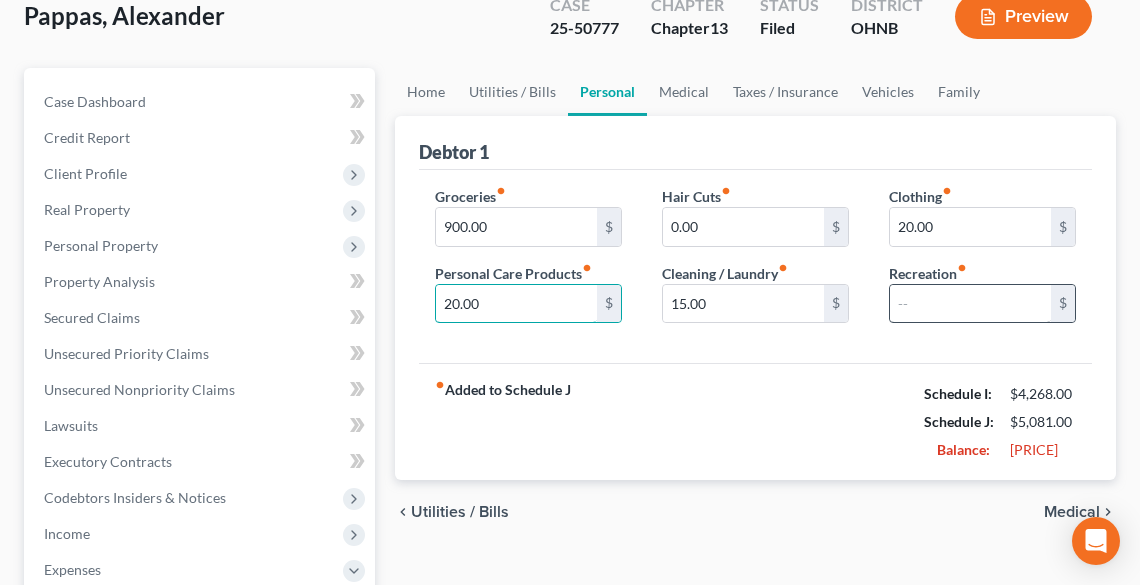 type on "20.00" 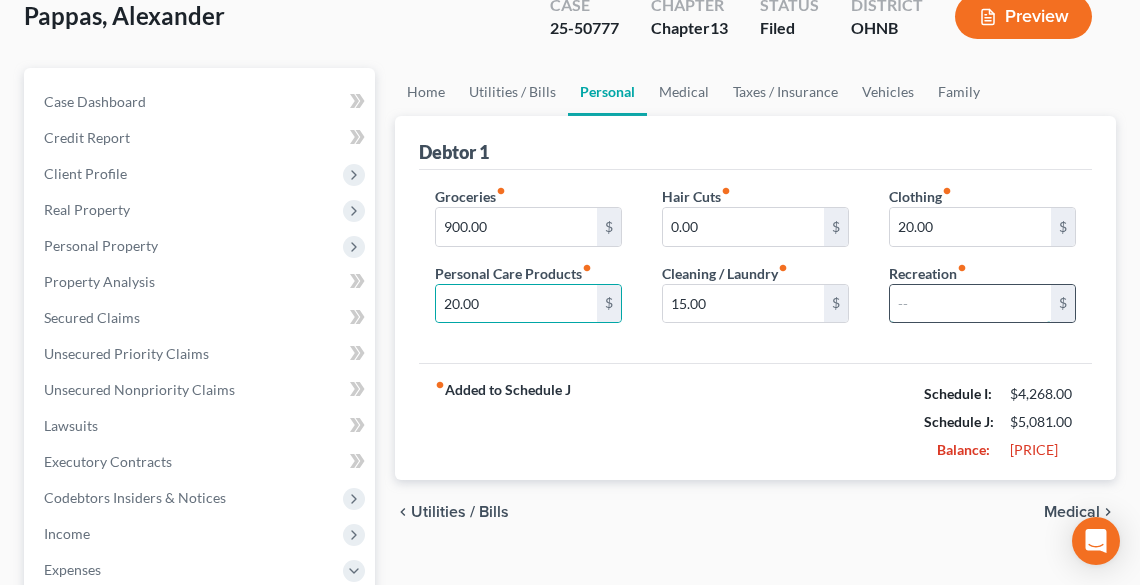 click at bounding box center [970, 304] 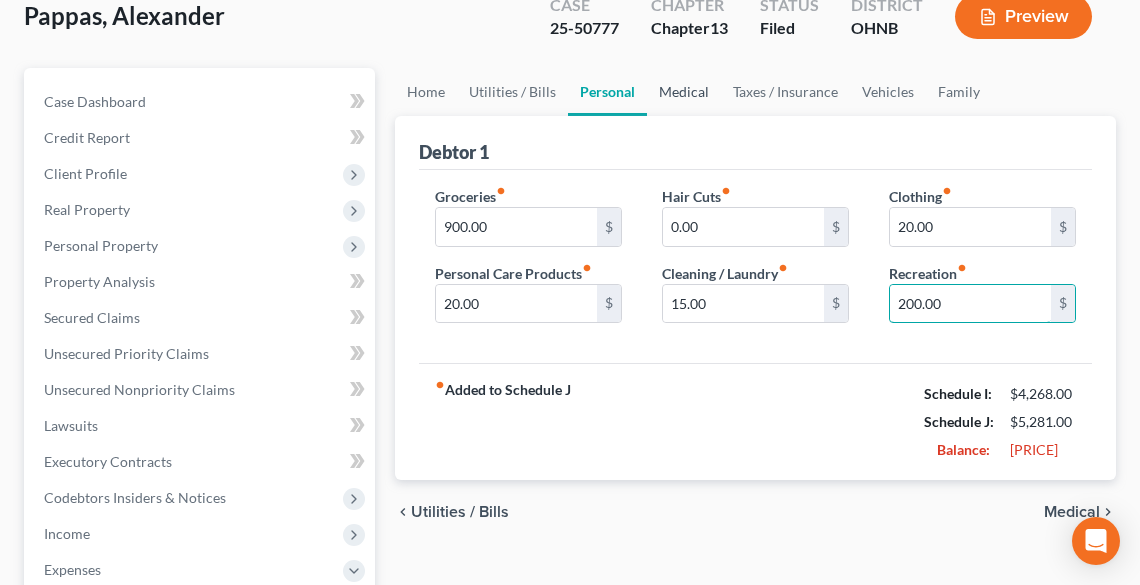 type on "200.00" 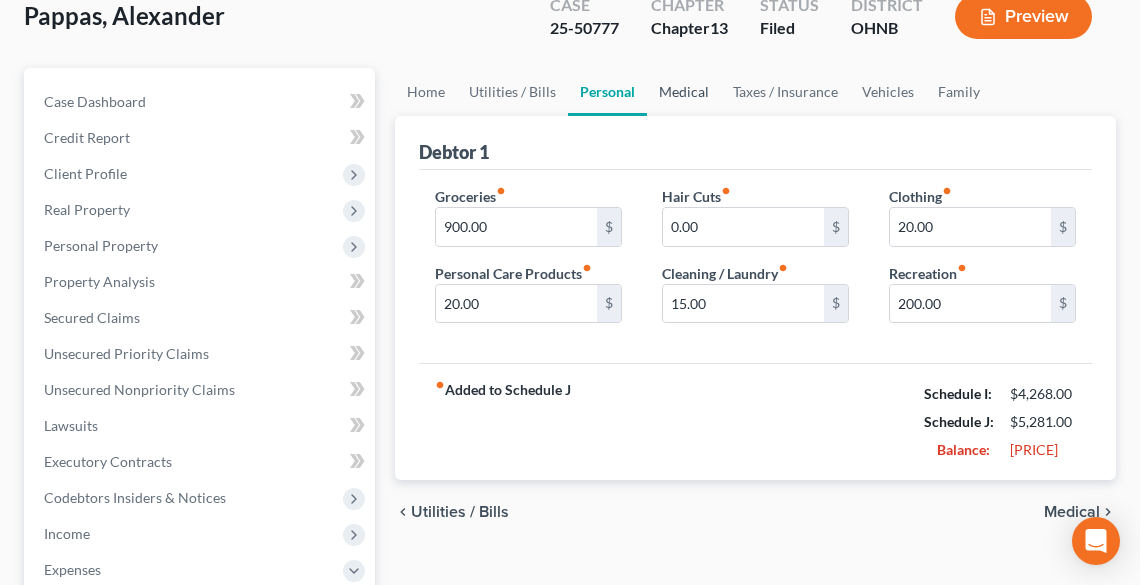 click on "Medical" at bounding box center (684, 92) 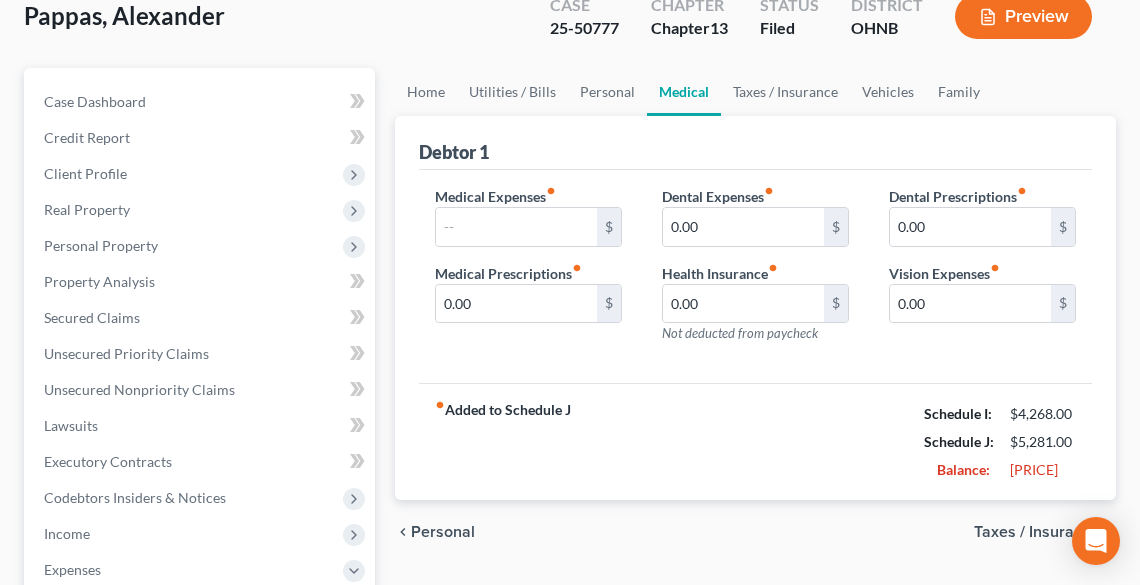 scroll, scrollTop: 0, scrollLeft: 0, axis: both 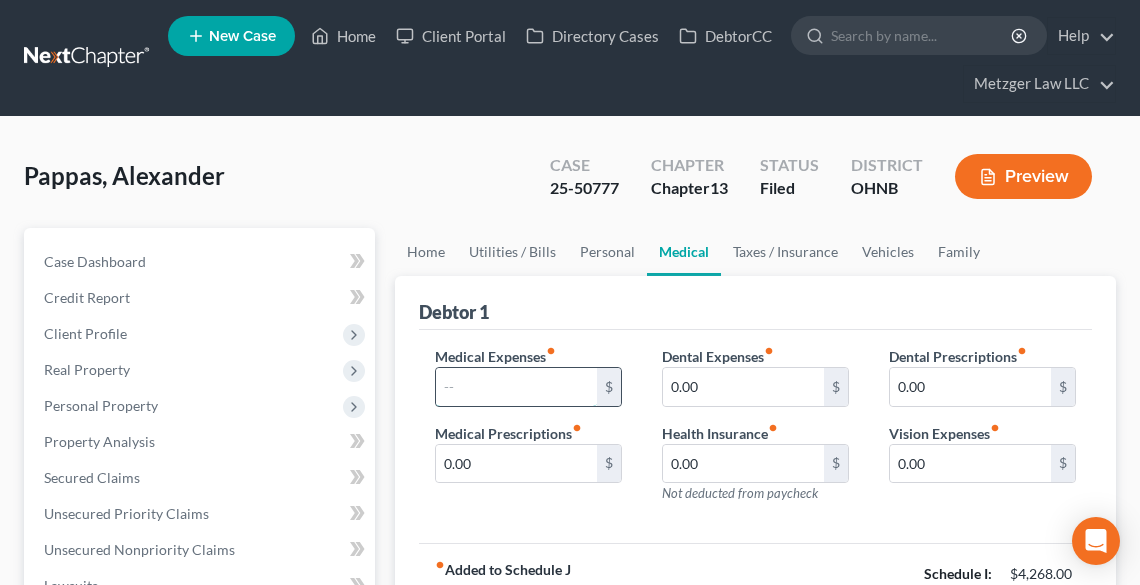 click at bounding box center (516, 387) 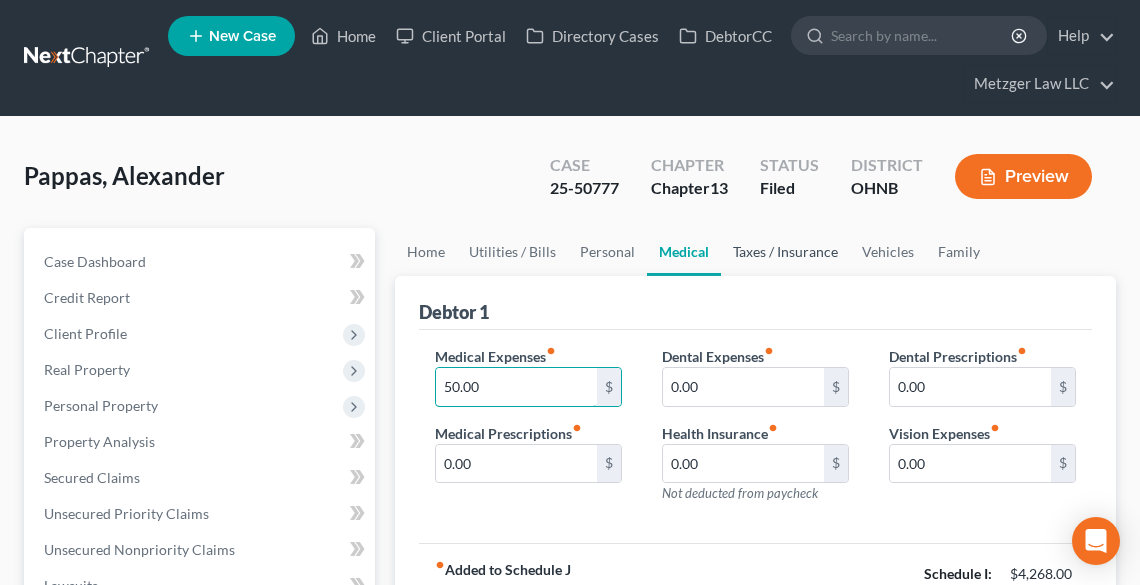 type on "50.00" 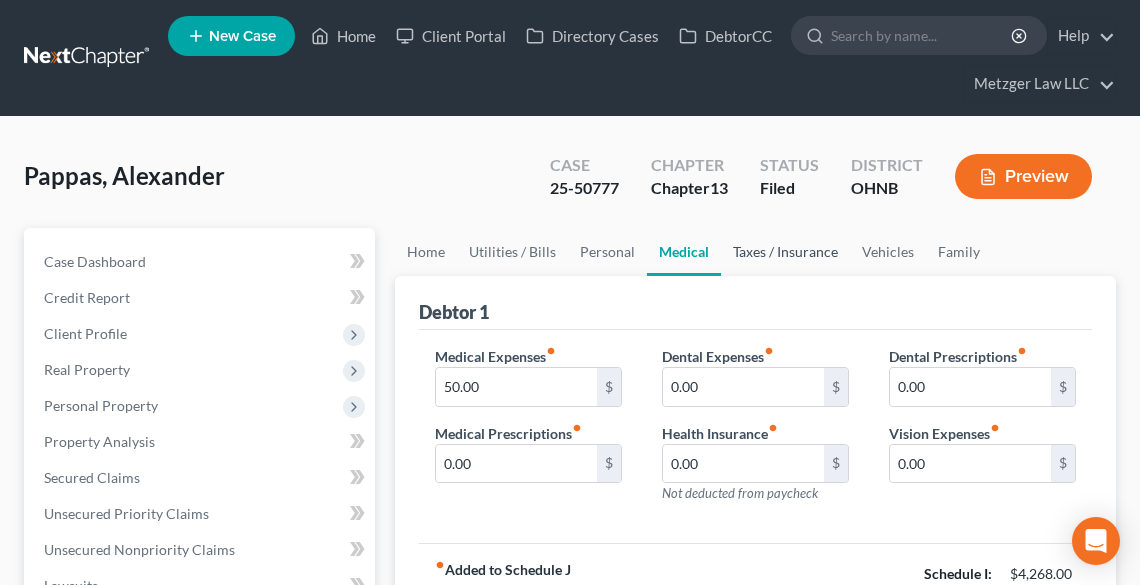 click on "Taxes / Insurance" at bounding box center [785, 252] 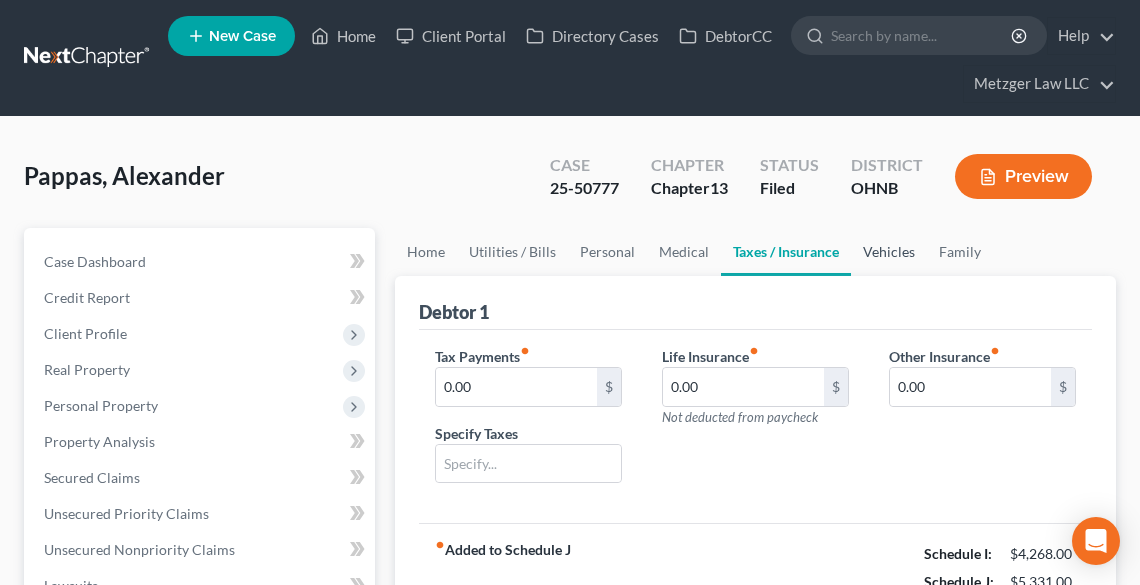 click on "Vehicles" at bounding box center [889, 252] 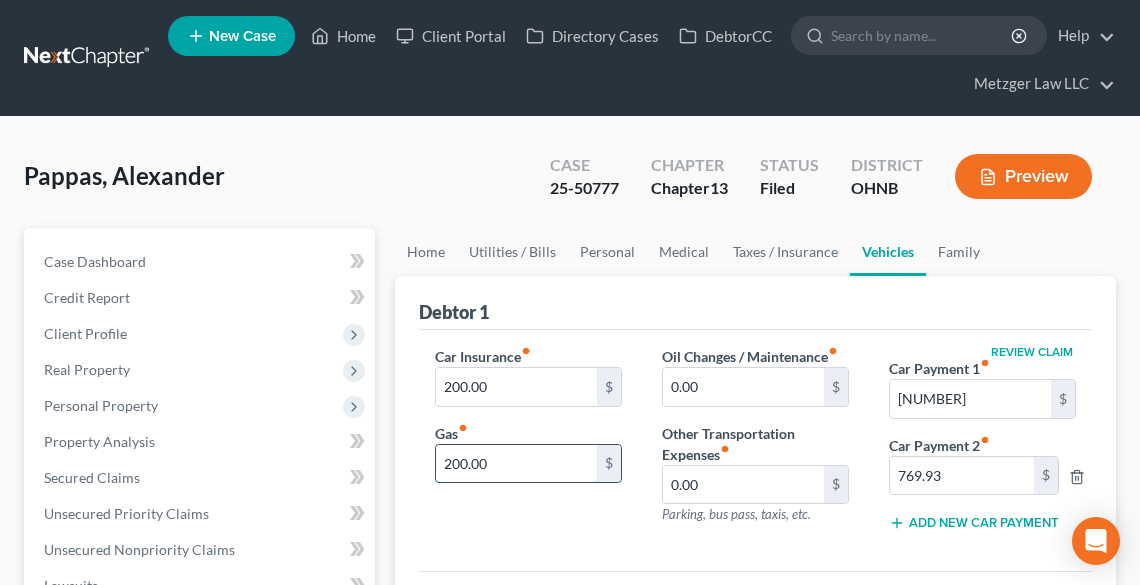 click on "200.00" at bounding box center (516, 464) 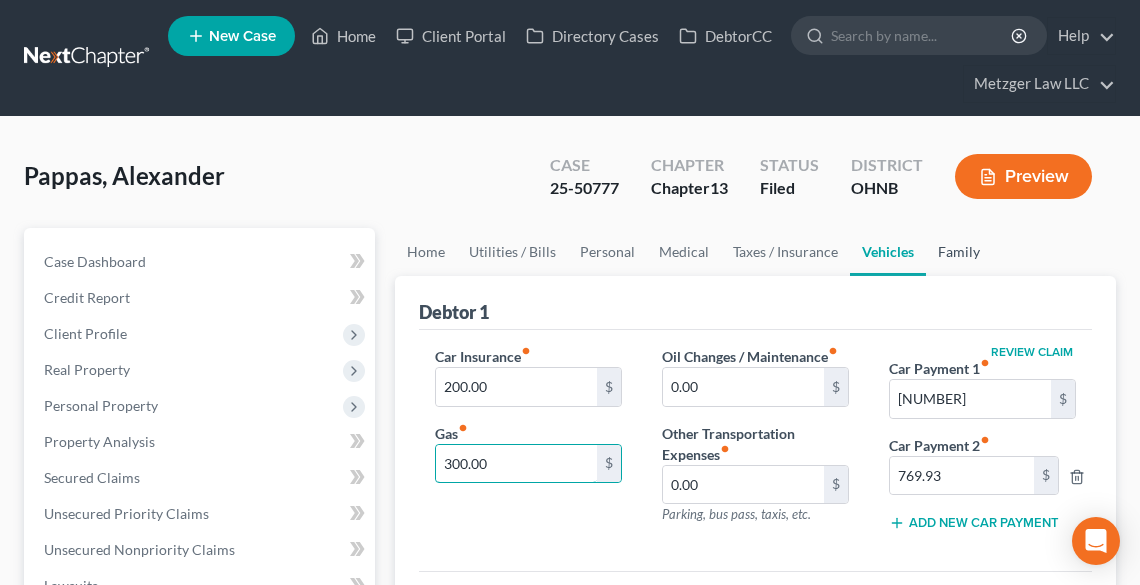 type on "300.00" 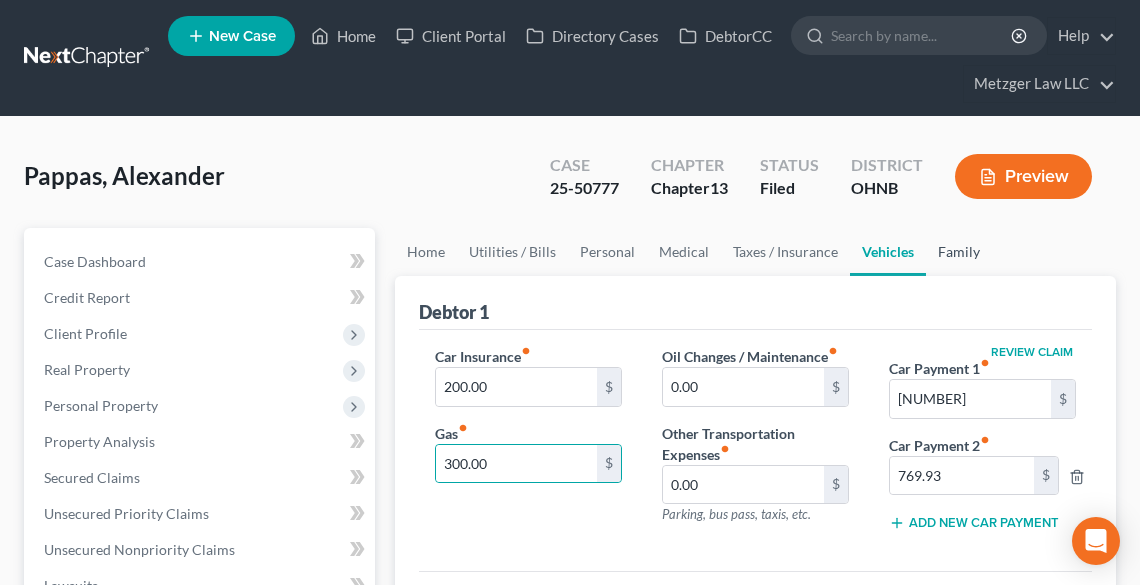 click on "Family" at bounding box center (959, 252) 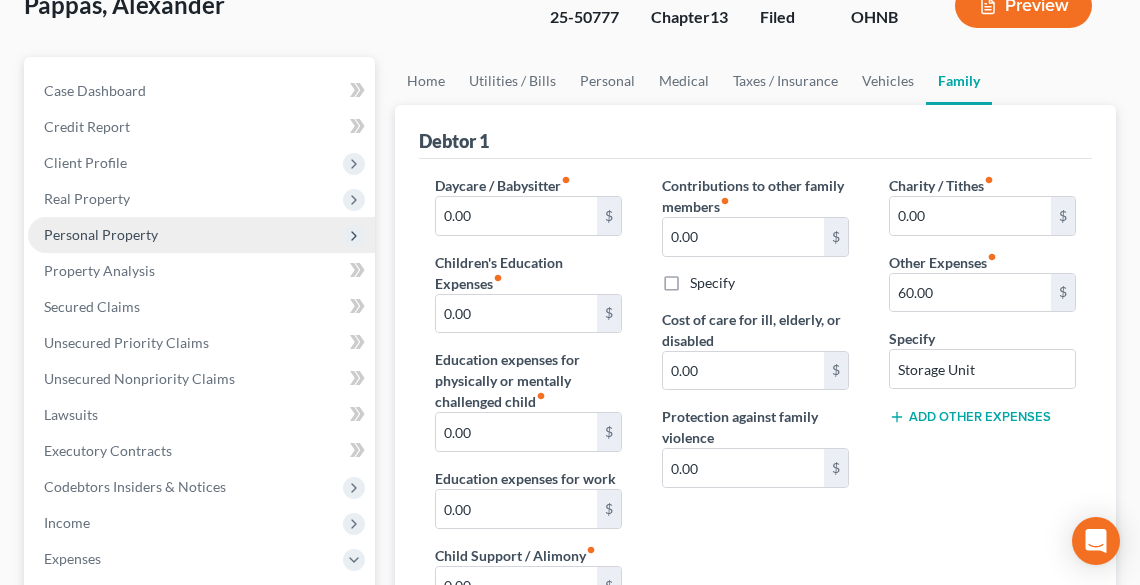 scroll, scrollTop: 320, scrollLeft: 0, axis: vertical 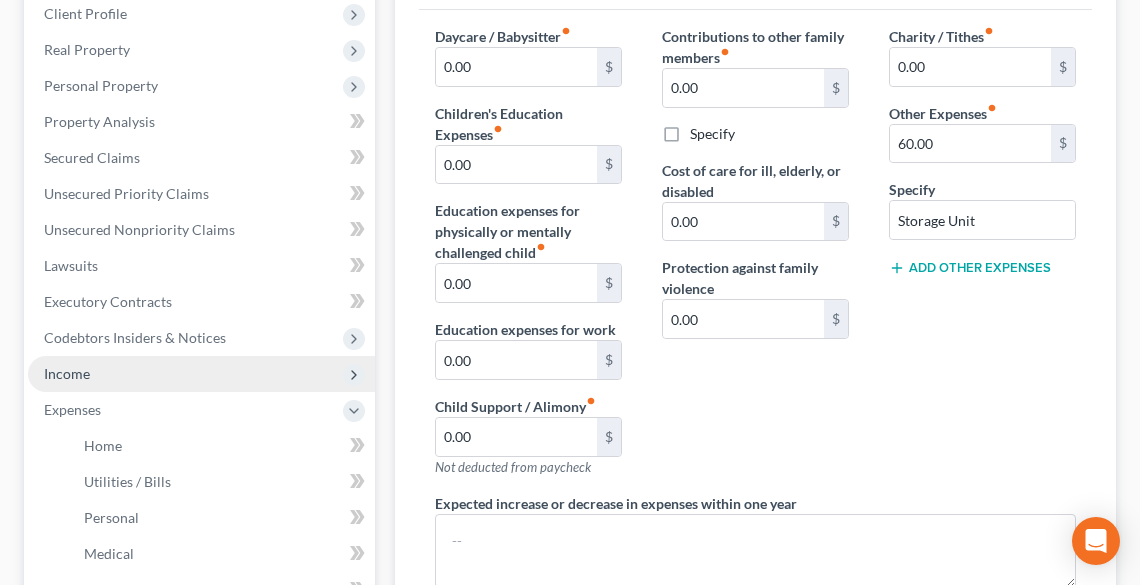 click on "Income" at bounding box center [201, 374] 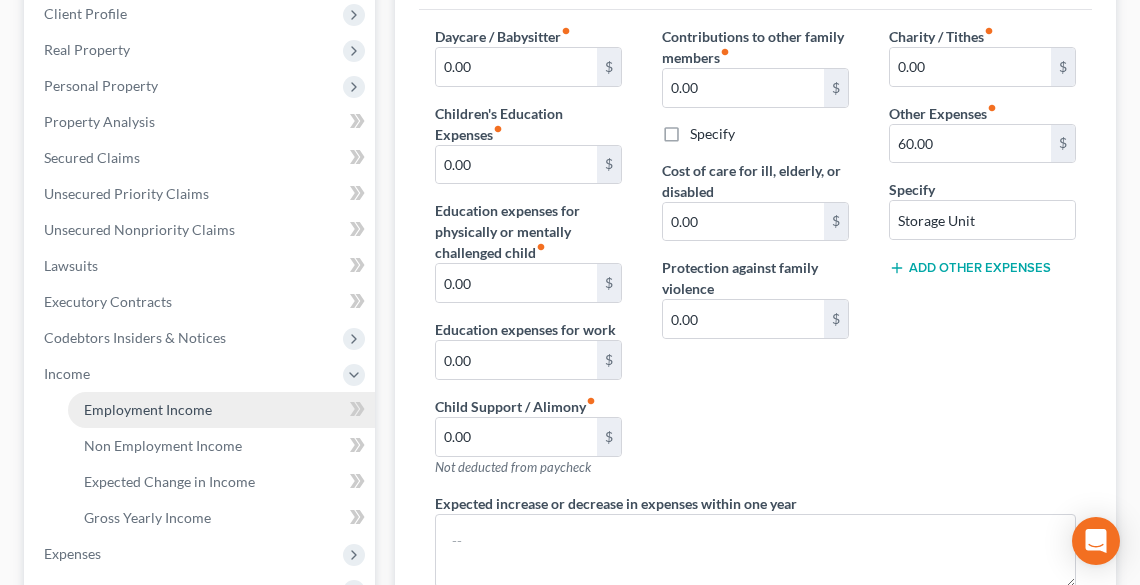 click on "Employment Income" at bounding box center (148, 409) 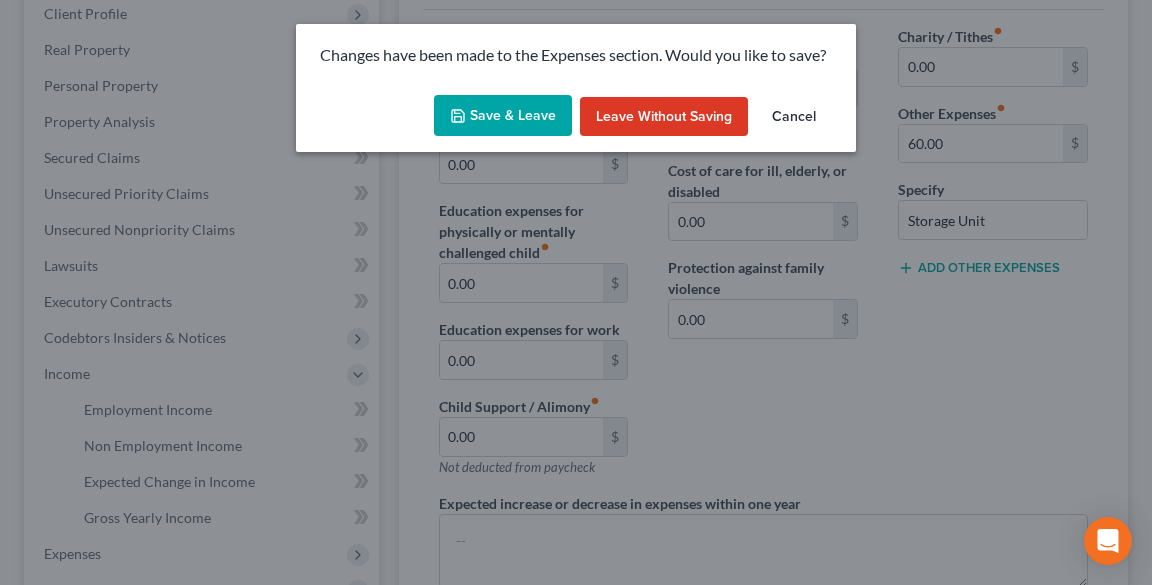 click on "Save & Leave" at bounding box center (503, 116) 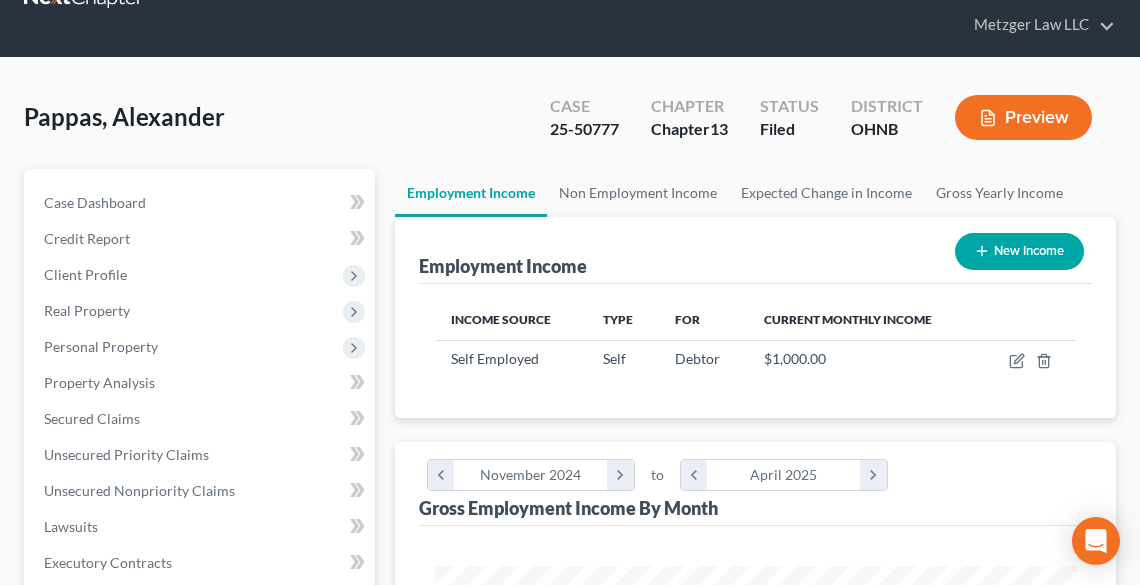 scroll, scrollTop: 0, scrollLeft: 0, axis: both 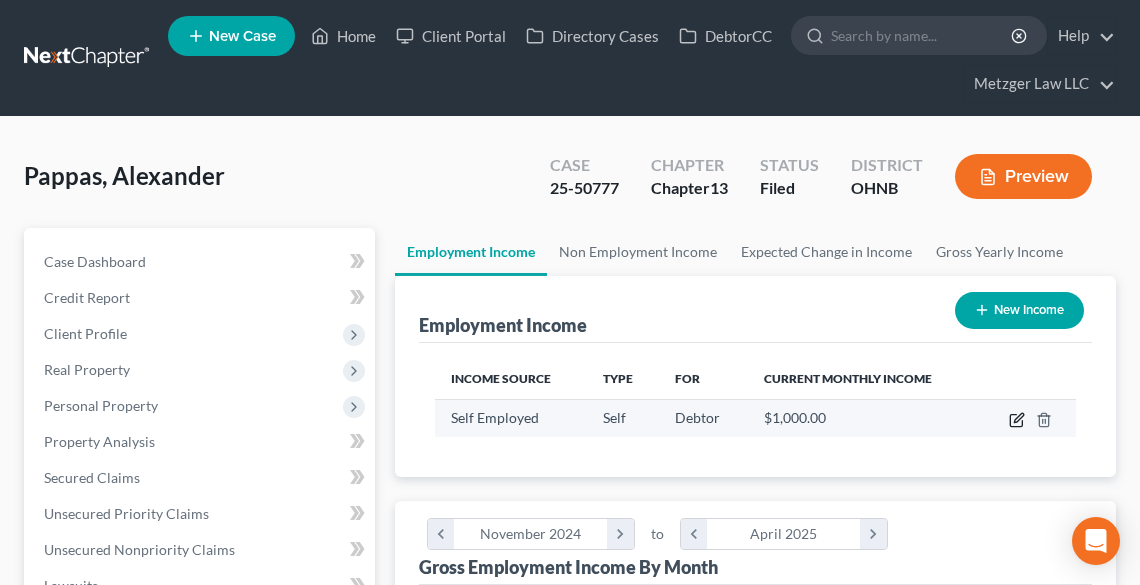 click 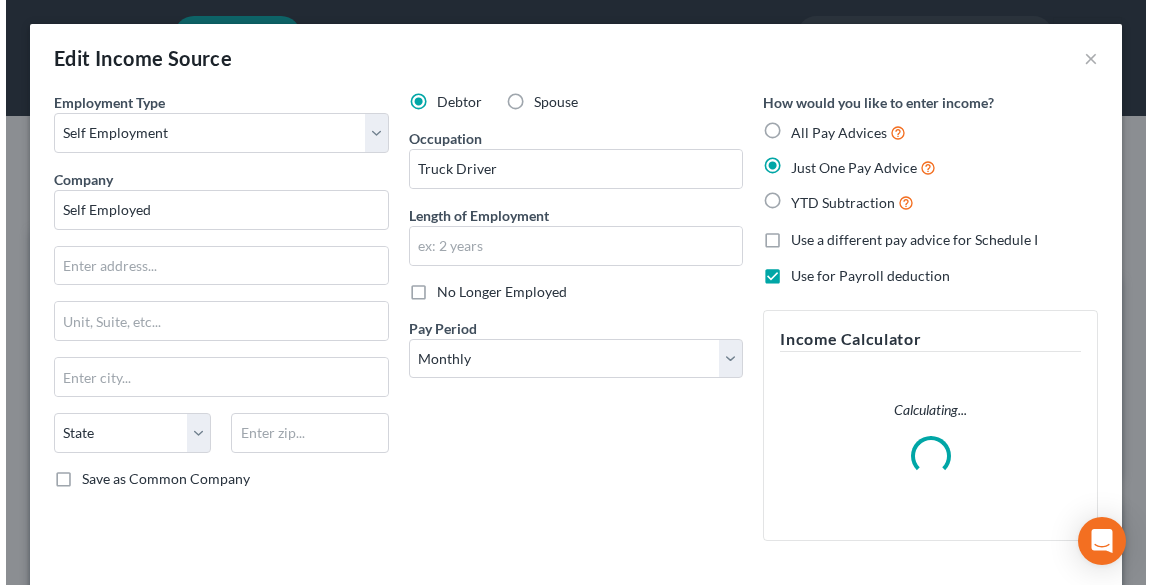 scroll, scrollTop: 999676, scrollLeft: 999310, axis: both 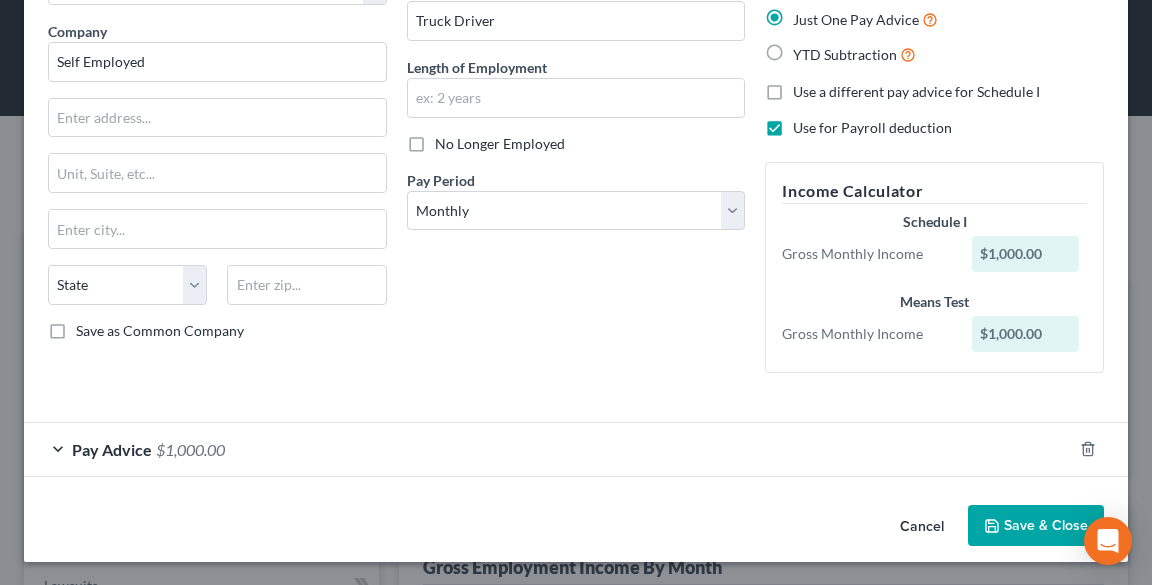 click on "Pay Advice $1,000.00" at bounding box center [548, 449] 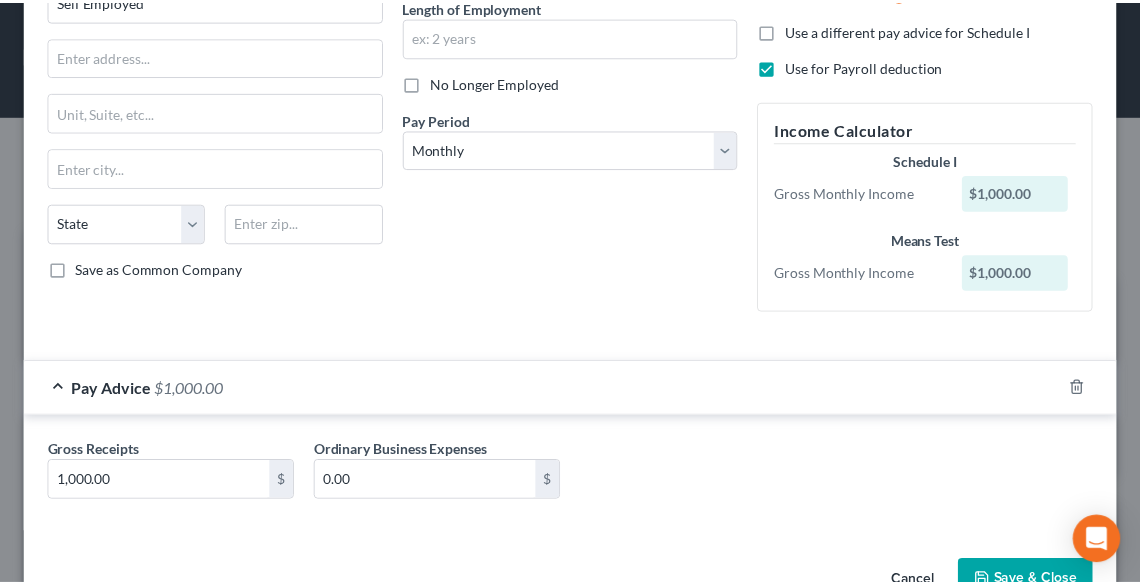 scroll, scrollTop: 264, scrollLeft: 0, axis: vertical 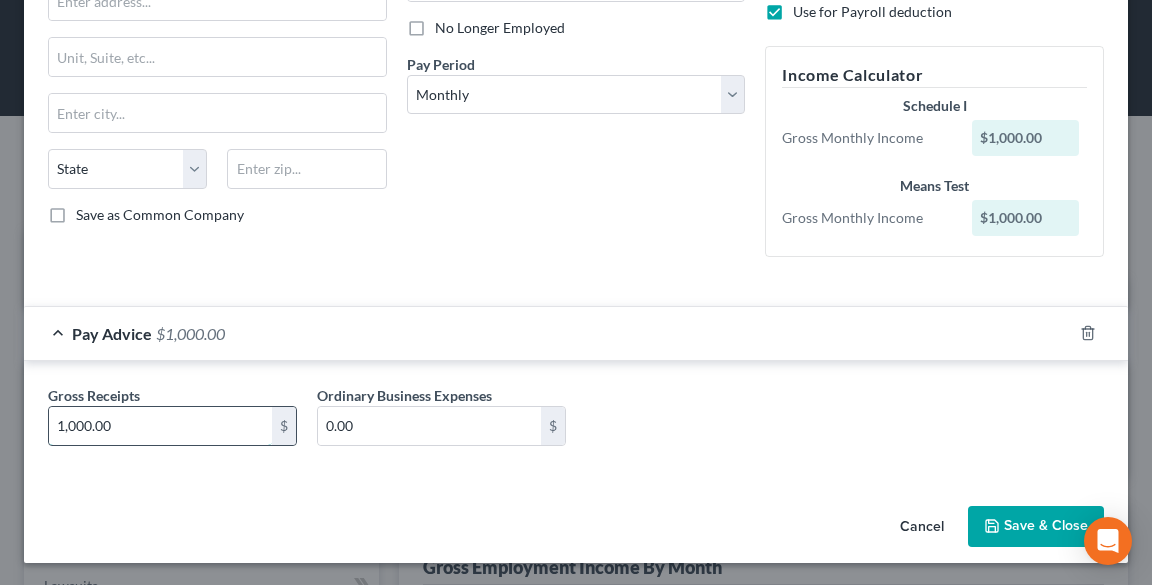 click on "1,000.00" at bounding box center (160, 426) 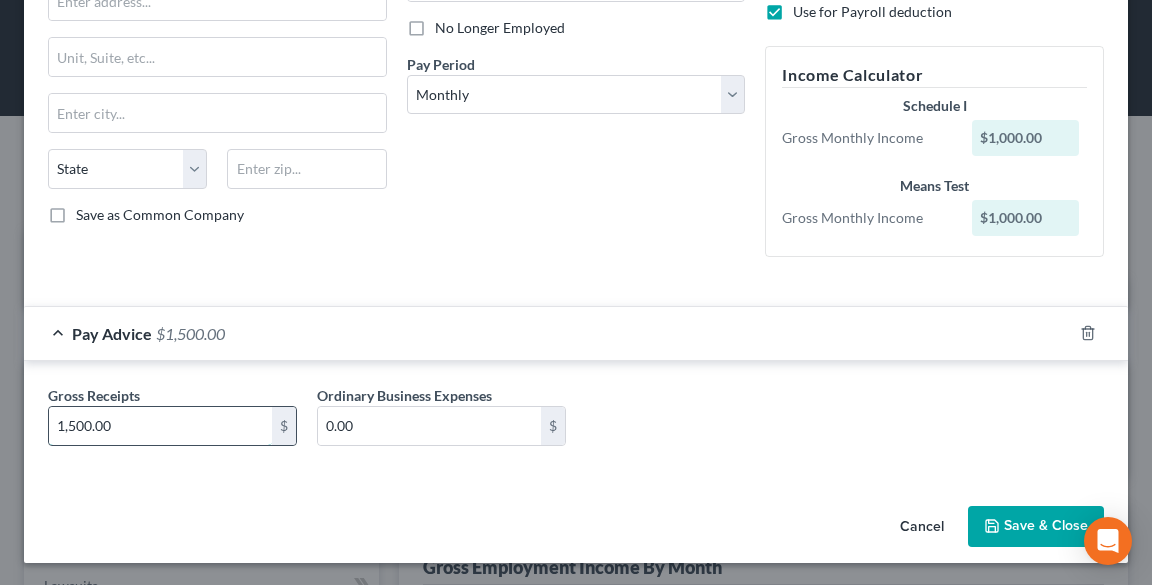 type on "1,500.00" 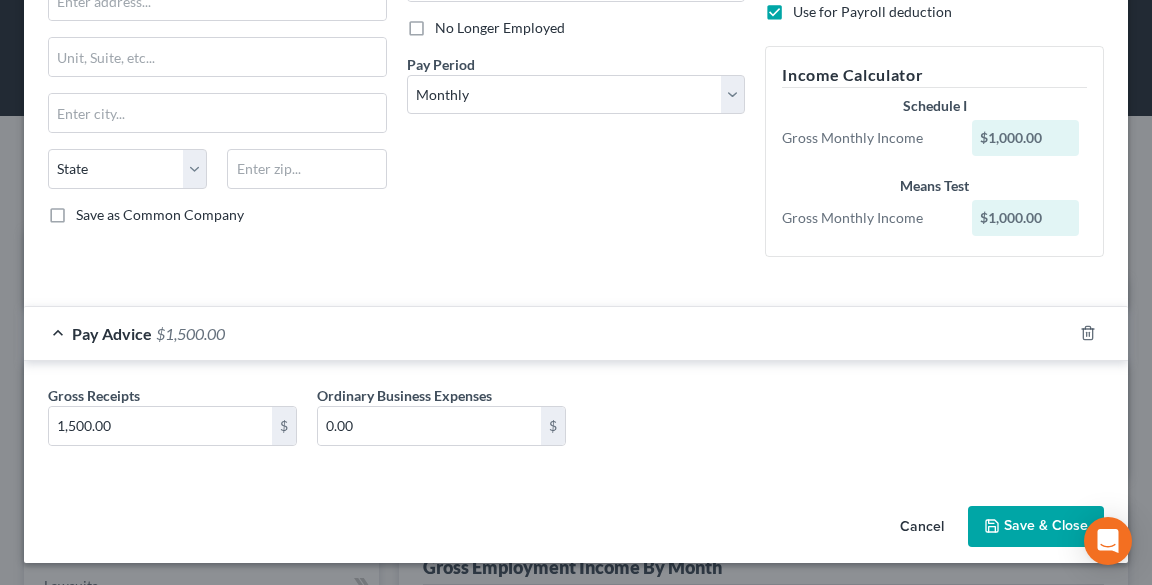 click on "Save & Close" at bounding box center (1036, 527) 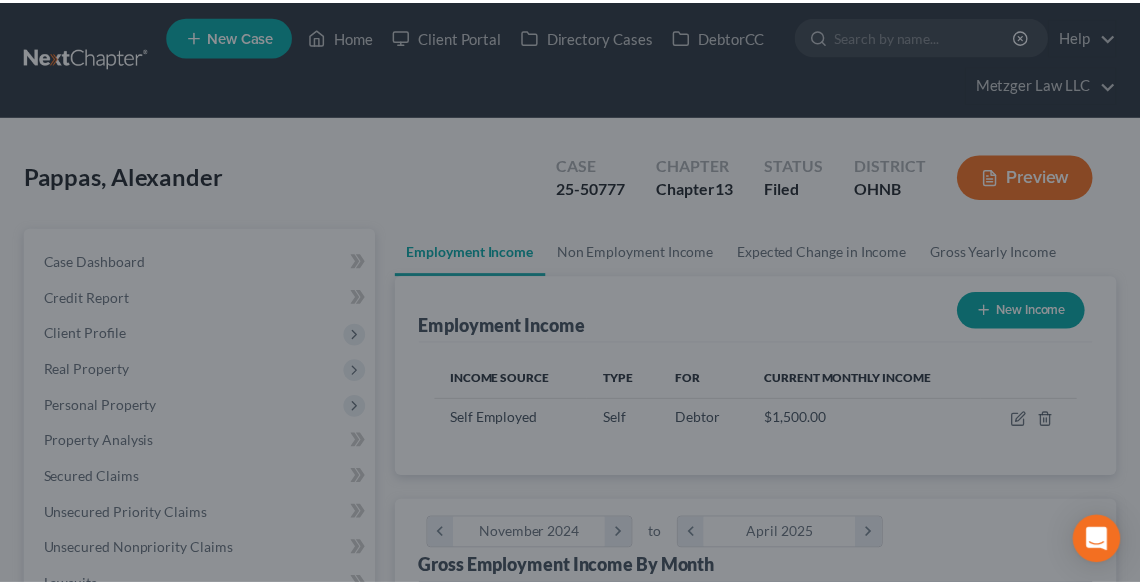 scroll, scrollTop: 320, scrollLeft: 680, axis: both 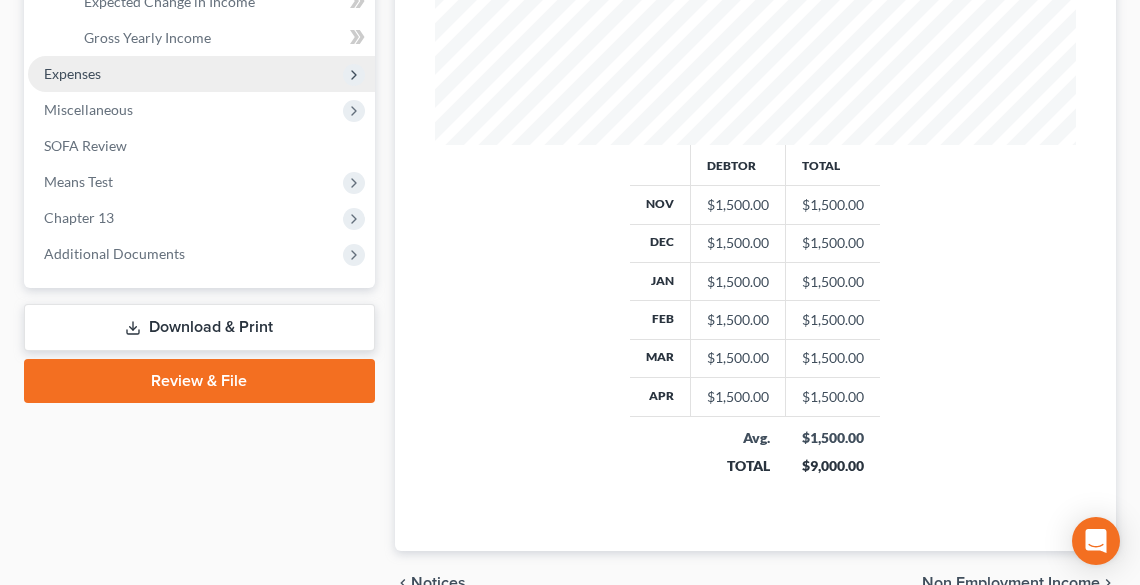 click on "Expenses" at bounding box center (72, 73) 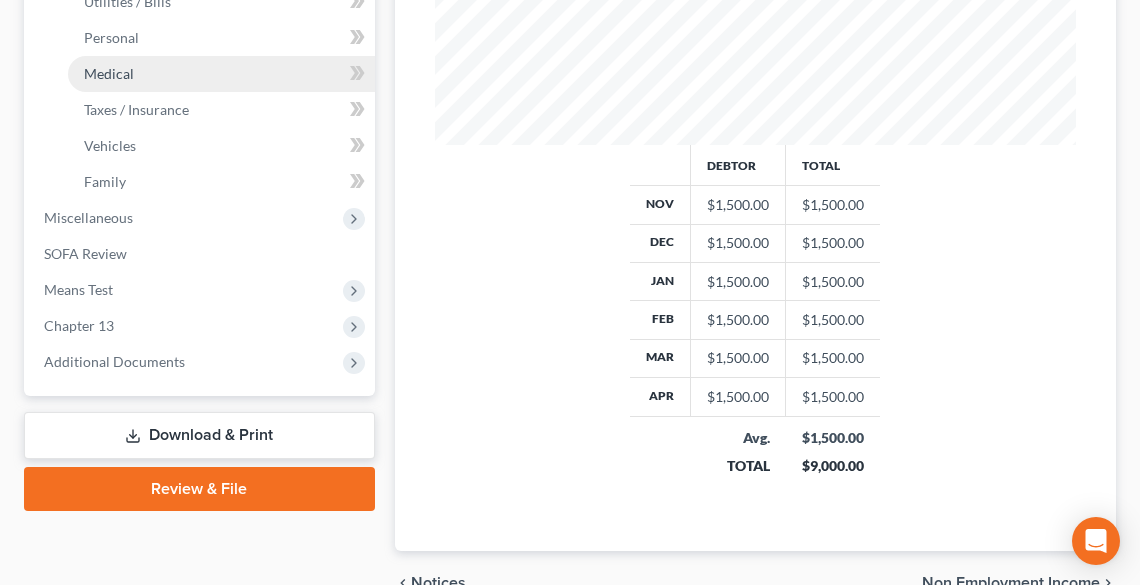 click on "Medical" at bounding box center [109, 73] 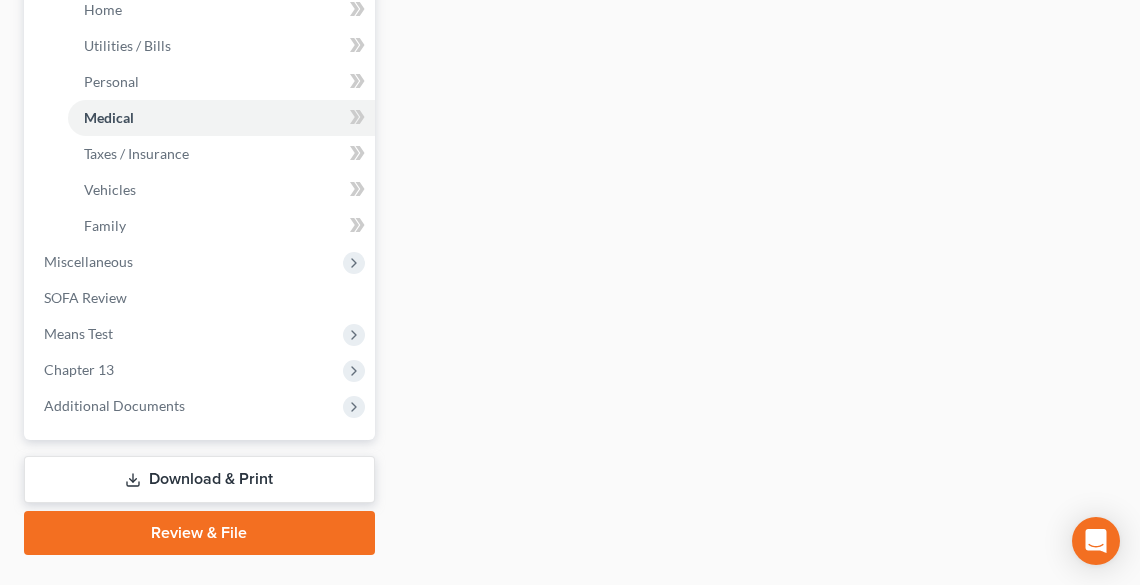type on "50.00" 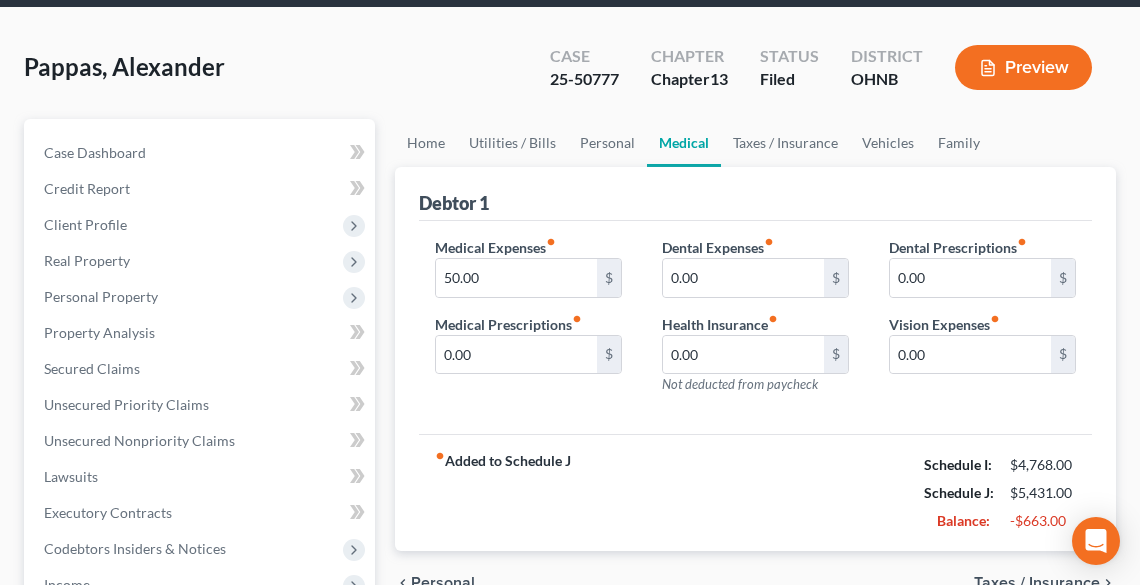 scroll, scrollTop: 80, scrollLeft: 0, axis: vertical 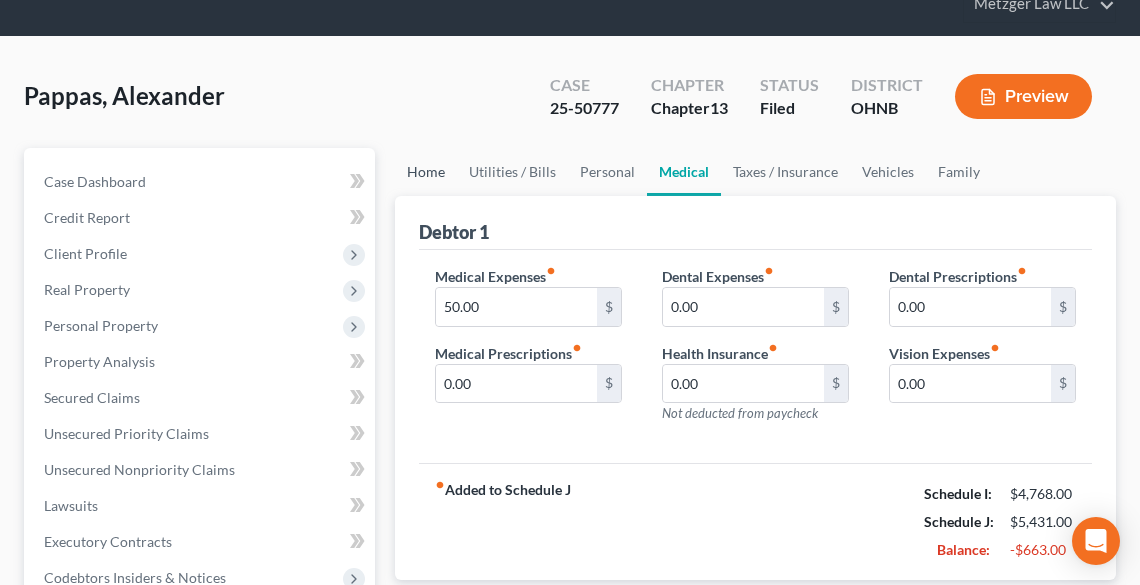 click on "Home" at bounding box center (426, 172) 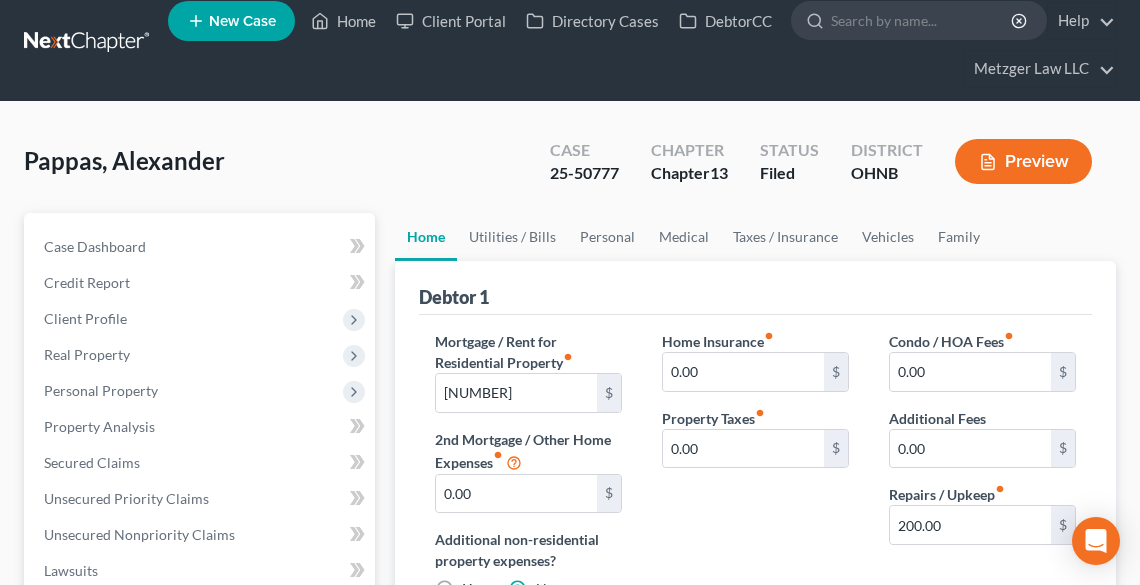scroll, scrollTop: 0, scrollLeft: 0, axis: both 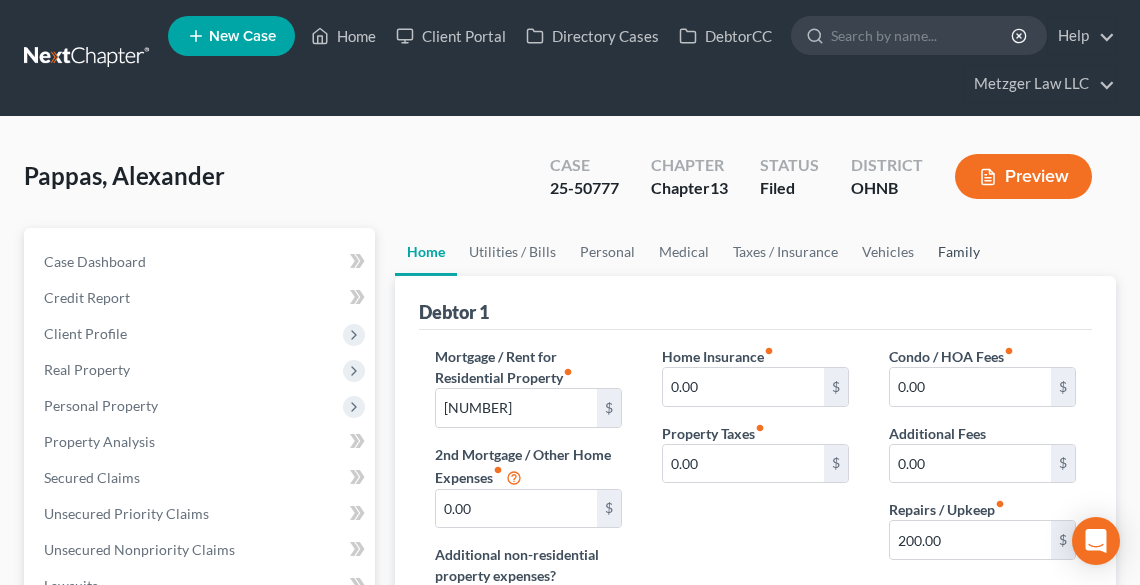 click on "Family" at bounding box center [959, 252] 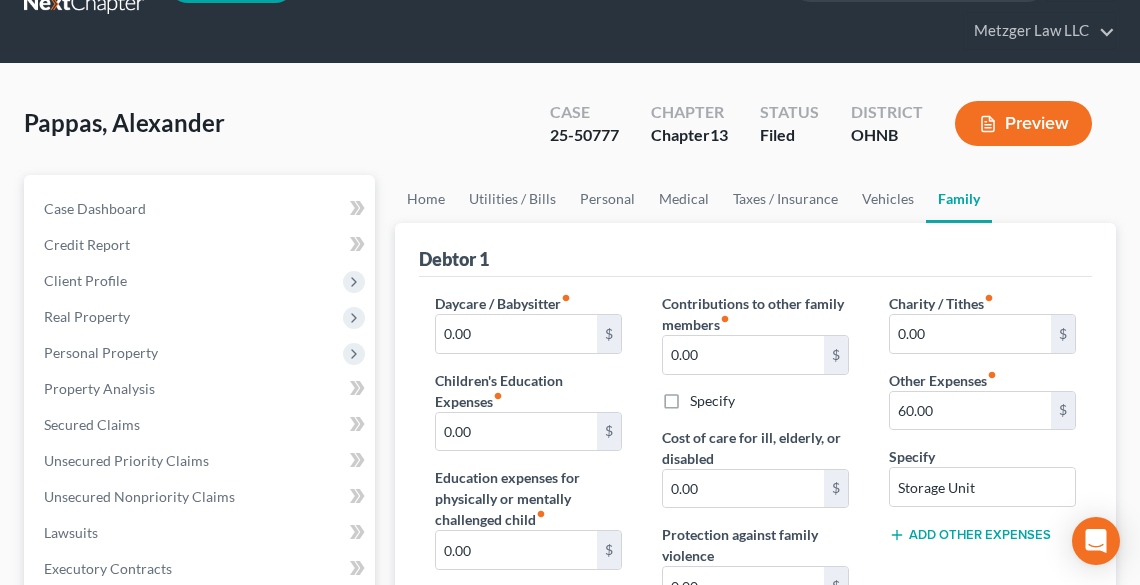 scroll, scrollTop: 0, scrollLeft: 0, axis: both 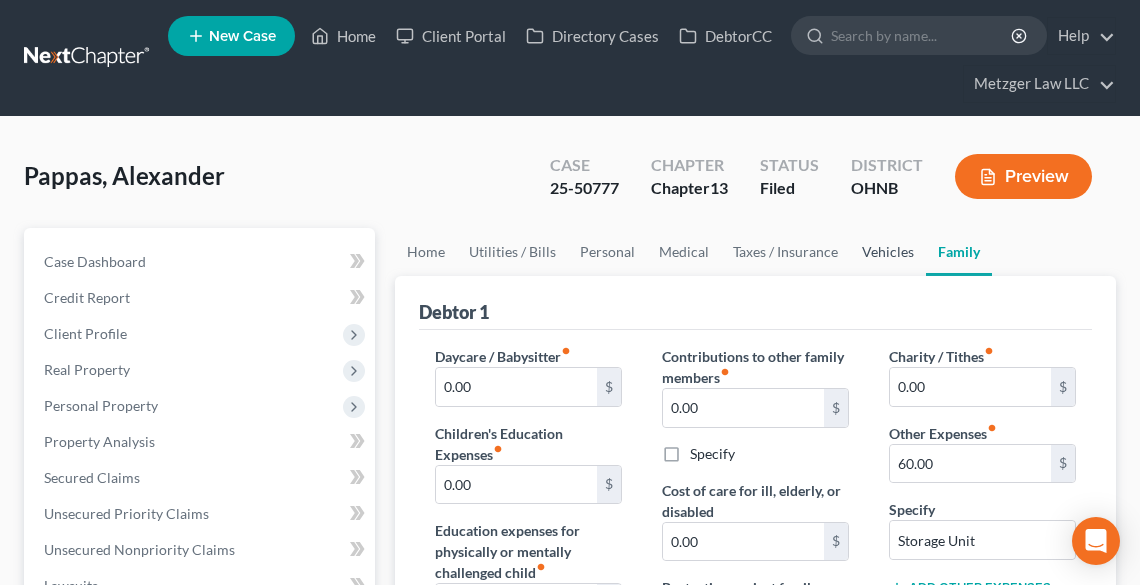 click on "Vehicles" at bounding box center [888, 252] 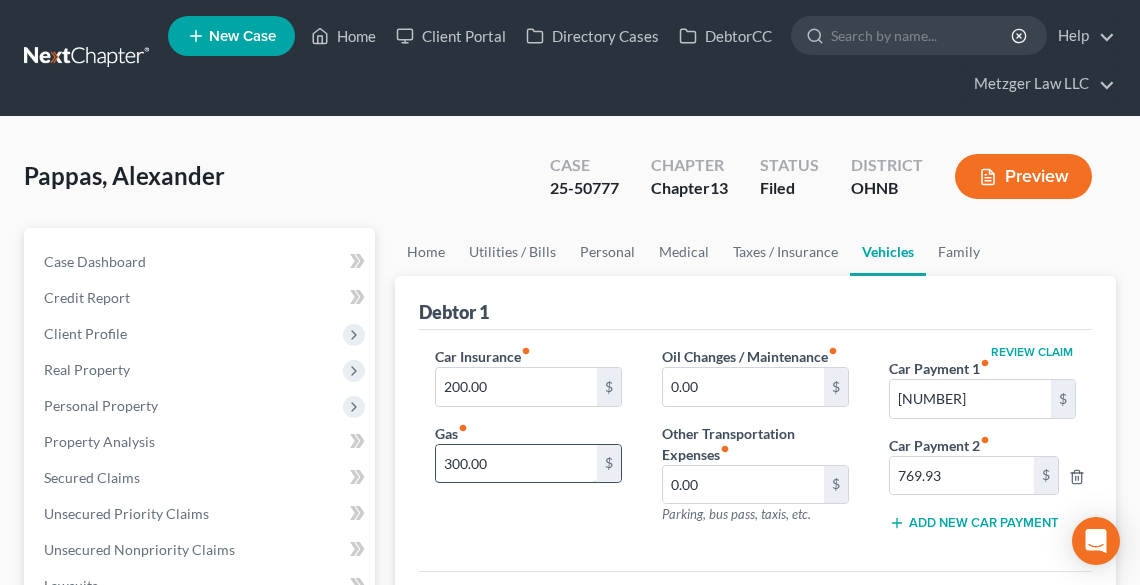 click on "300.00" at bounding box center [516, 464] 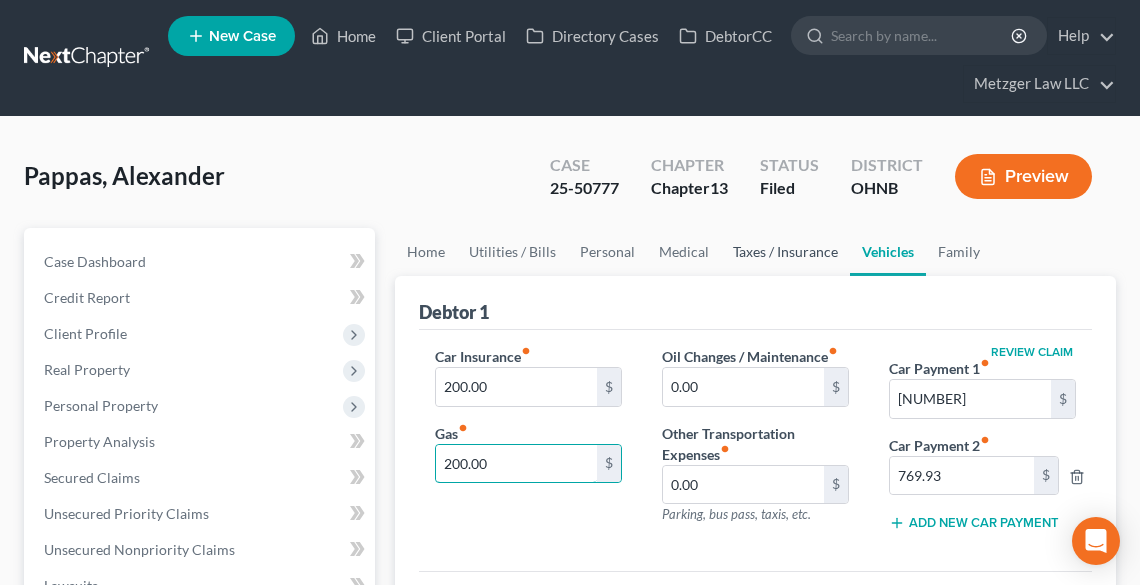 type on "200.00" 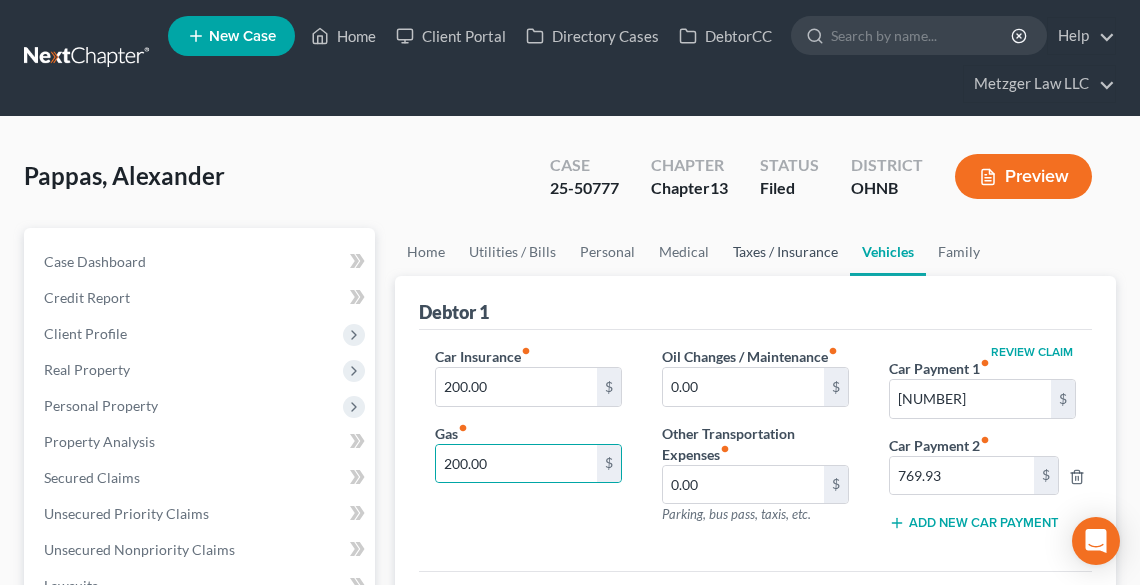 click on "Taxes / Insurance" at bounding box center [785, 252] 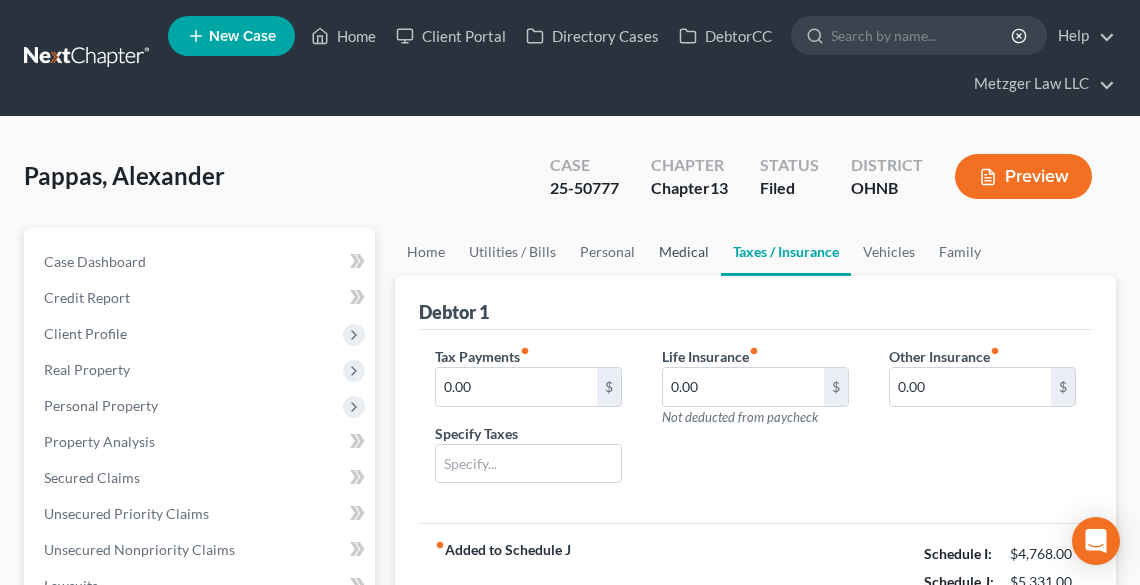 click on "Medical" at bounding box center [684, 252] 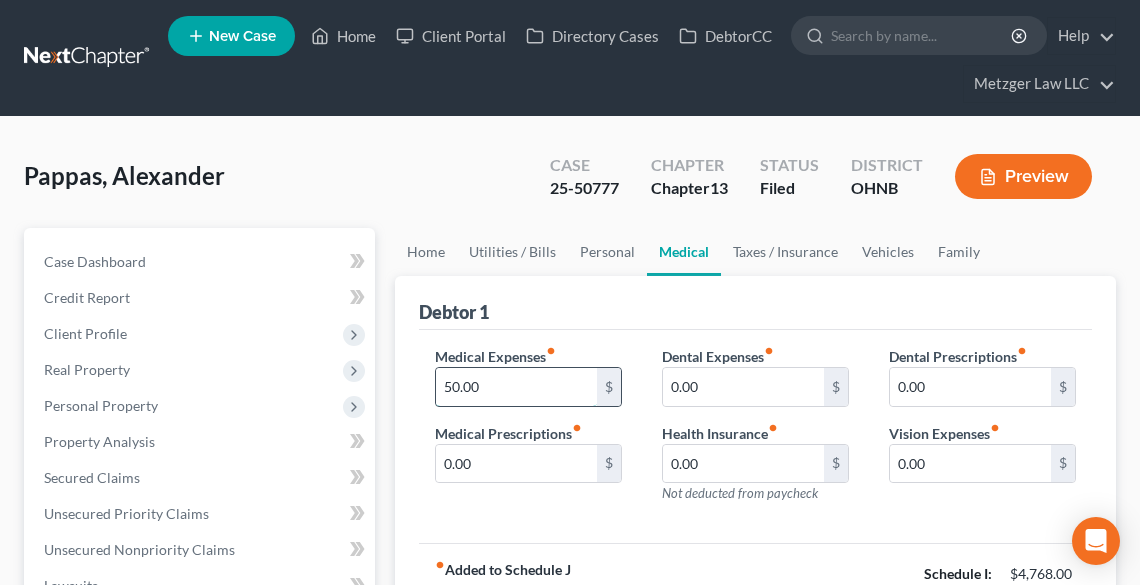 click on "50.00" at bounding box center [516, 387] 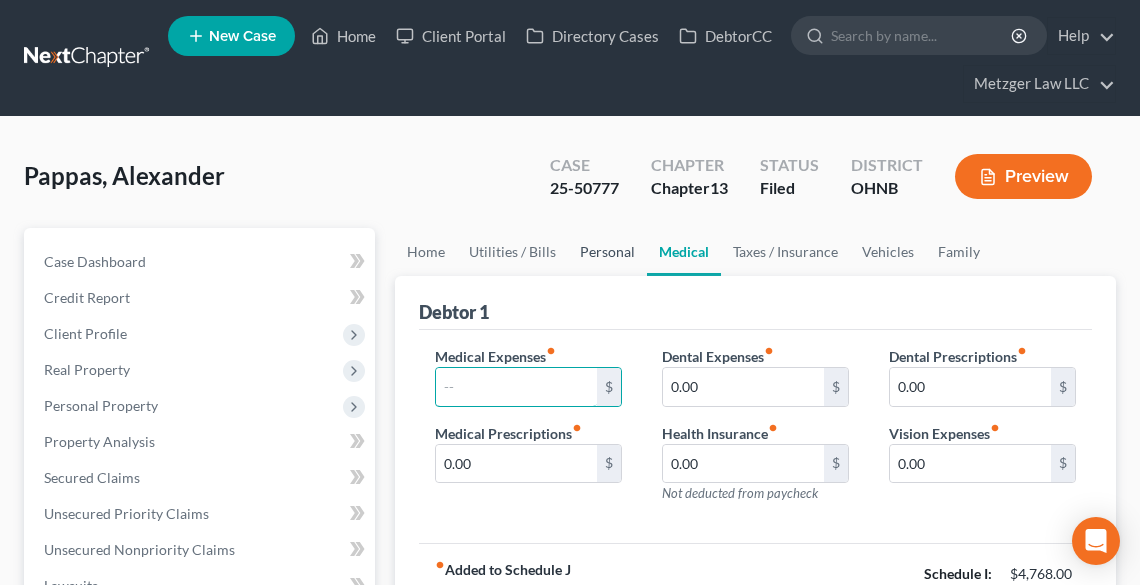 type 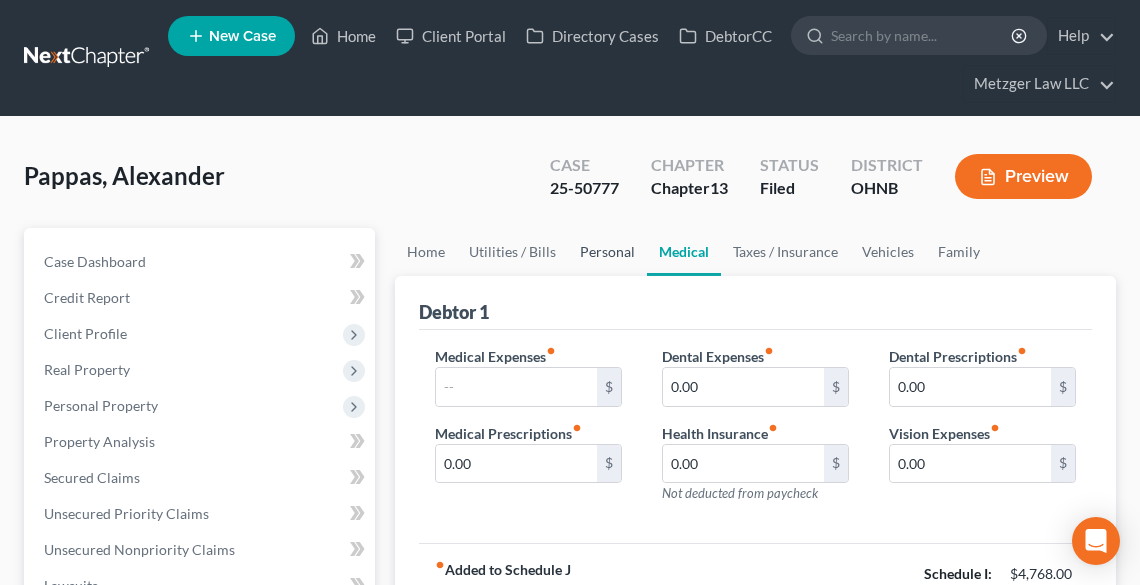 click on "Personal" at bounding box center [607, 252] 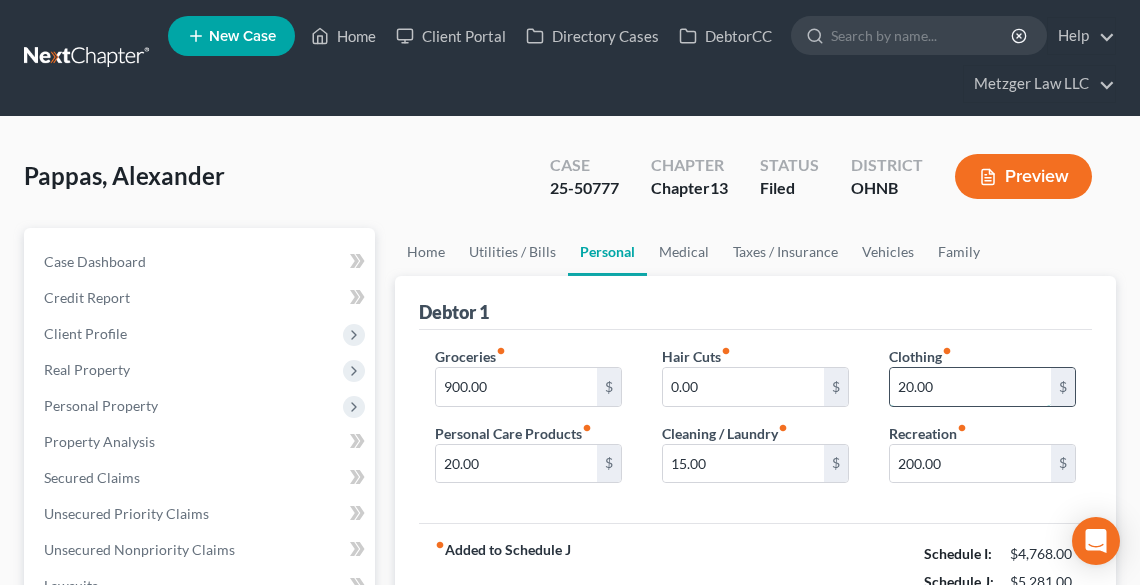 click on "20.00" at bounding box center [970, 387] 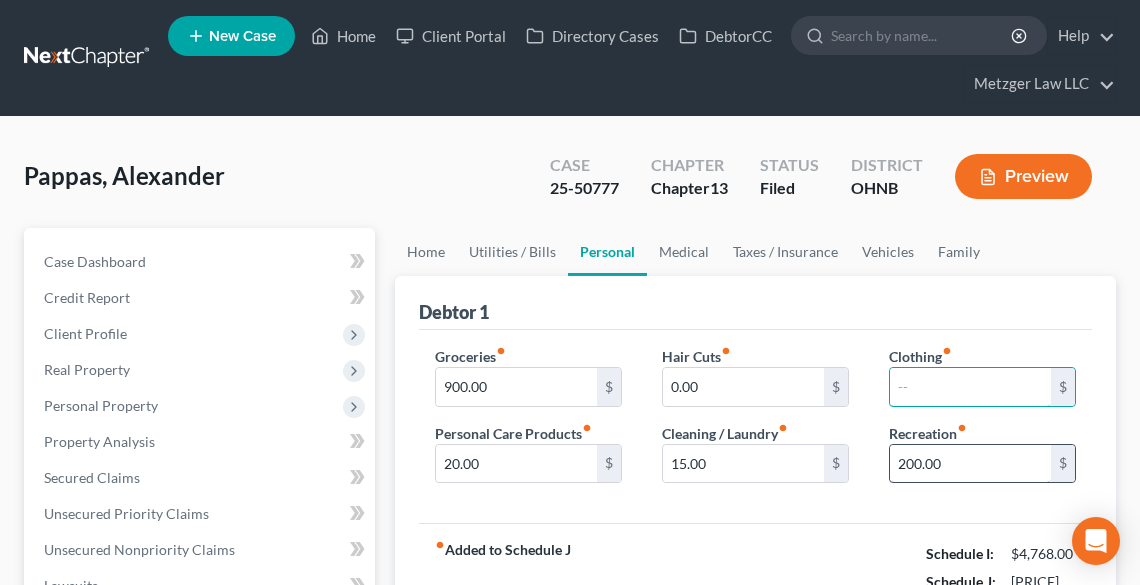 type 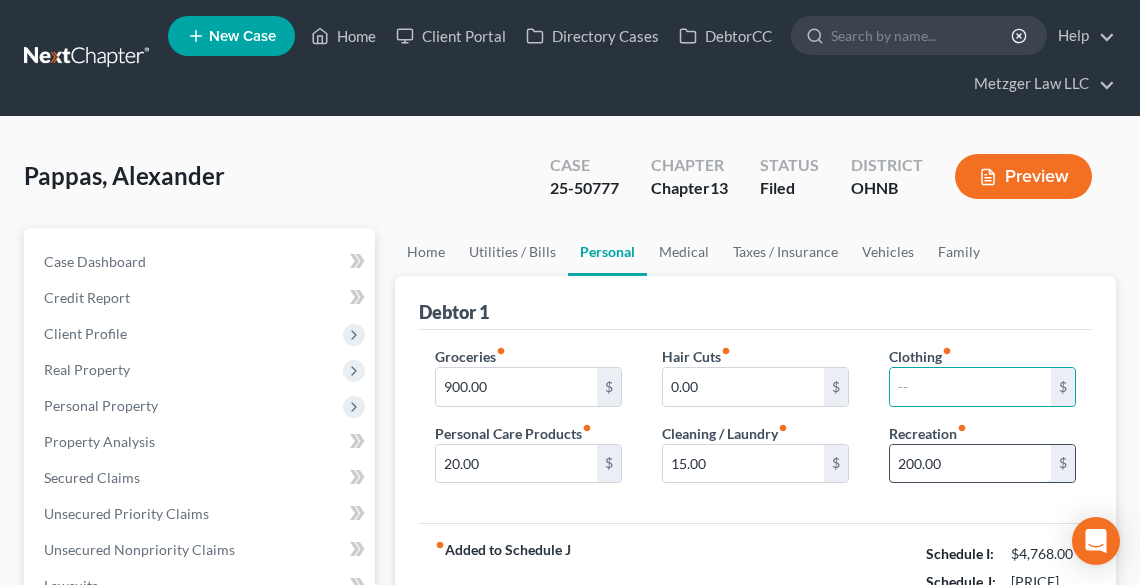 click on "200.00" at bounding box center [970, 464] 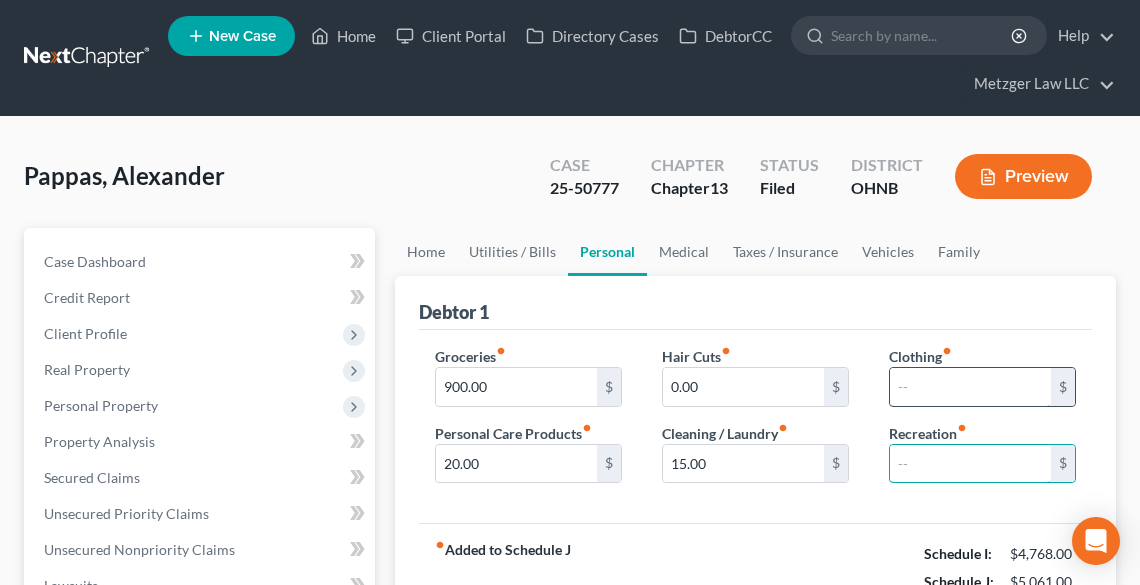 scroll, scrollTop: 320, scrollLeft: 0, axis: vertical 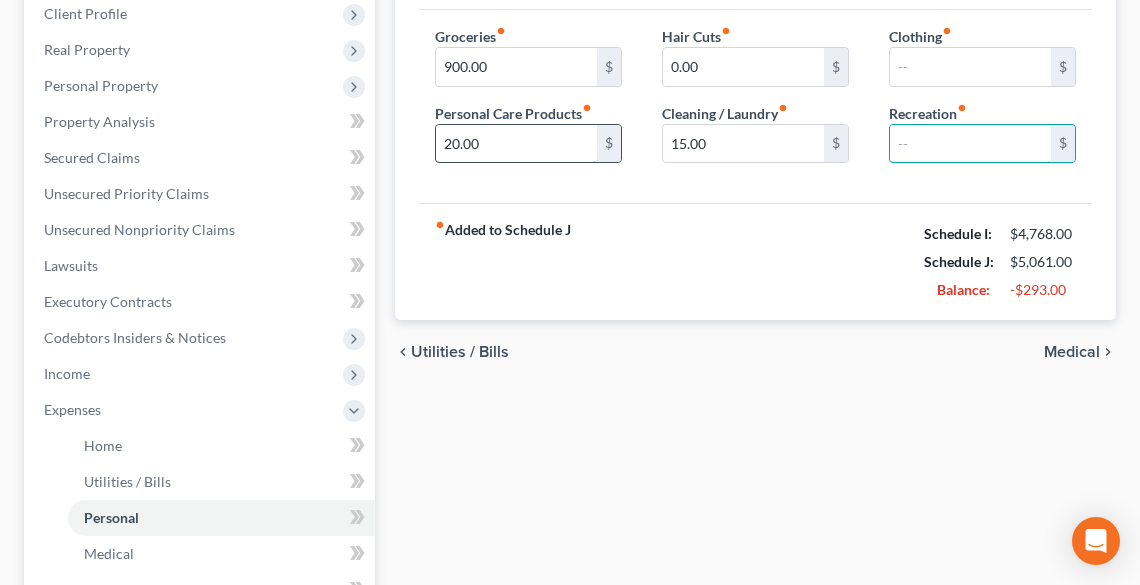 type 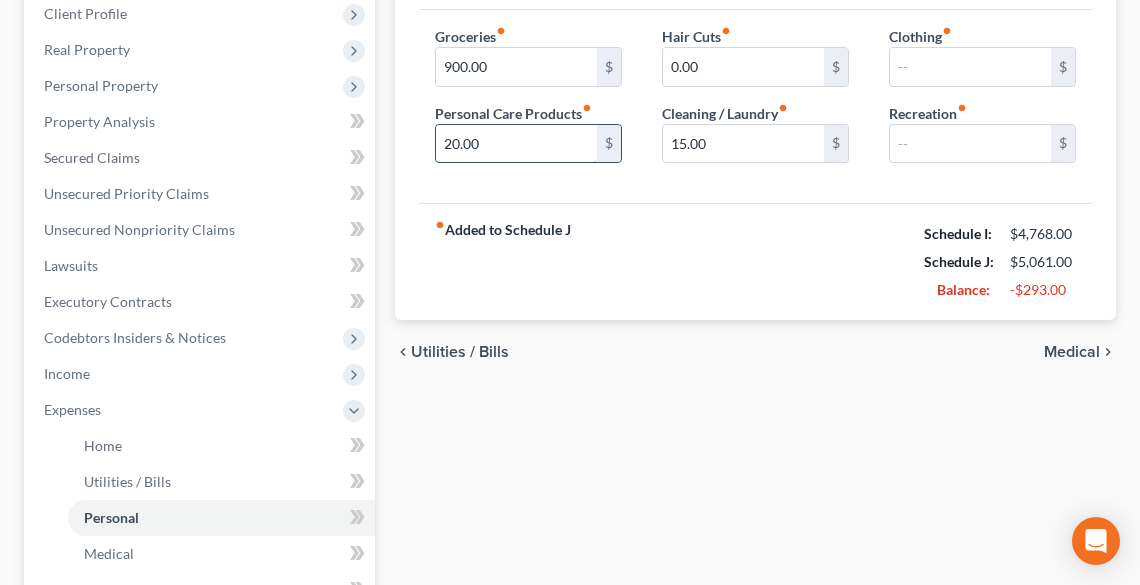 click on "20.00" at bounding box center (516, 144) 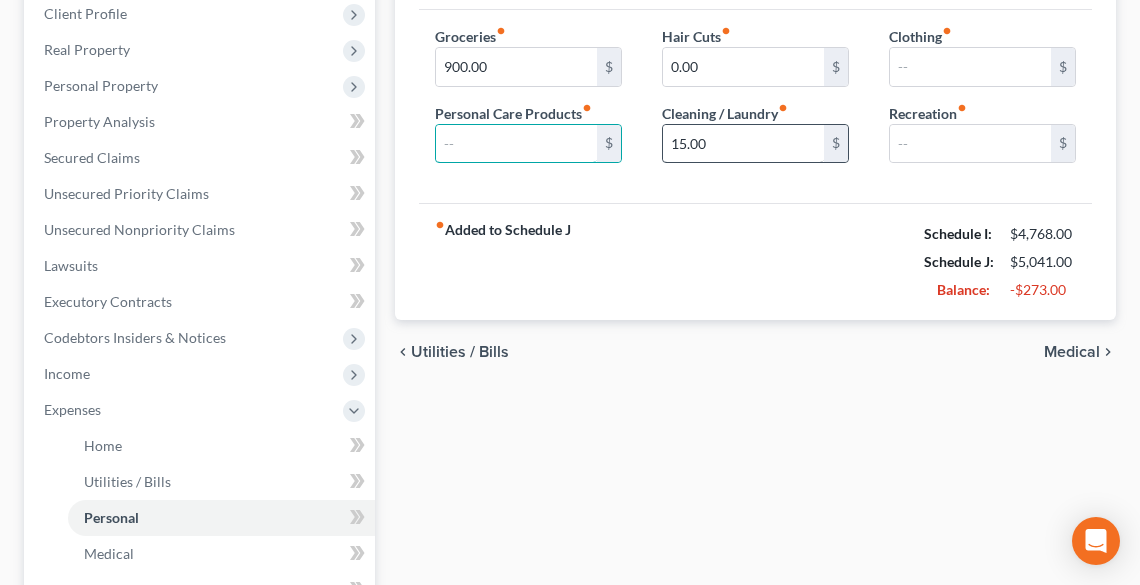 type 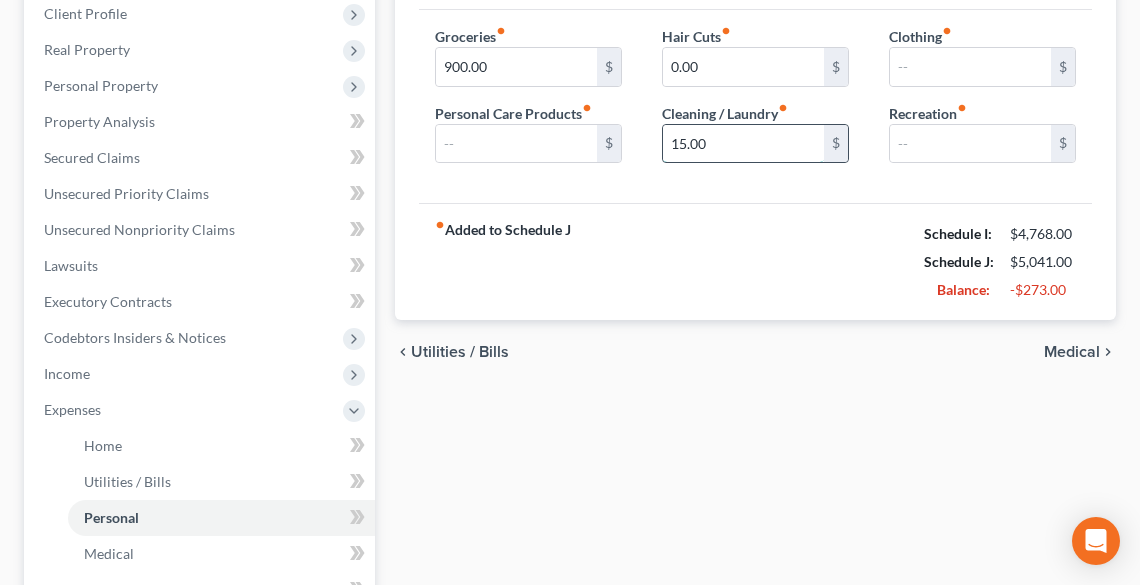 click on "15.00" at bounding box center [743, 144] 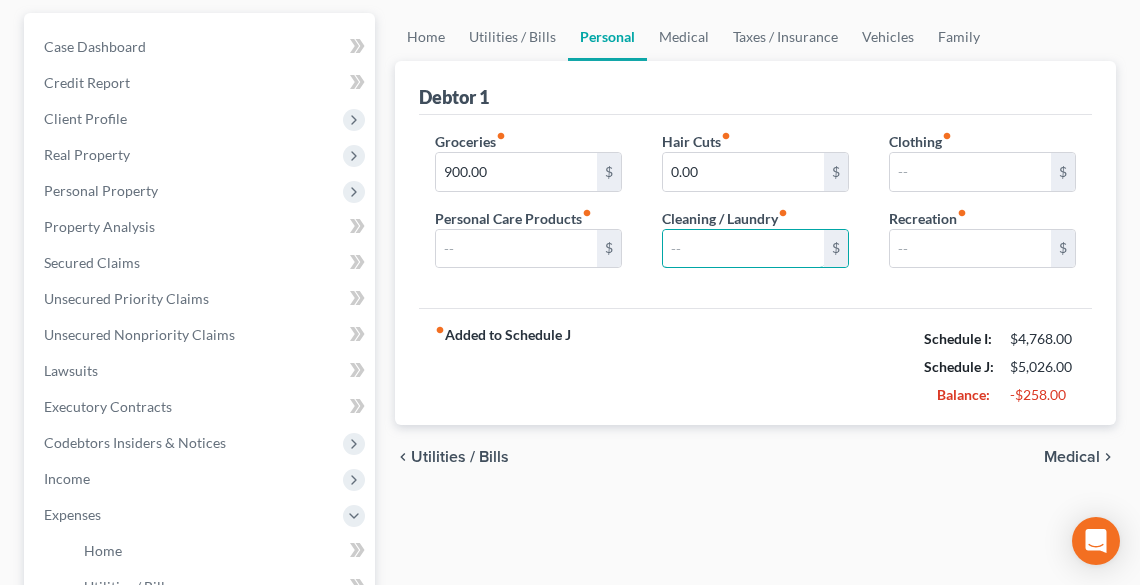 scroll, scrollTop: 80, scrollLeft: 0, axis: vertical 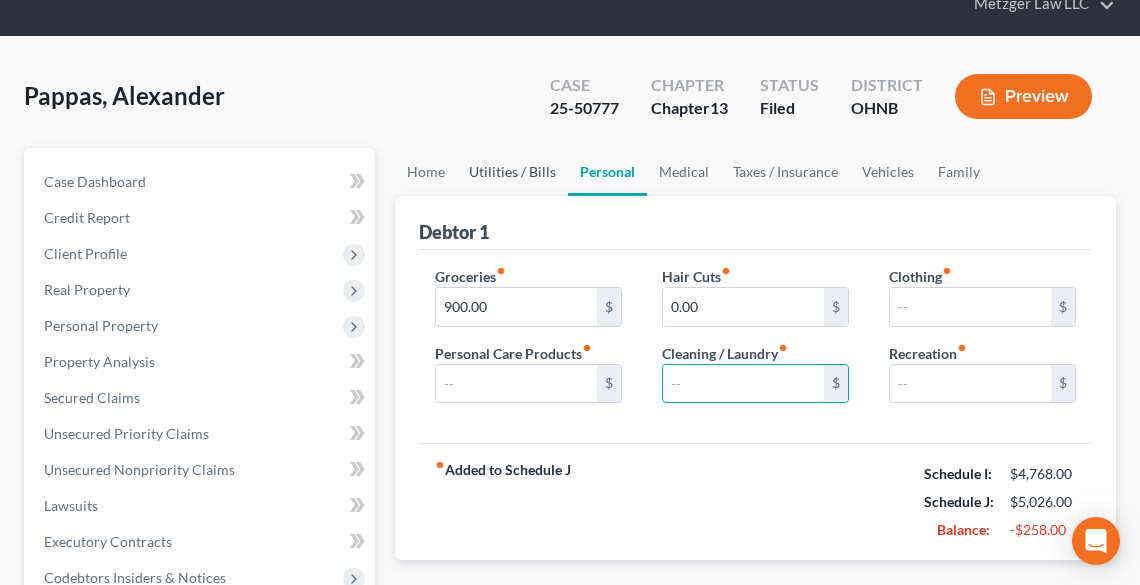 type 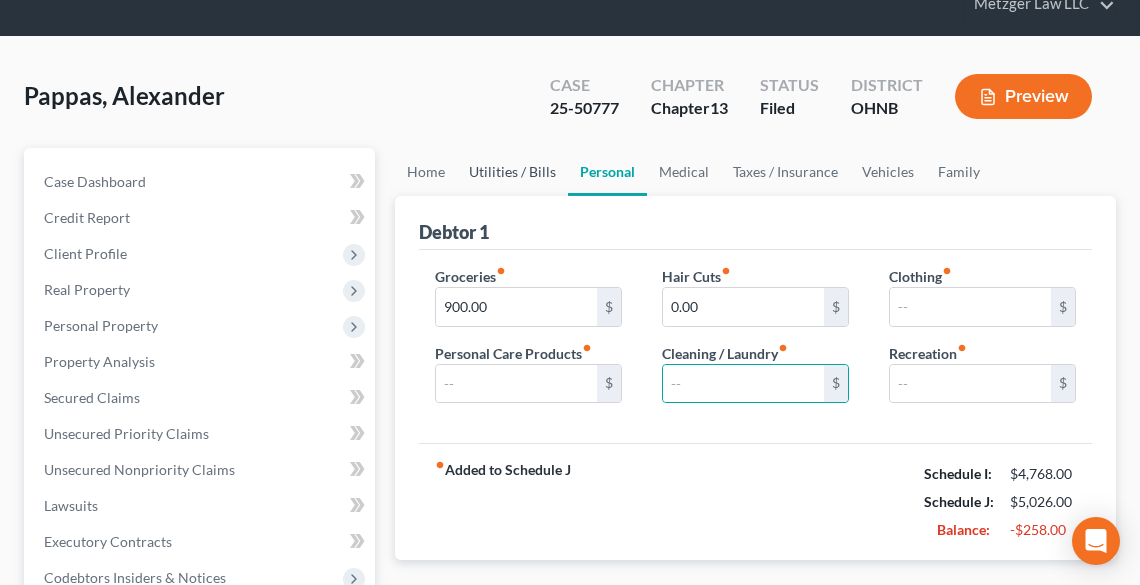 click on "Utilities / Bills" at bounding box center [512, 172] 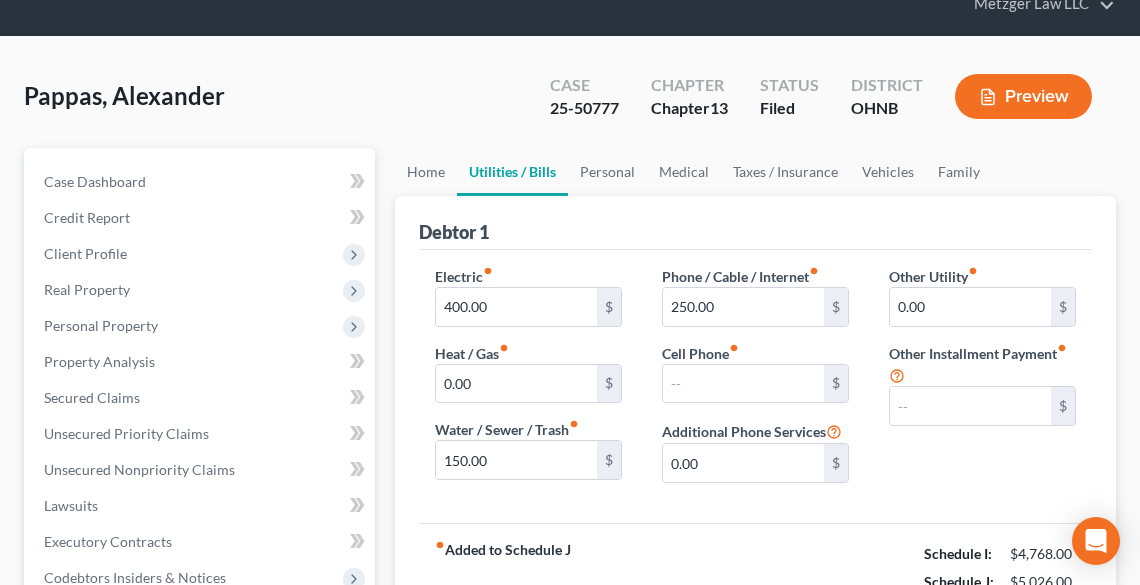scroll, scrollTop: 0, scrollLeft: 0, axis: both 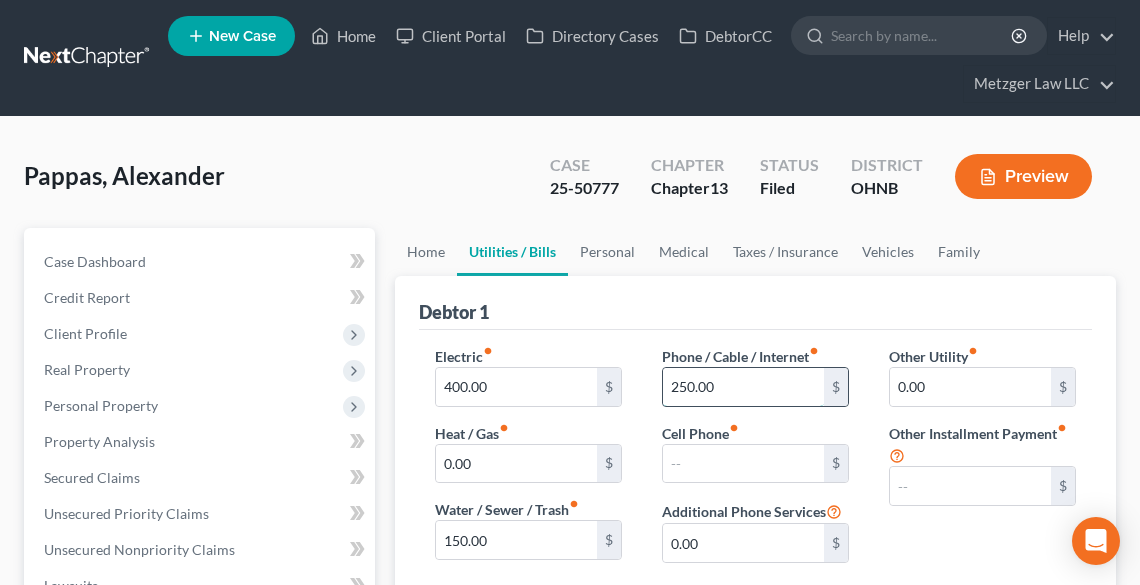 click on "250.00" at bounding box center (743, 387) 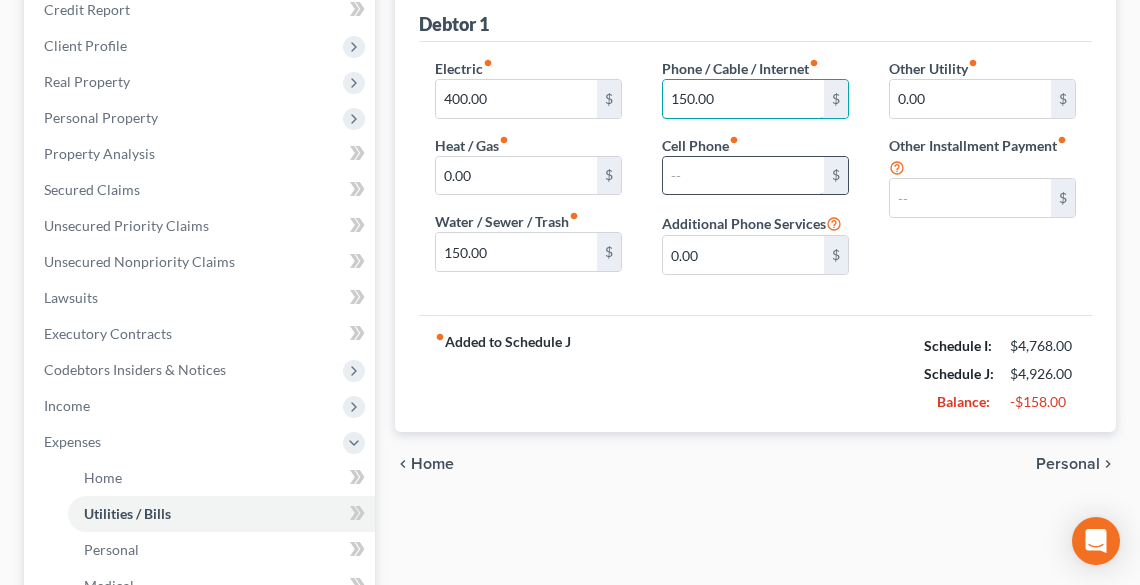 scroll, scrollTop: 80, scrollLeft: 0, axis: vertical 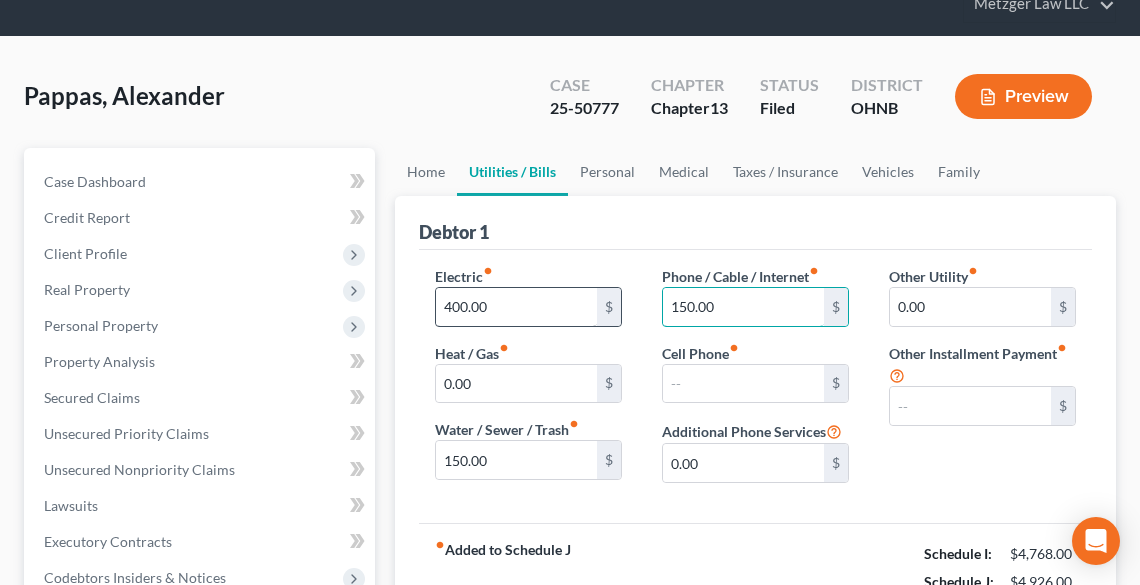 type on "150.00" 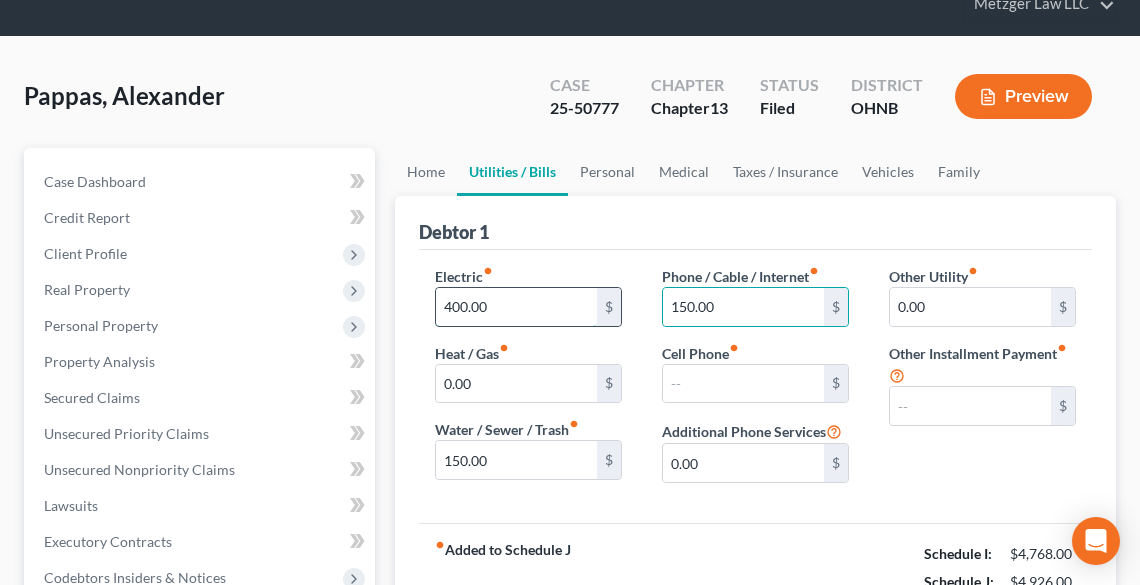 click on "400.00" at bounding box center [516, 307] 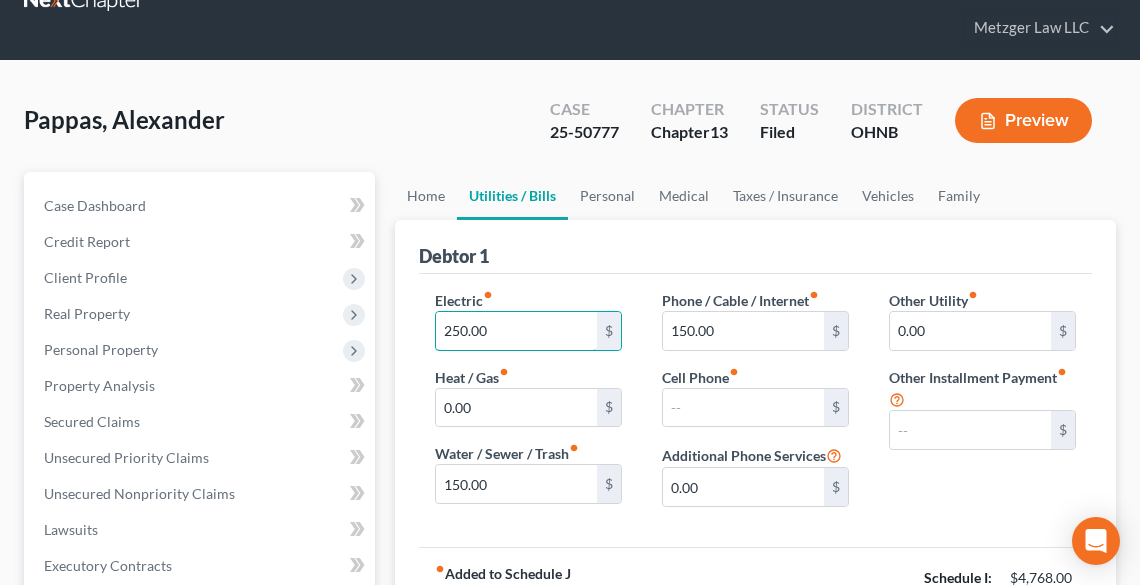 scroll, scrollTop: 0, scrollLeft: 0, axis: both 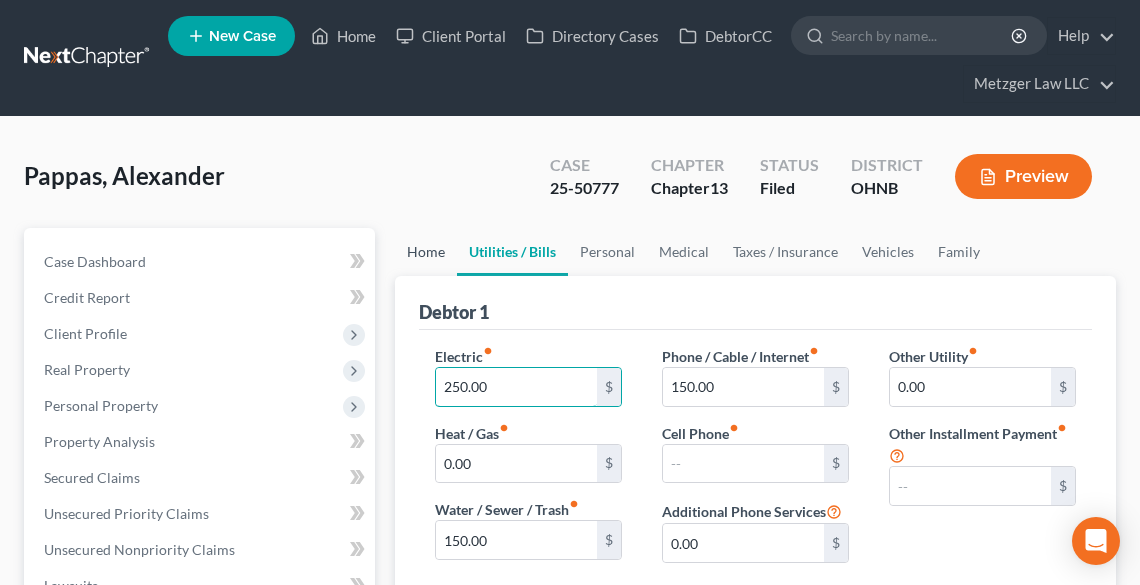 type on "250.00" 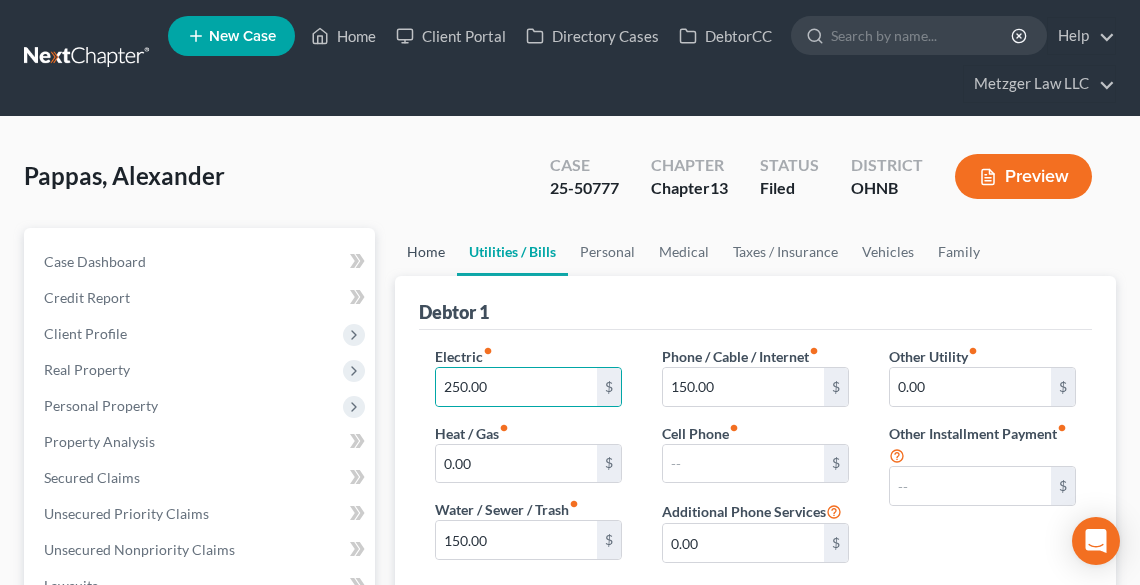 click on "Home" at bounding box center [426, 252] 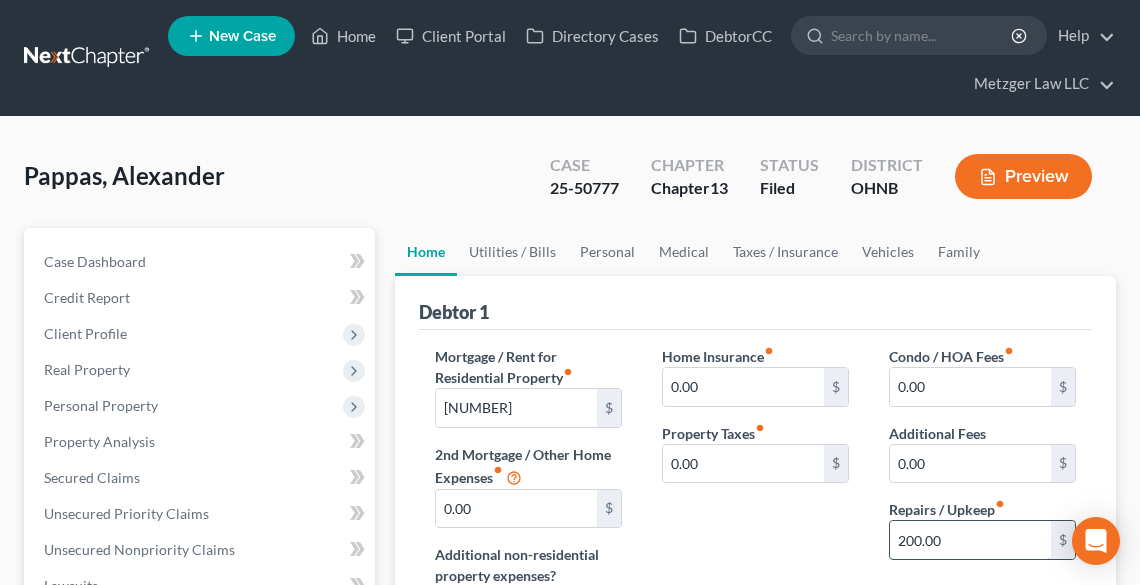 click on "200.00" at bounding box center (970, 540) 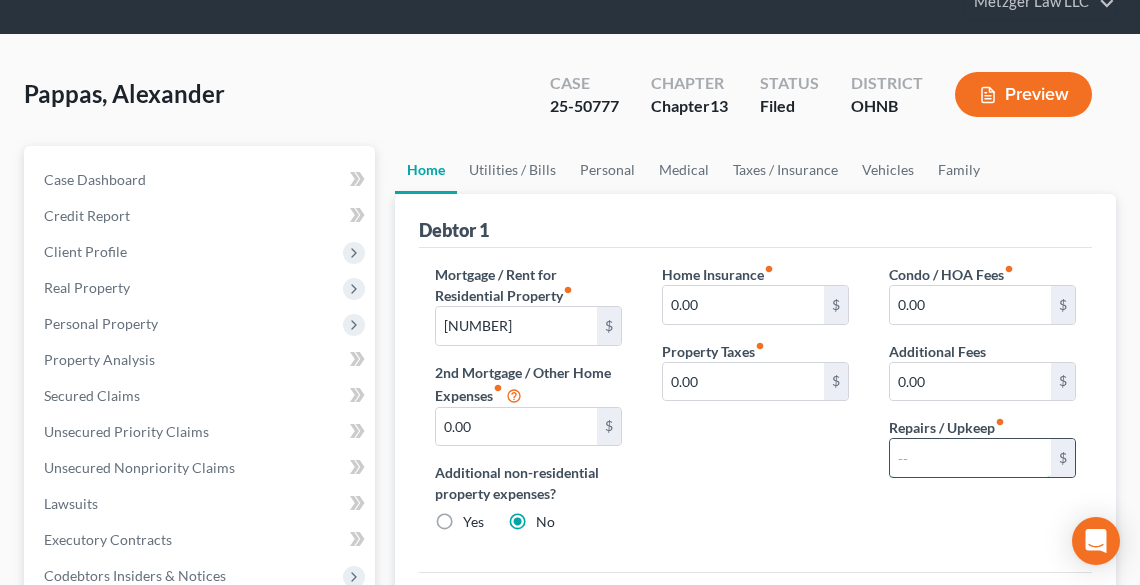 scroll, scrollTop: 400, scrollLeft: 0, axis: vertical 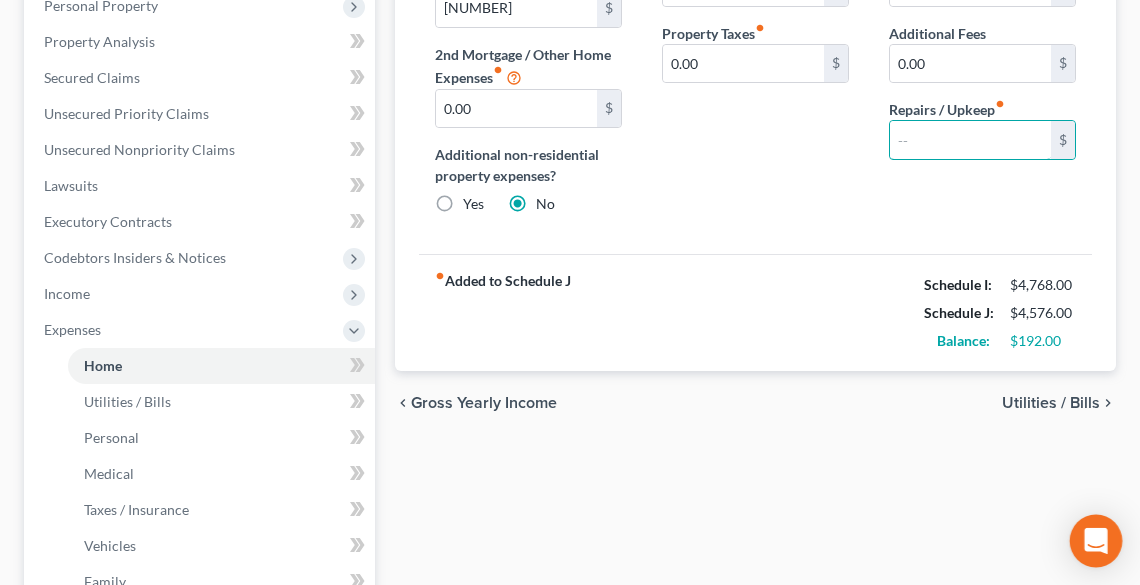 type 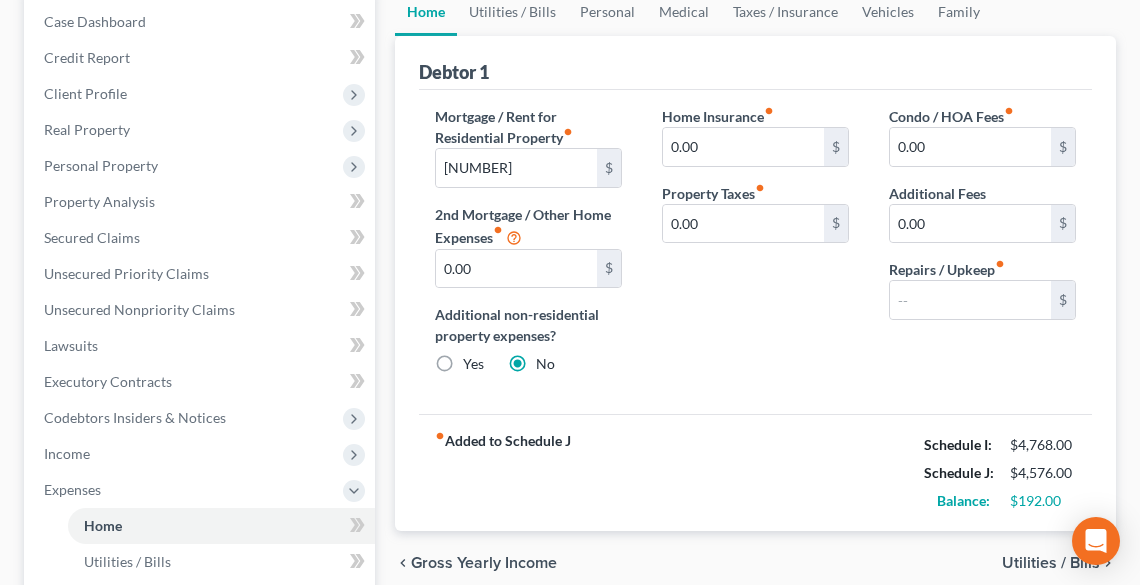 scroll, scrollTop: 240, scrollLeft: 0, axis: vertical 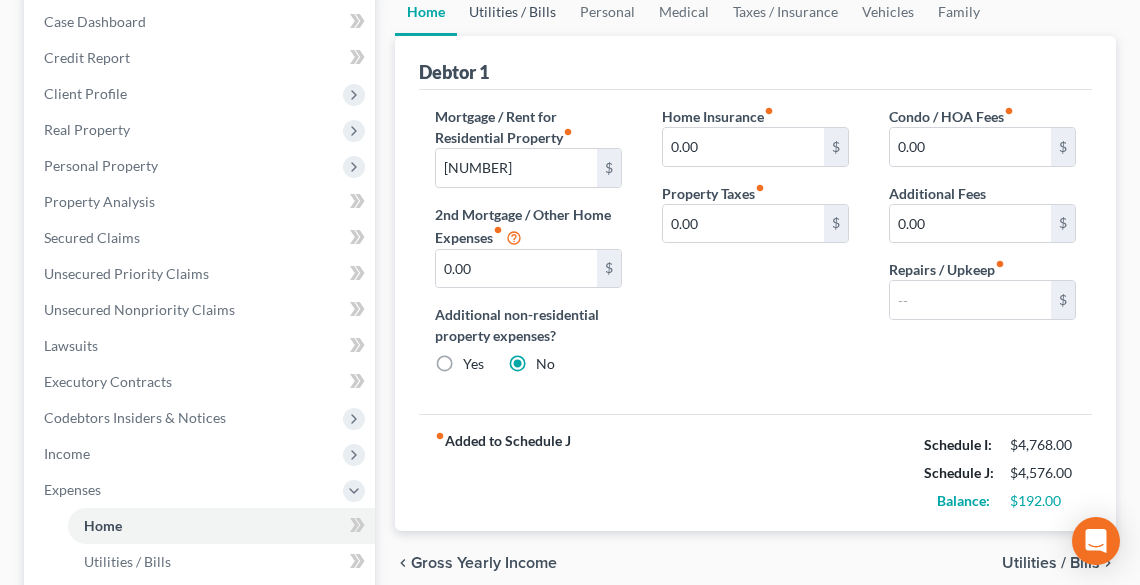 click on "Utilities / Bills" at bounding box center (512, 12) 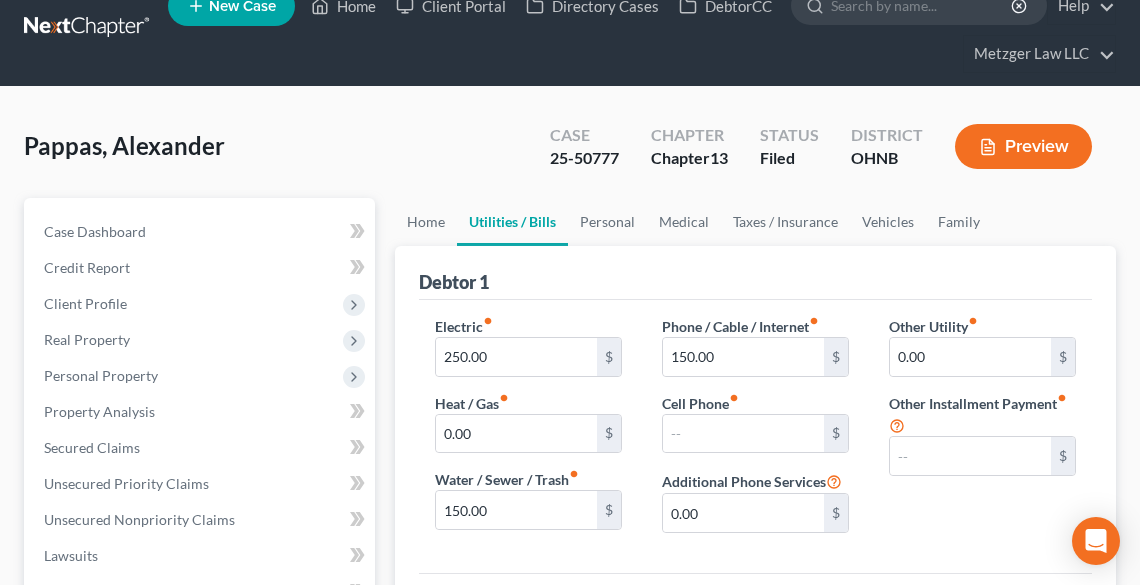 scroll, scrollTop: 0, scrollLeft: 0, axis: both 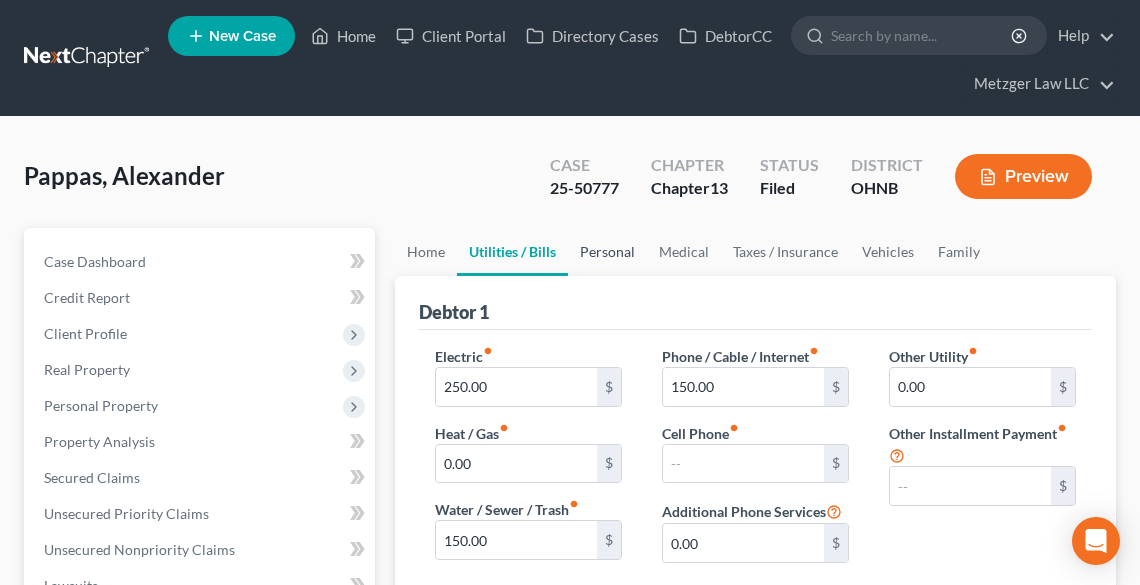 click on "Personal" at bounding box center [607, 252] 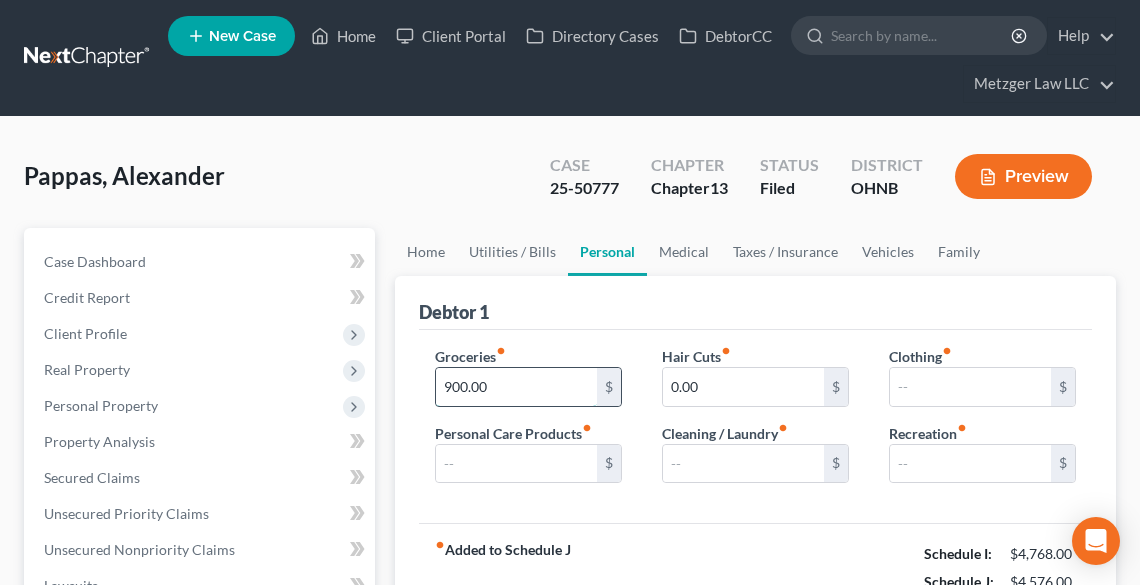 click on "900.00" at bounding box center (516, 387) 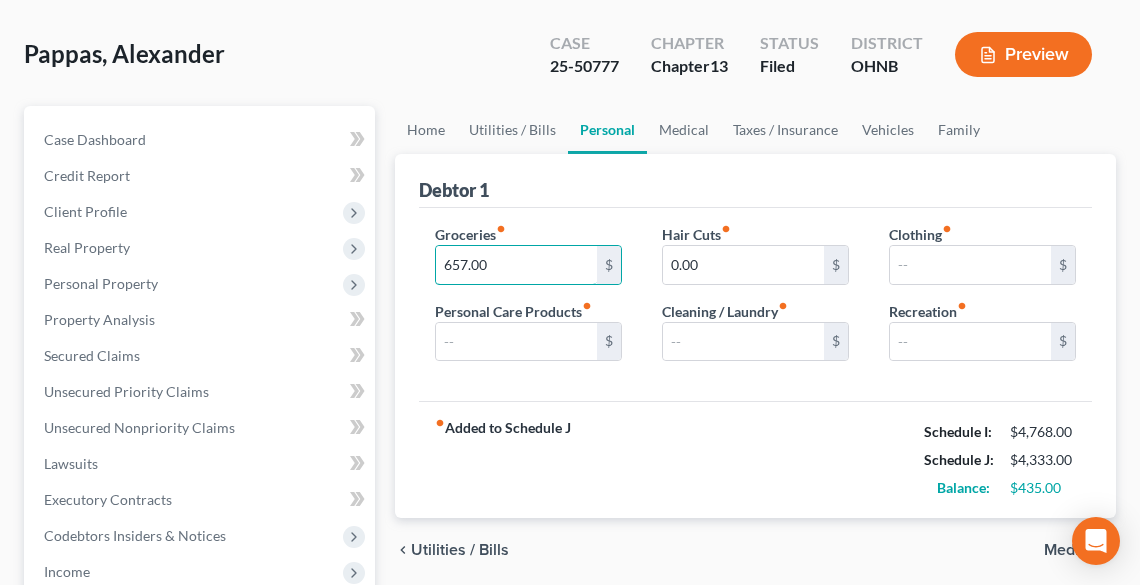 scroll, scrollTop: 320, scrollLeft: 0, axis: vertical 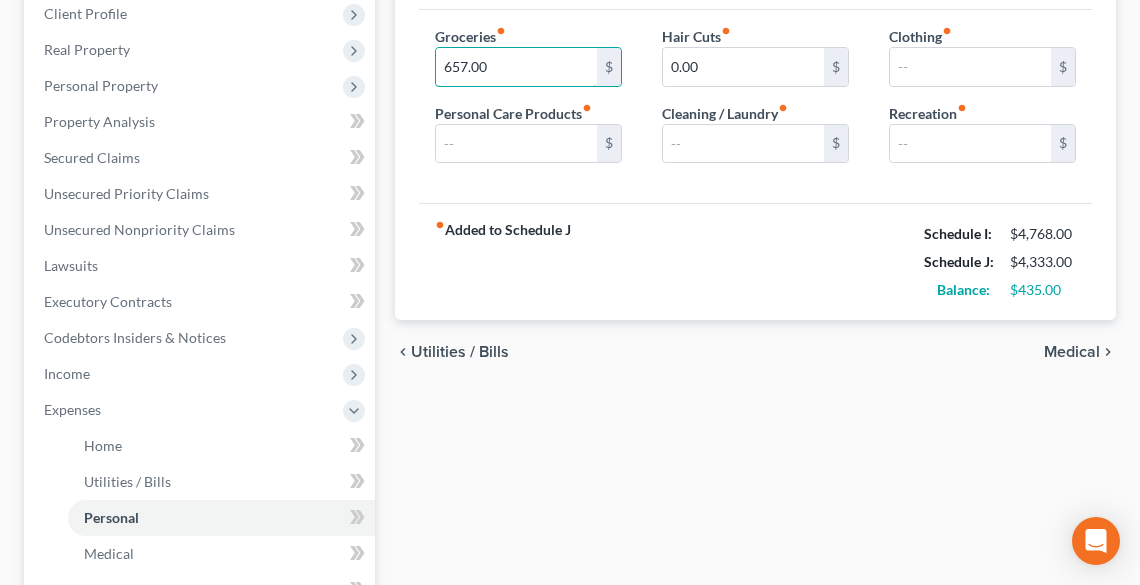 type on "657.00" 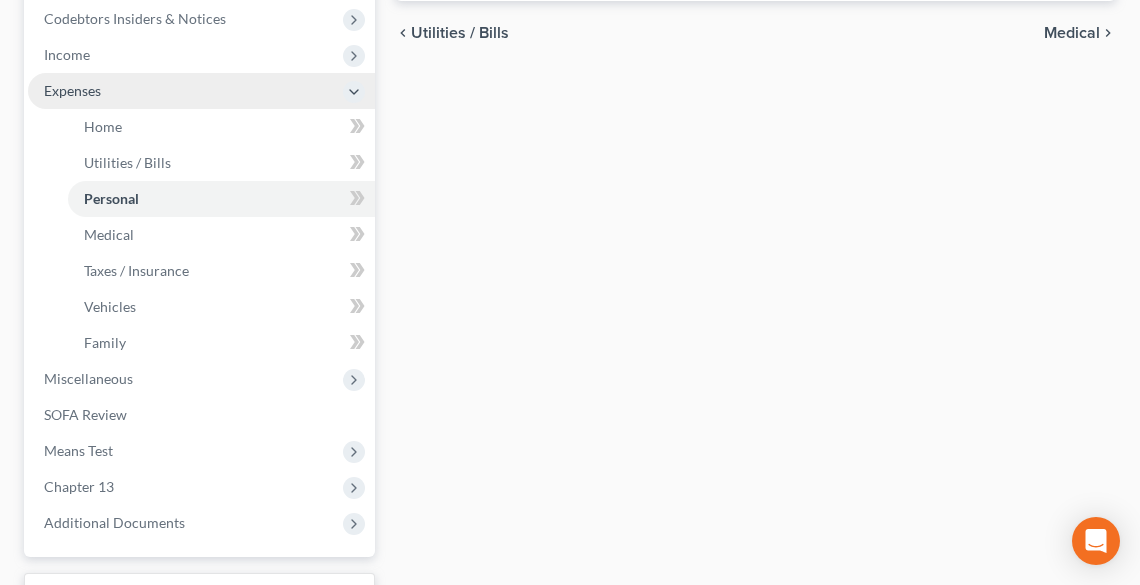 scroll, scrollTop: 640, scrollLeft: 0, axis: vertical 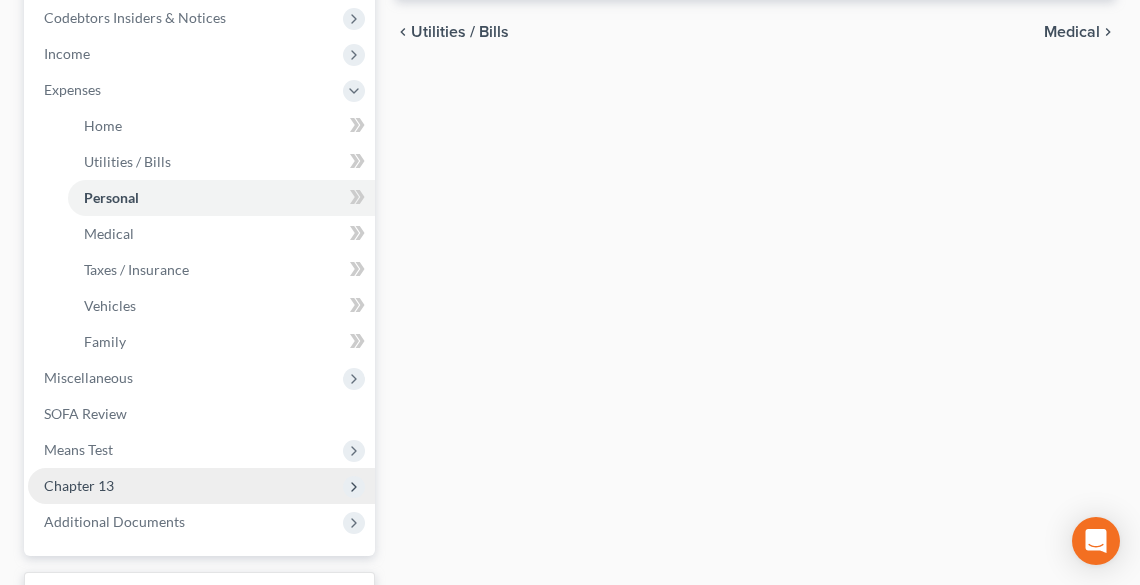 click on "Chapter 13" at bounding box center [201, 486] 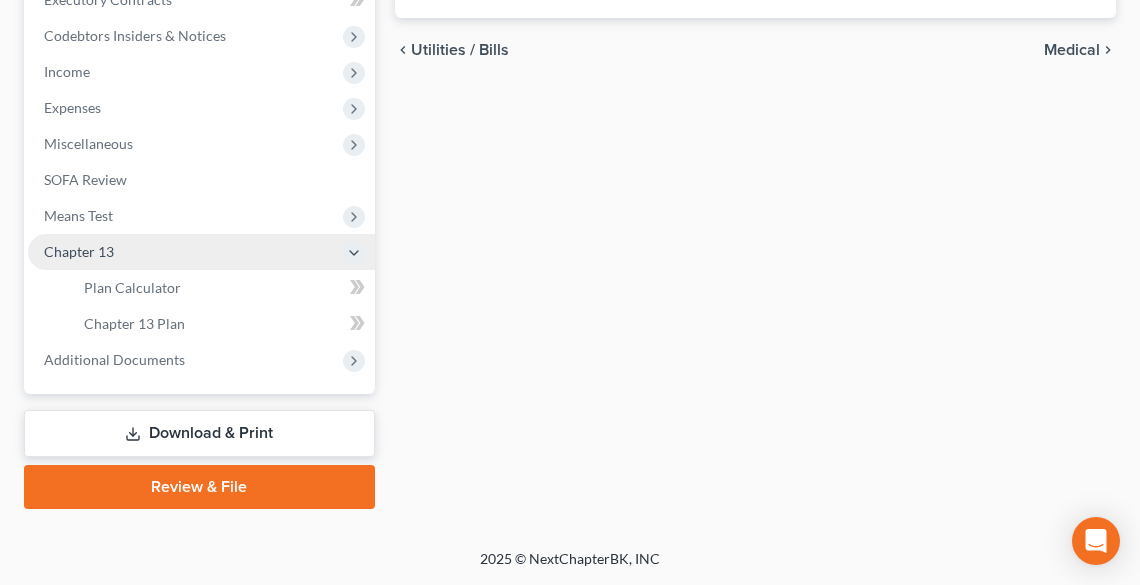 scroll, scrollTop: 620, scrollLeft: 0, axis: vertical 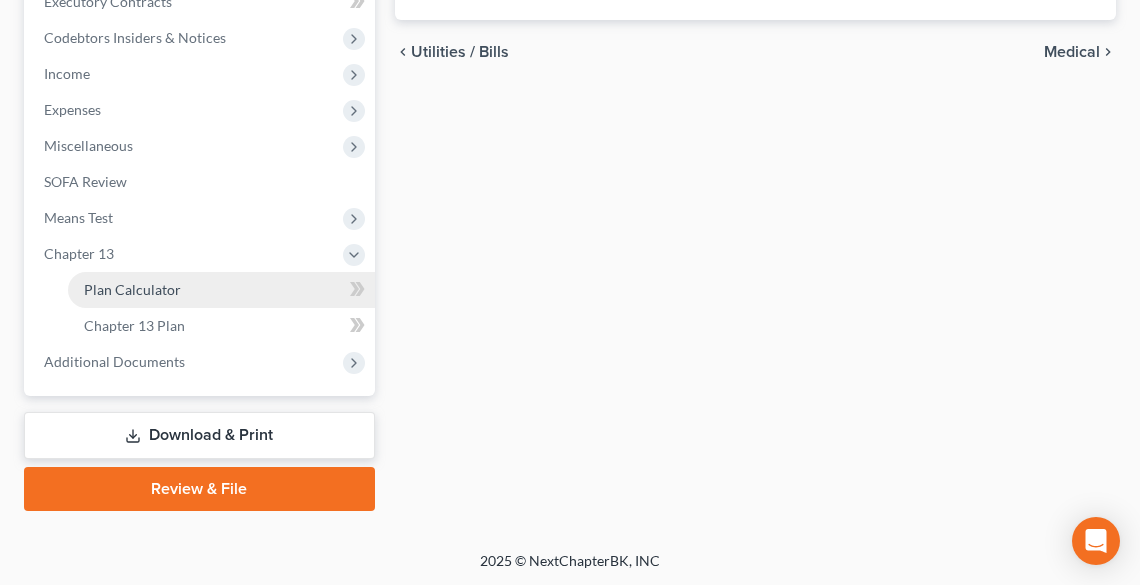click on "Plan Calculator" at bounding box center (132, 289) 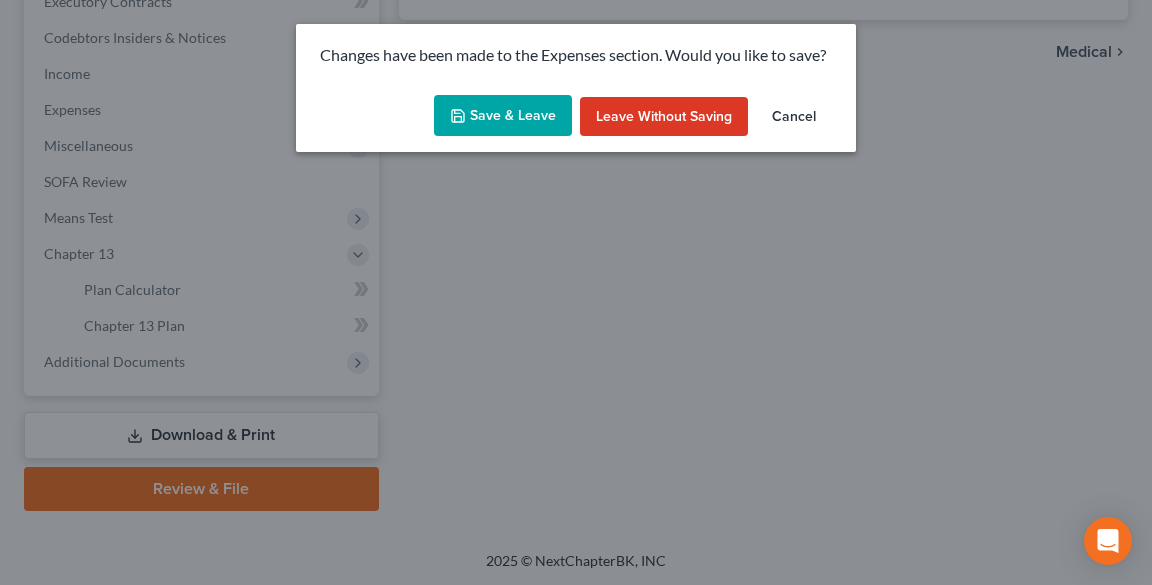 click on "Save & Leave" at bounding box center [503, 116] 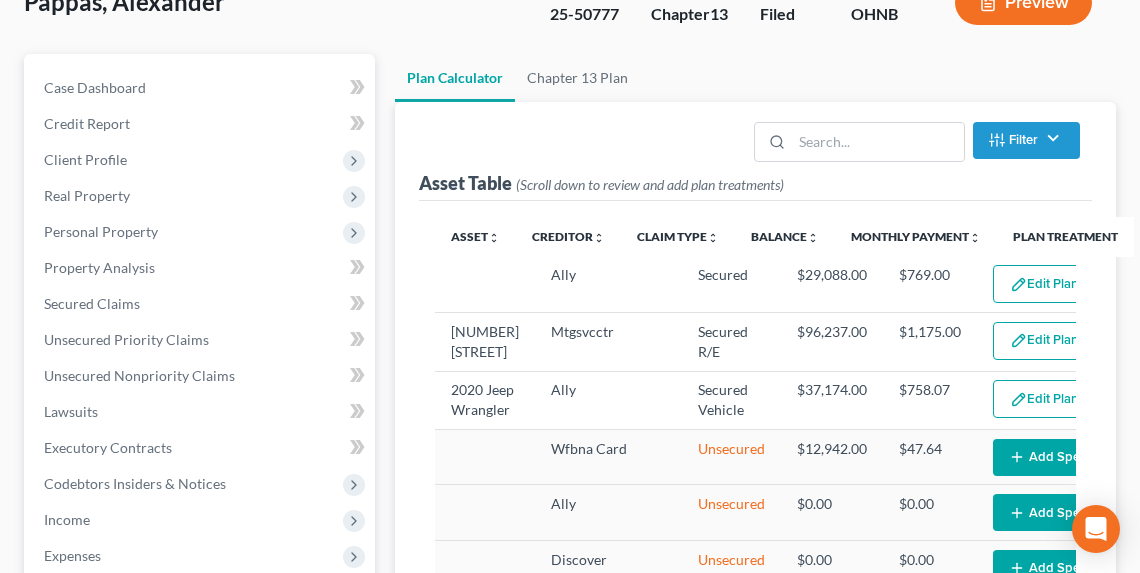 scroll, scrollTop: 480, scrollLeft: 0, axis: vertical 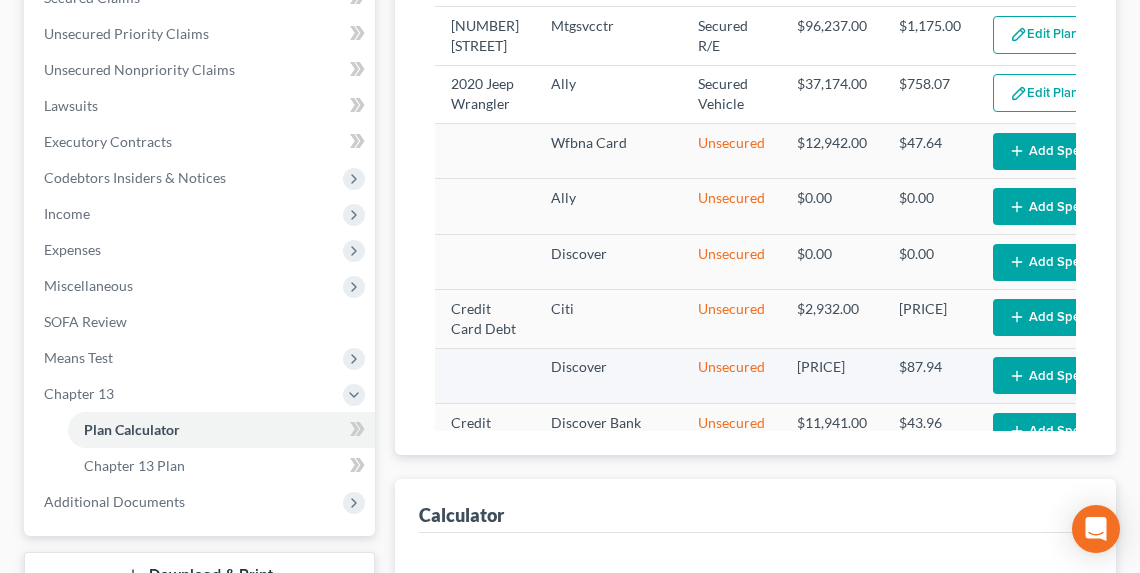 select on "59" 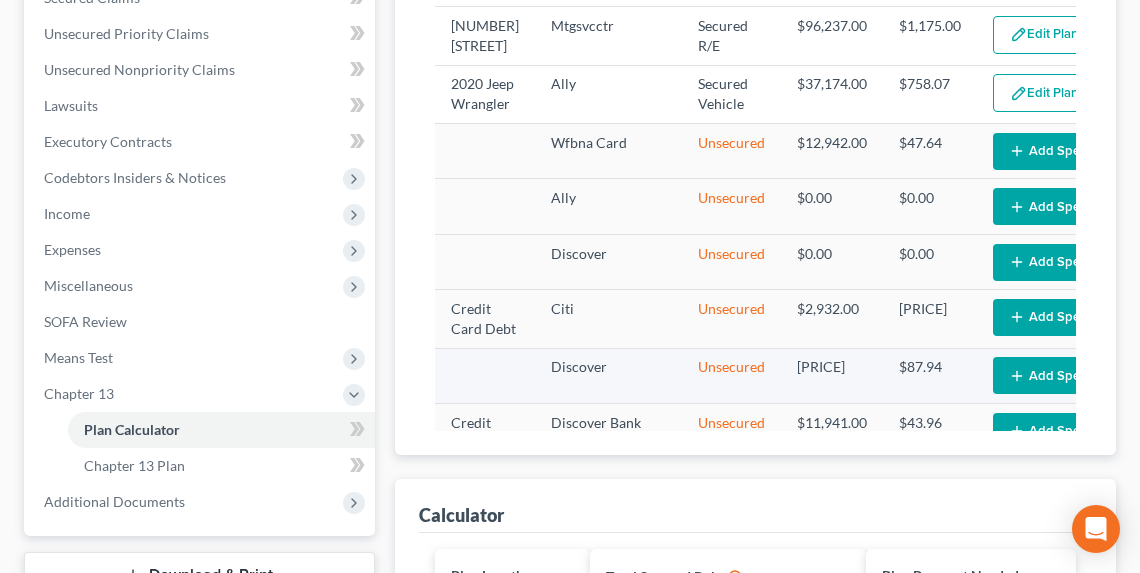 scroll, scrollTop: 475, scrollLeft: 0, axis: vertical 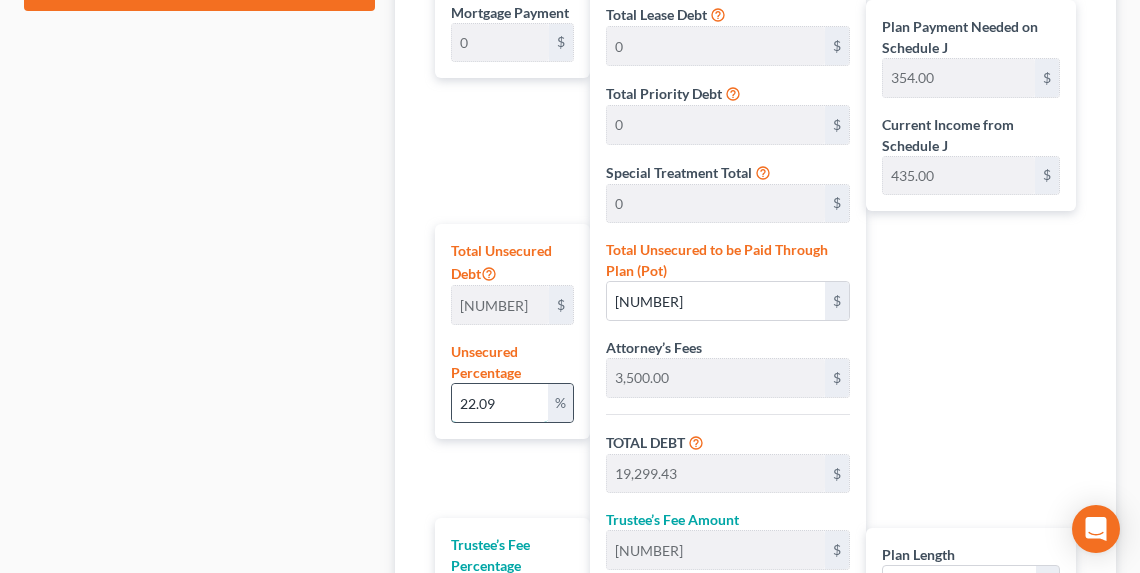 click on "22.09" at bounding box center [500, 403] 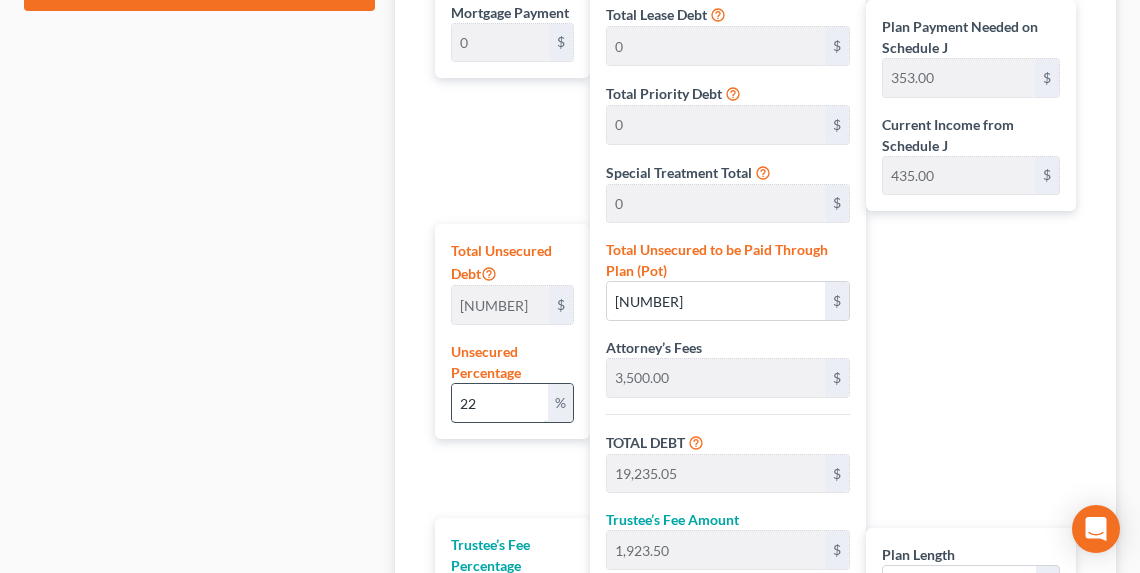 type on "2" 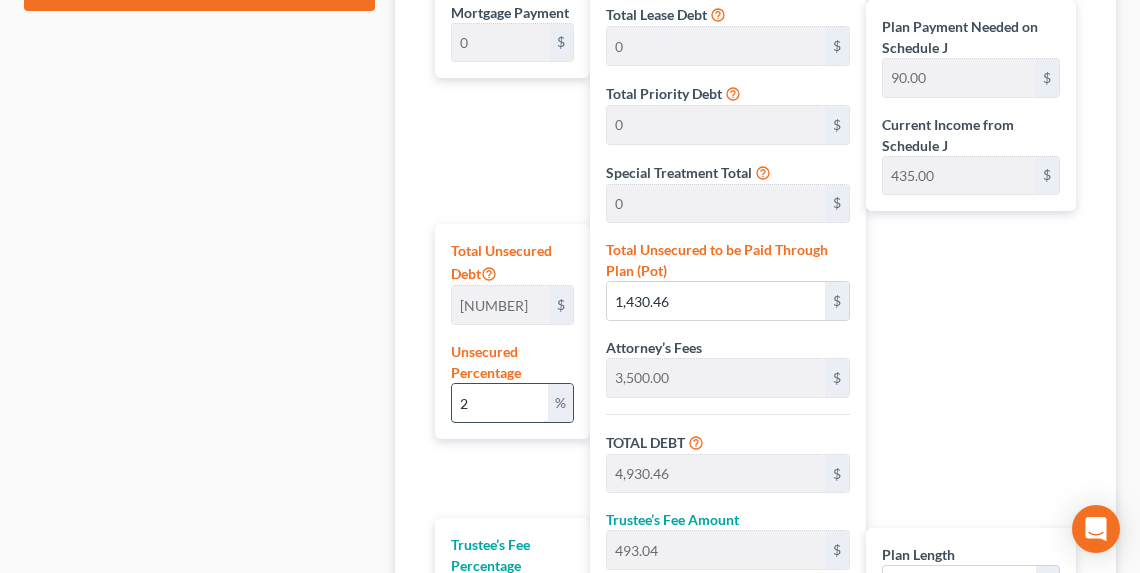 type 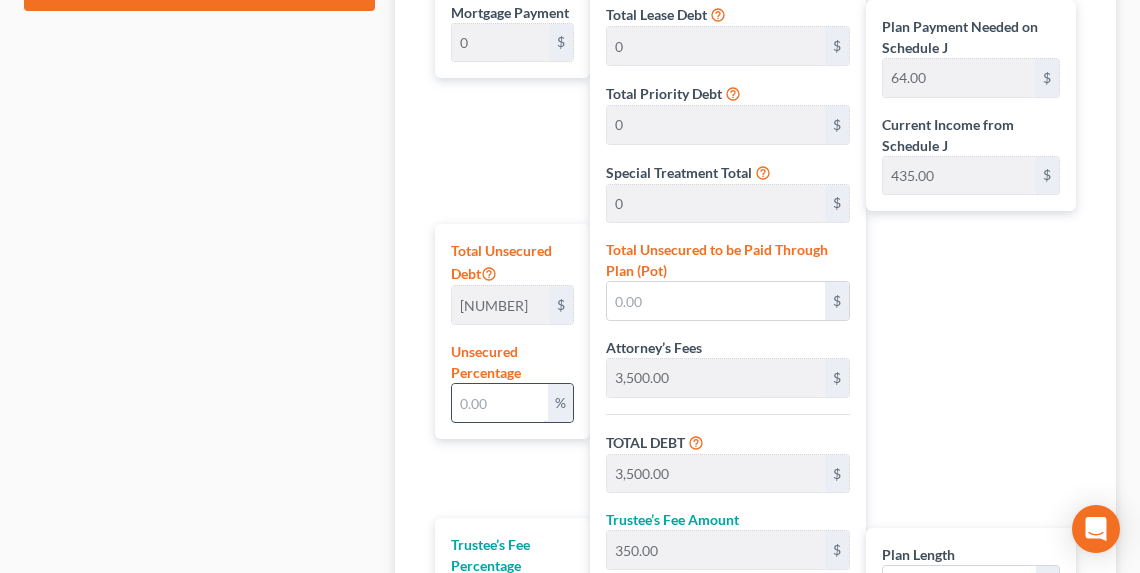 type on "3" 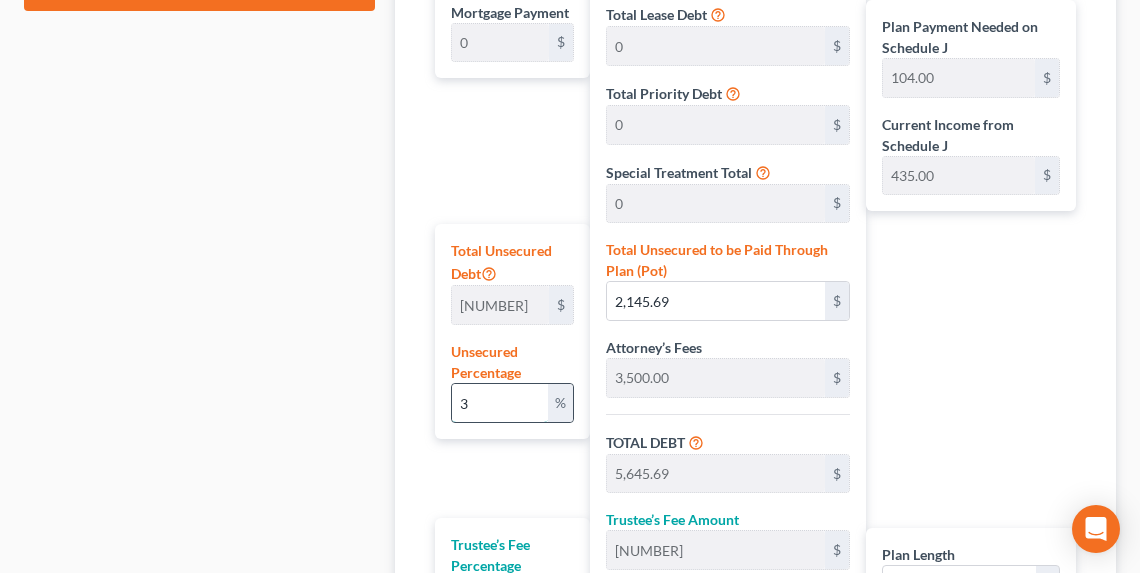 type on "30" 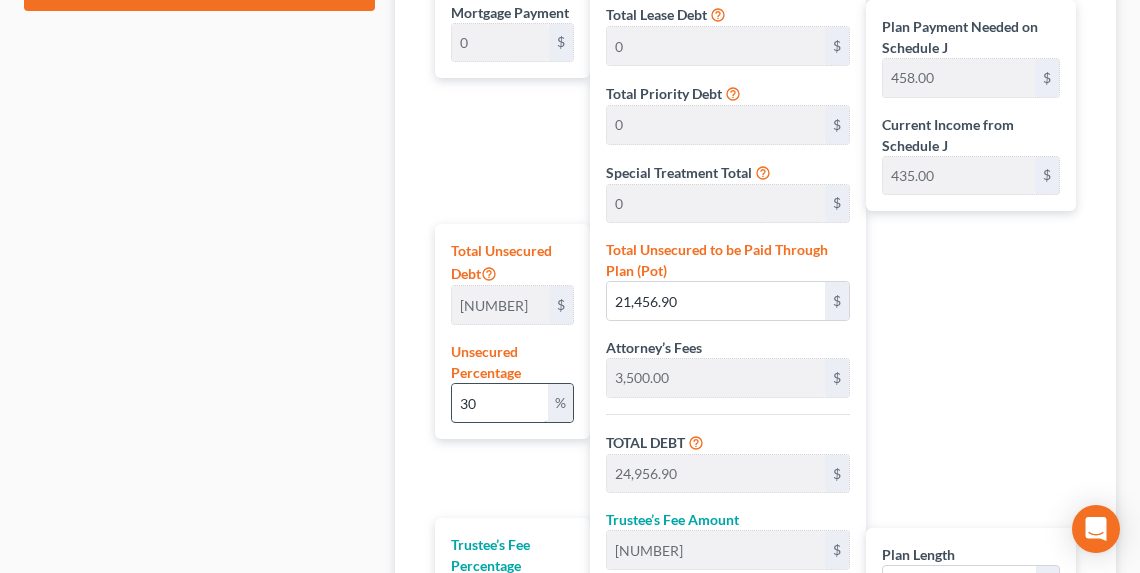 type on "3" 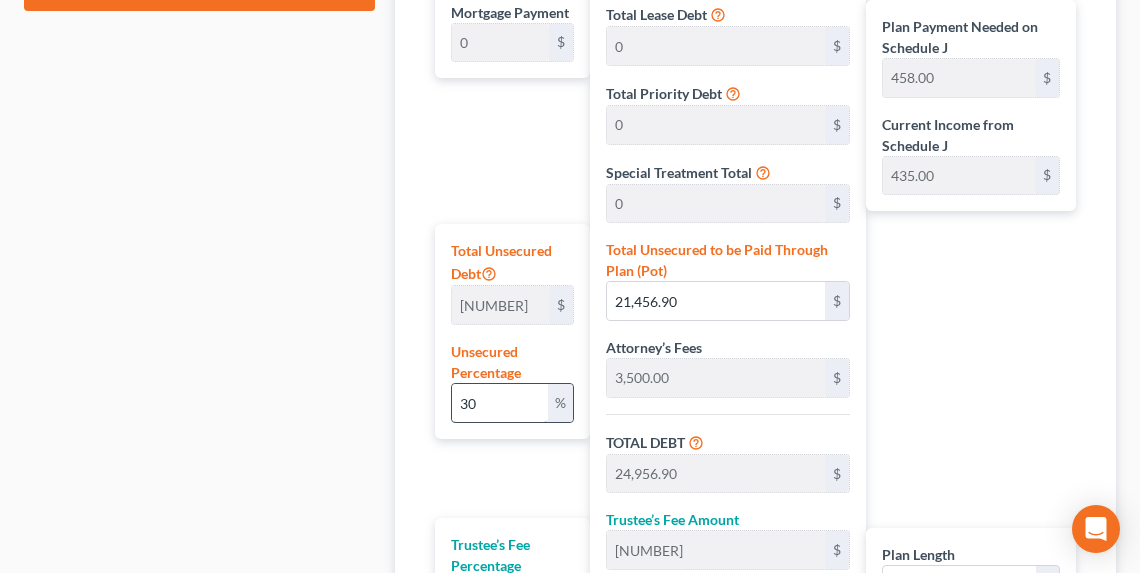 type on "2,145.69" 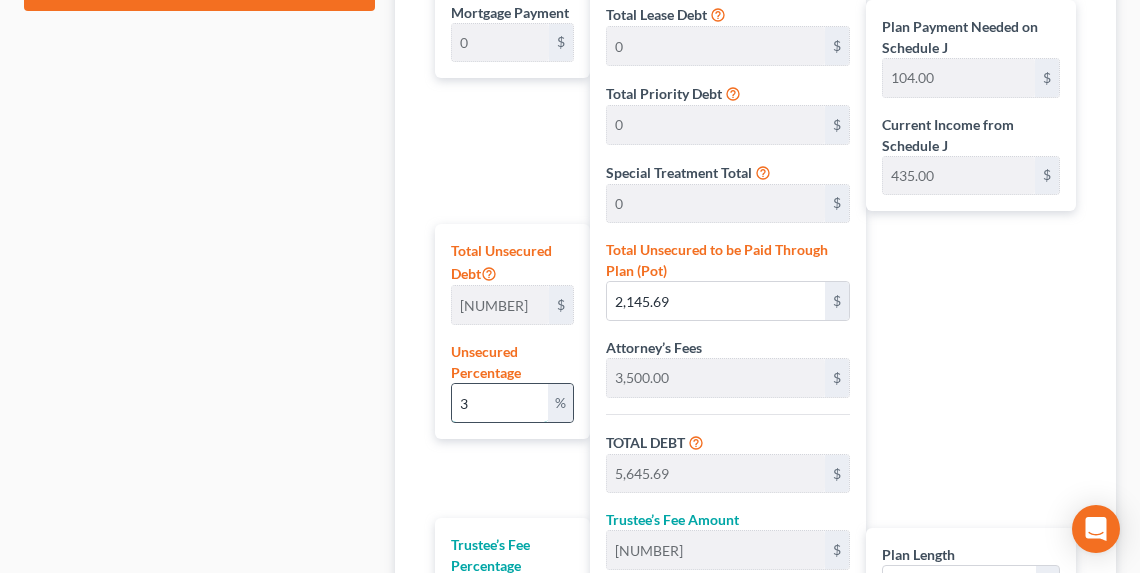 type 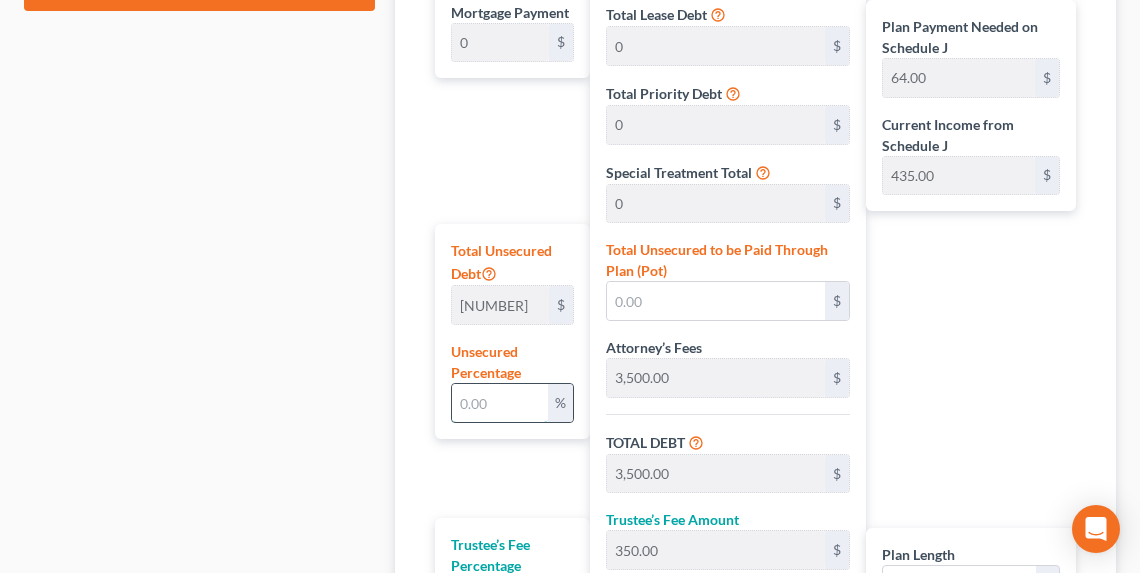 type on "2" 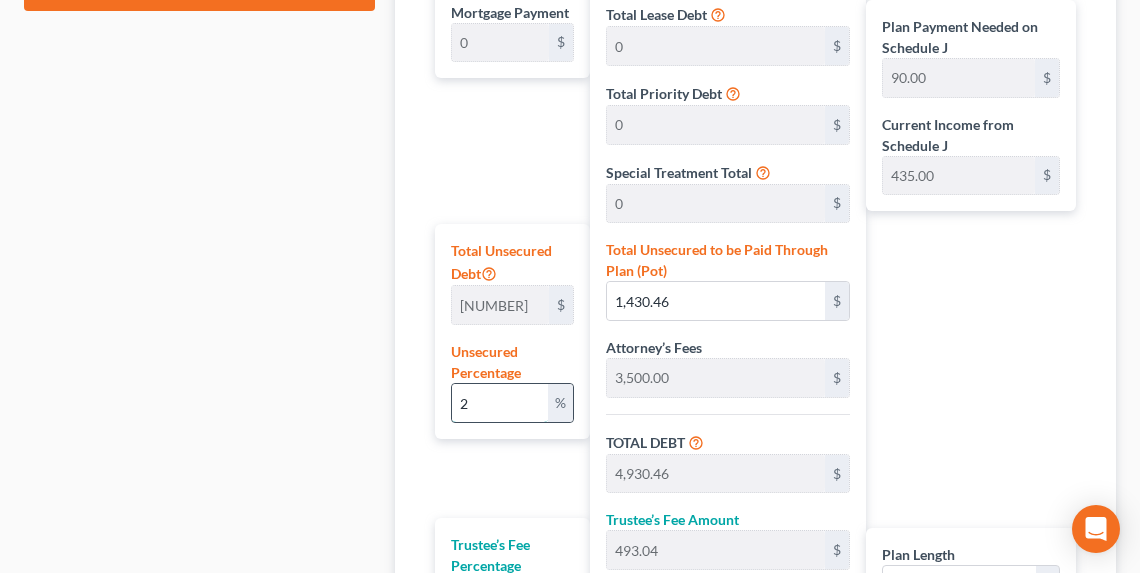 type on "28" 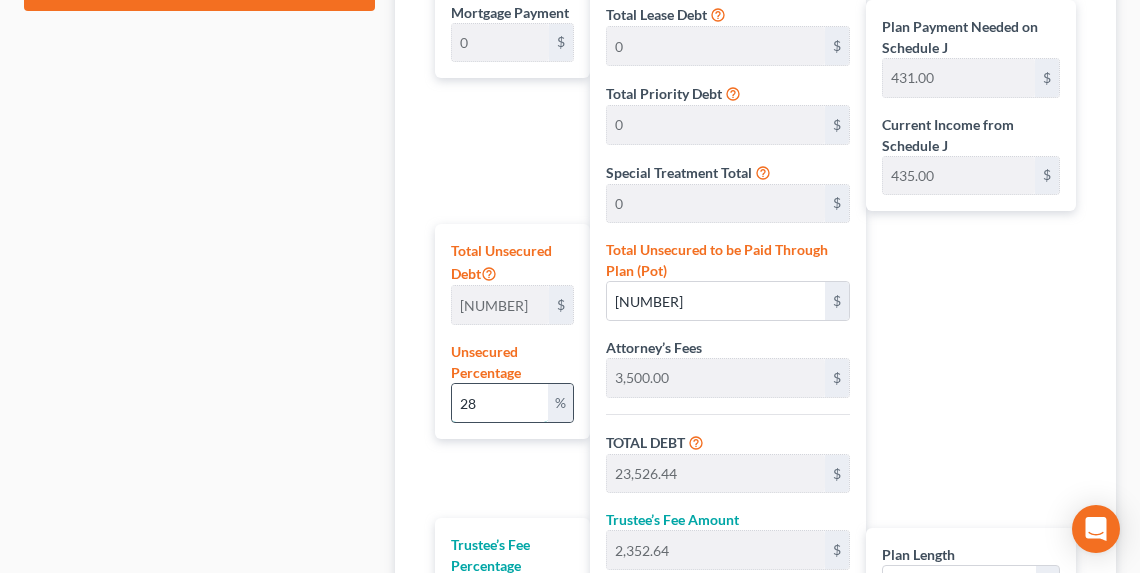 type on "2" 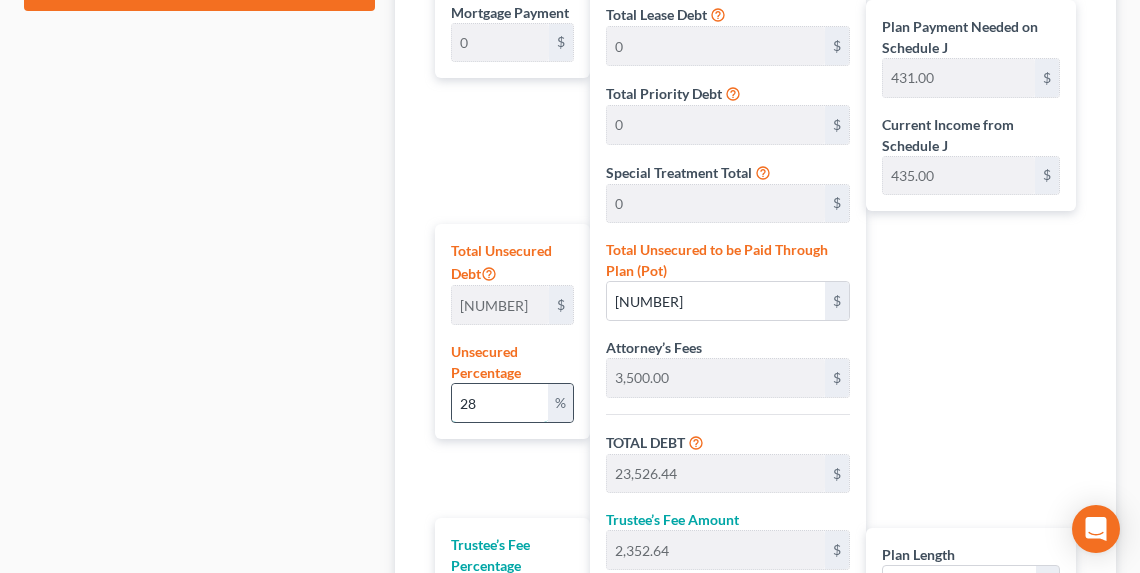 type on "1,430.46" 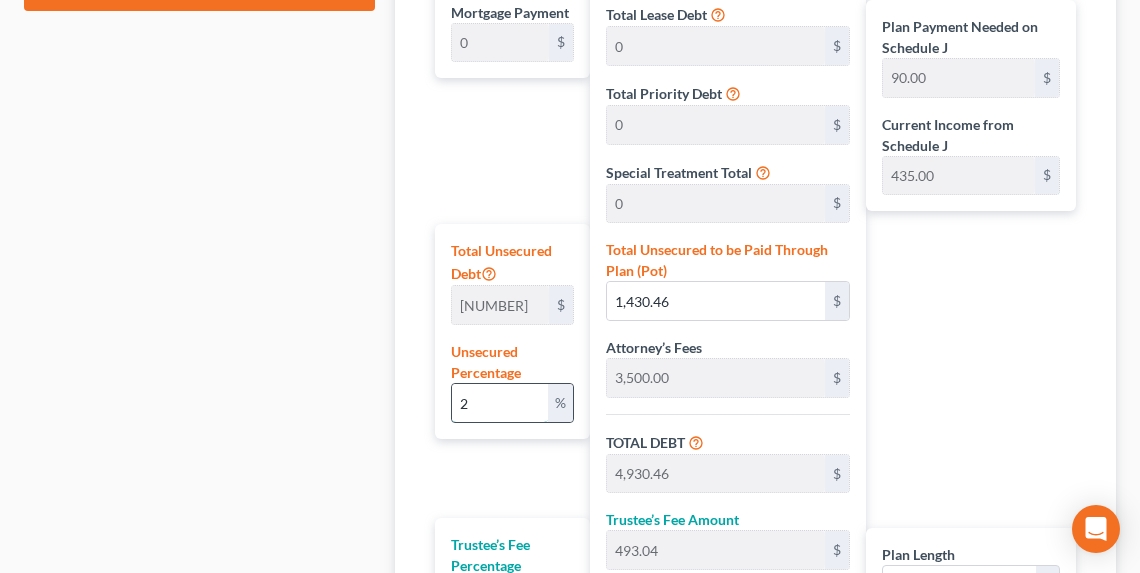 type on "29" 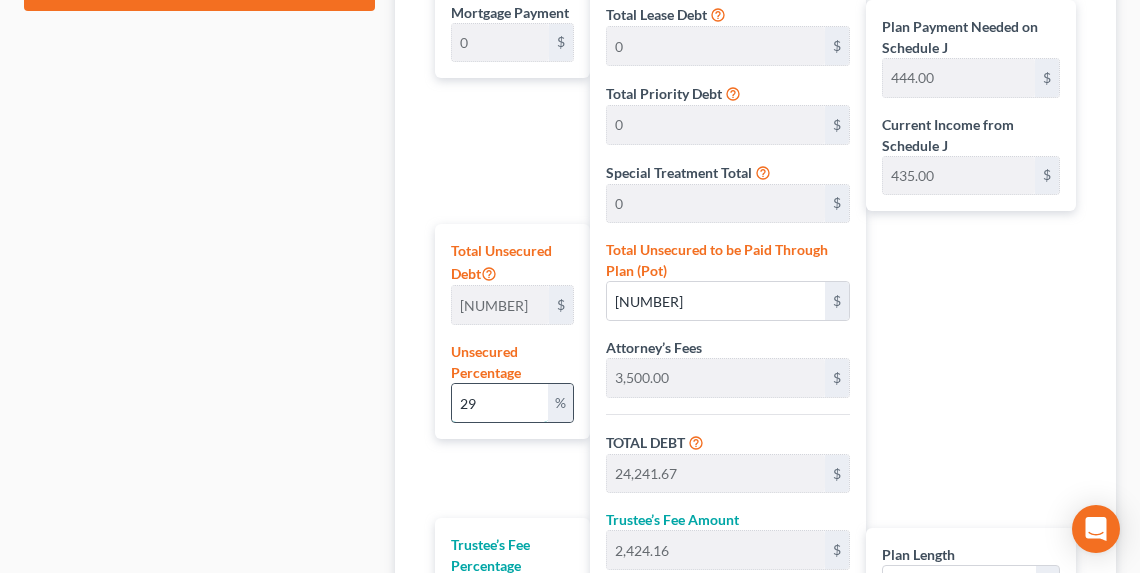 type on "2" 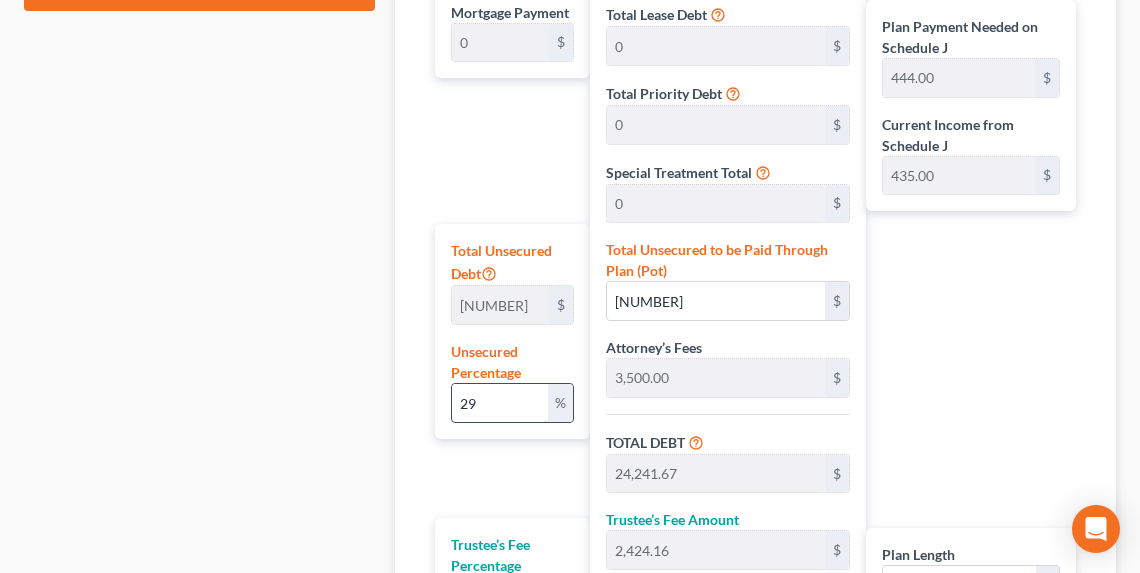 type on "1,430.46" 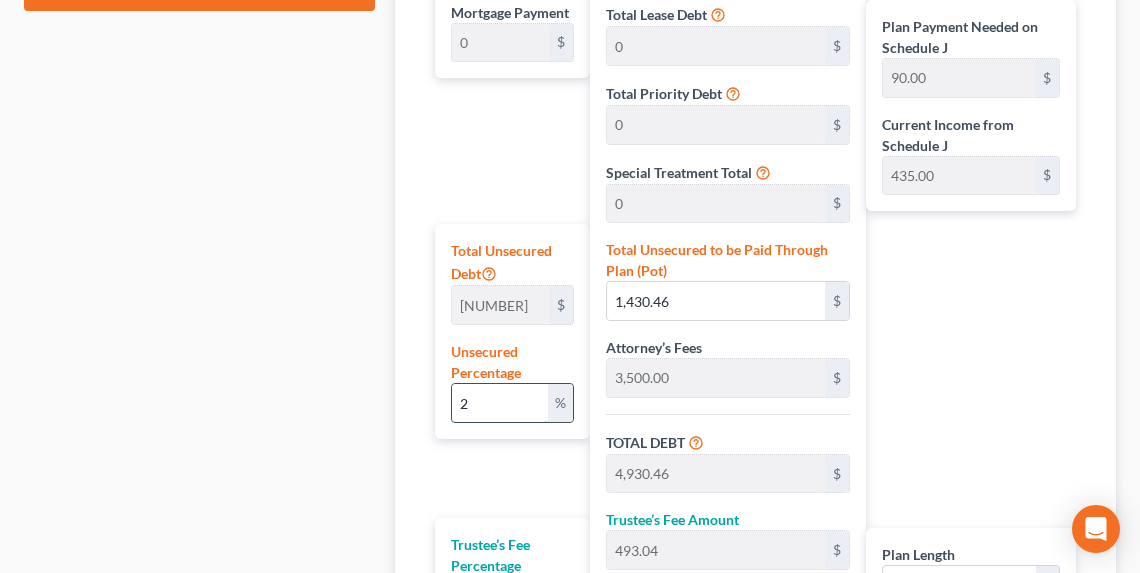 type on "28" 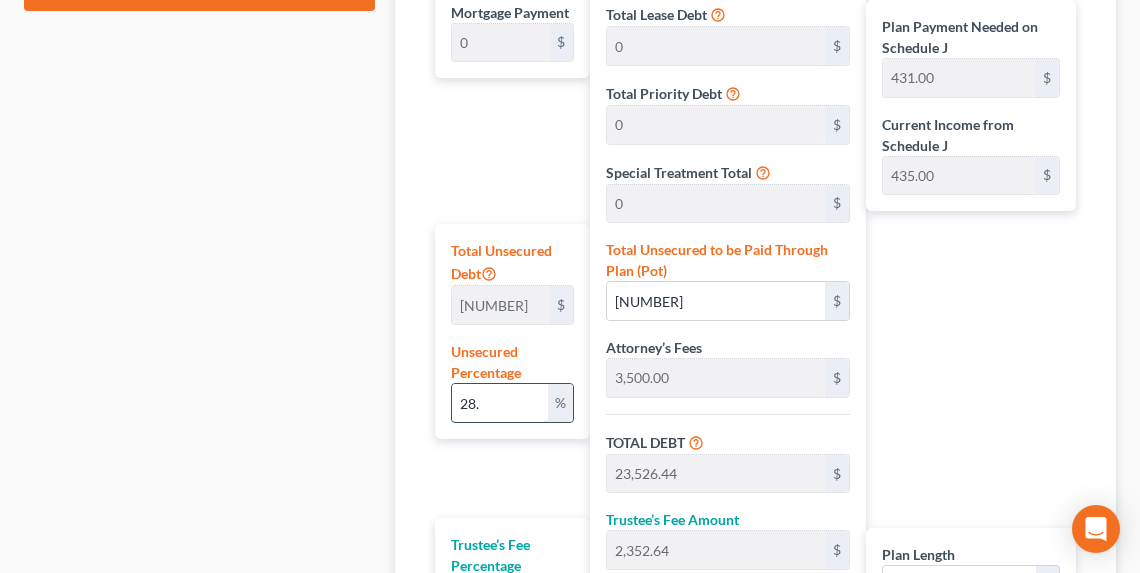 type on "28.5" 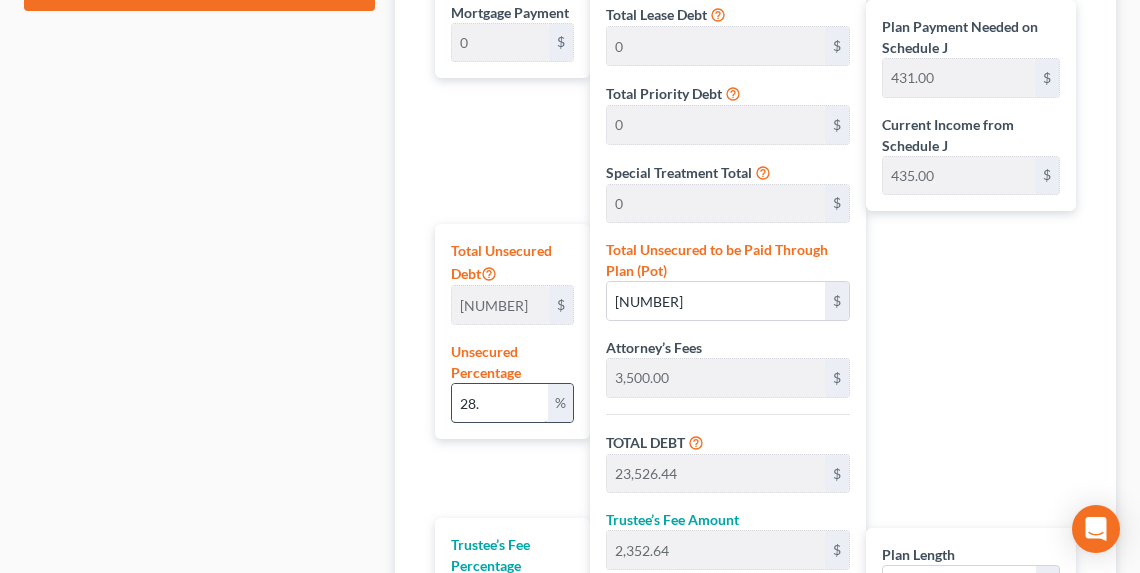 type on "20,384.05" 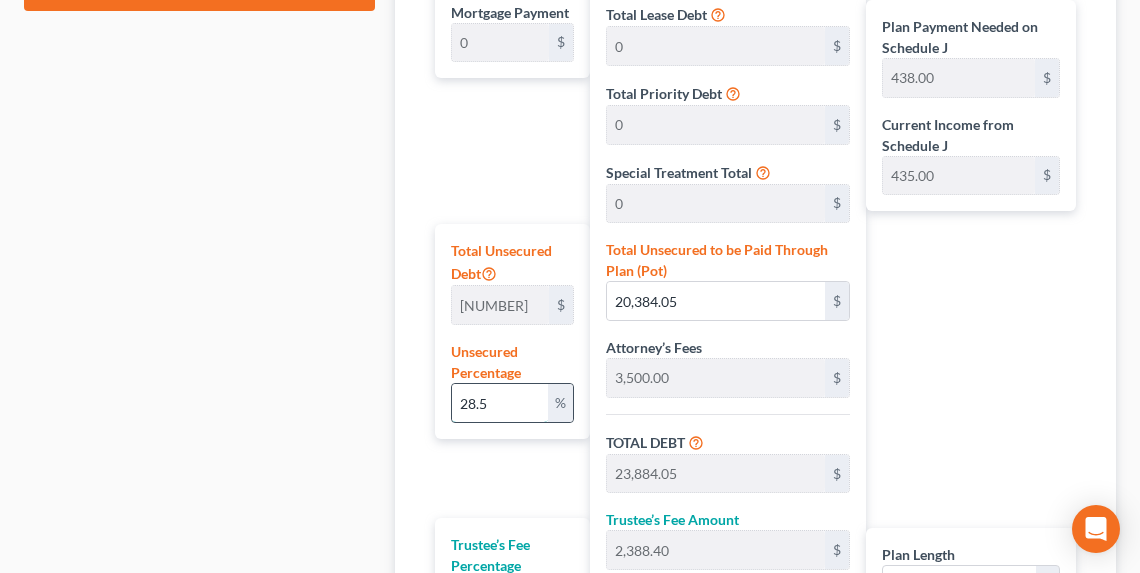 type on "28." 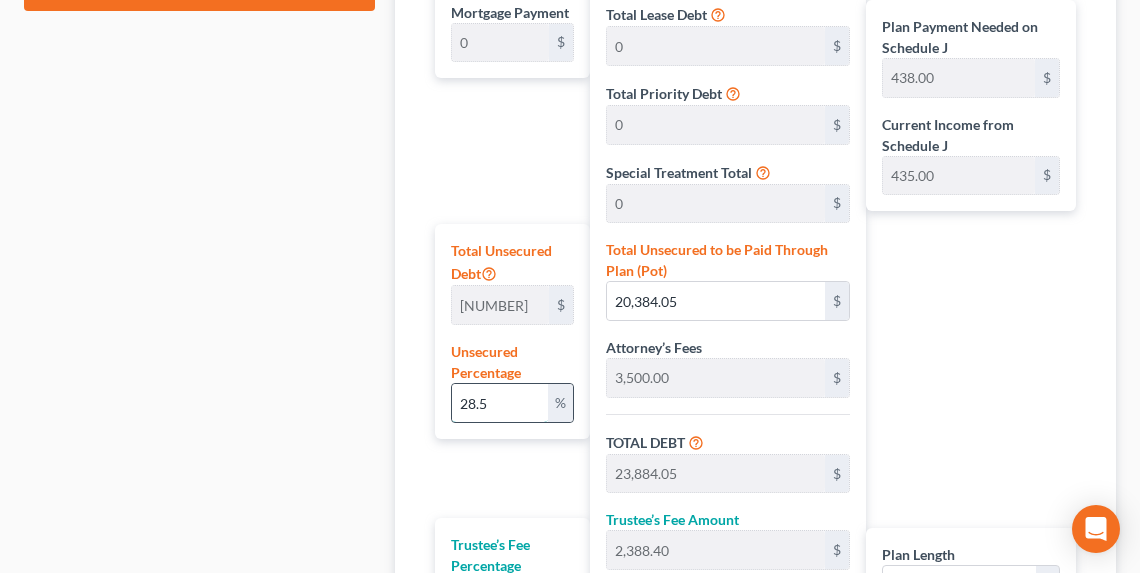 type on "[NUMBER]" 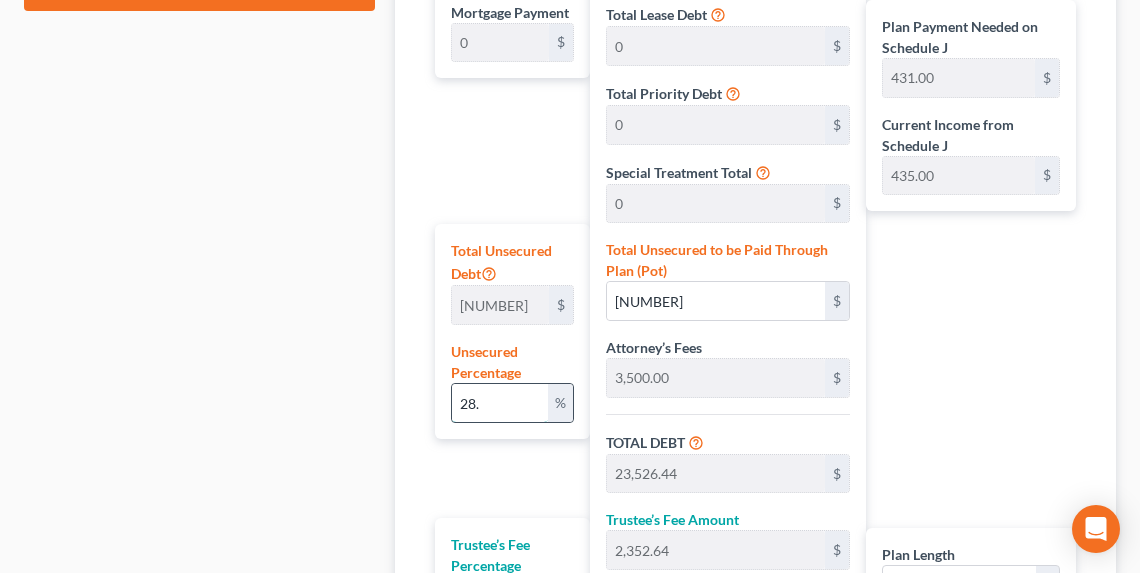 type on "28.4" 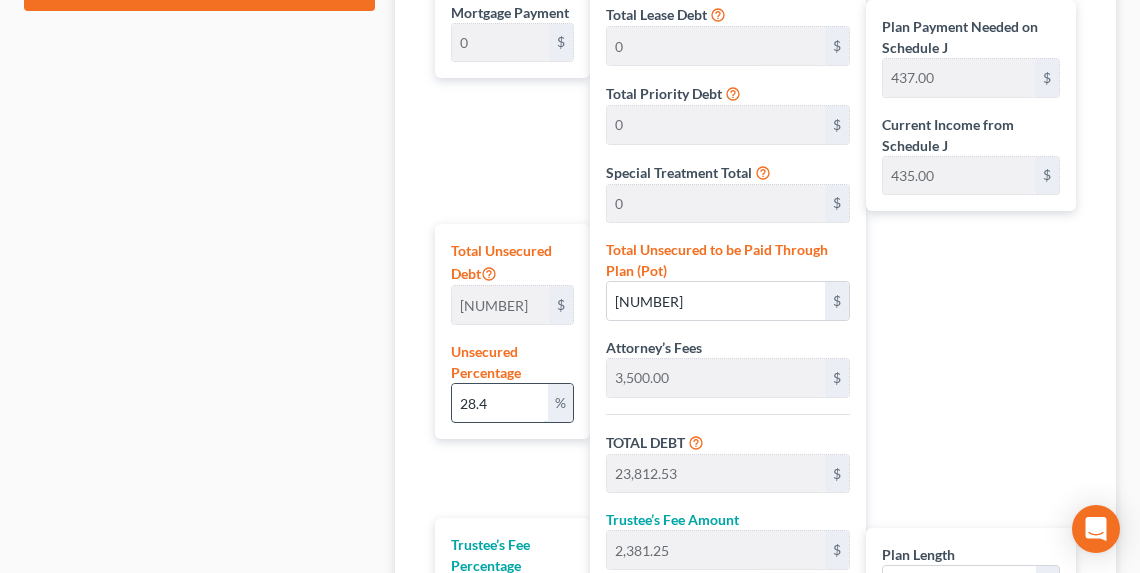 type on "28." 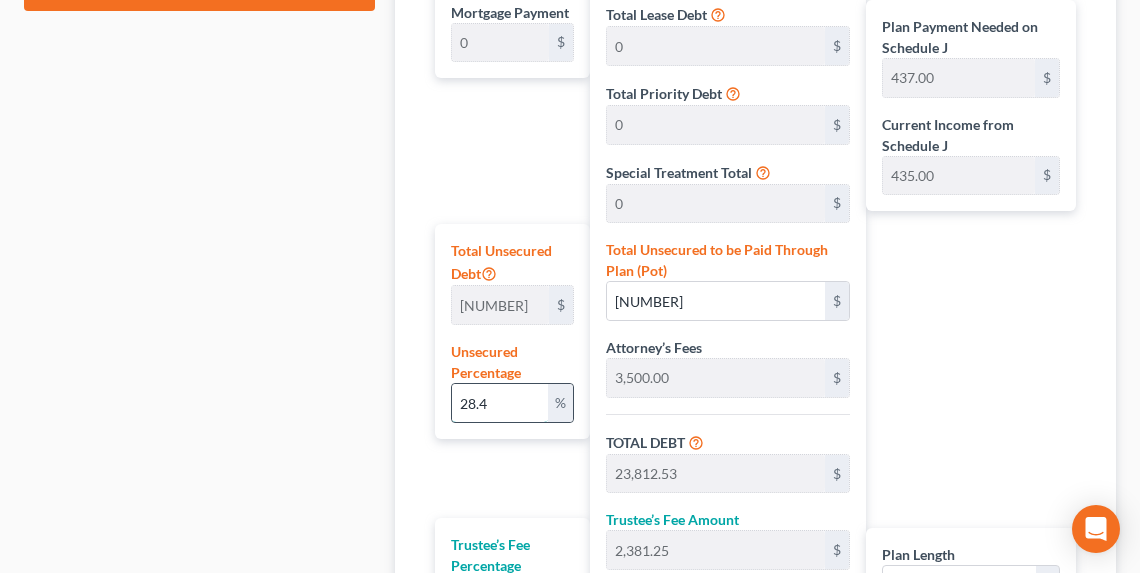 type on "[NUMBER]" 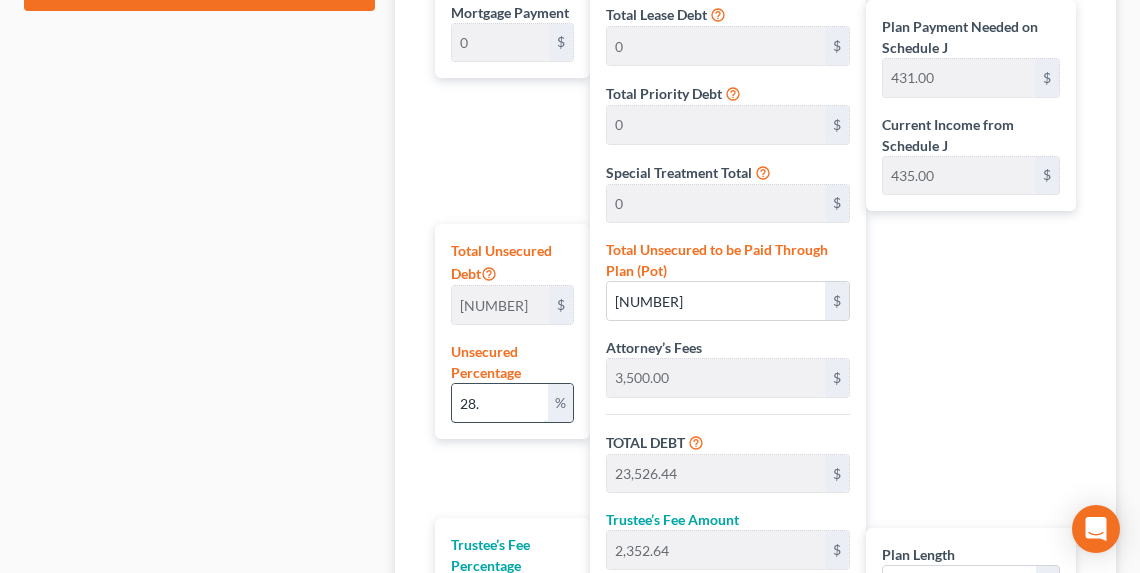 type on "28.3" 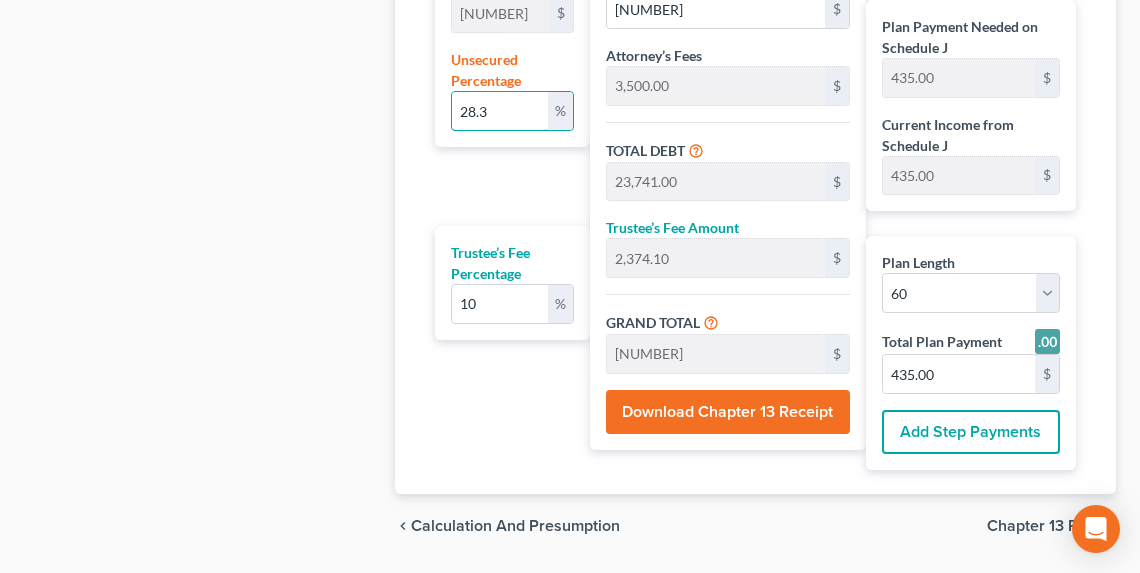 scroll, scrollTop: 1440, scrollLeft: 0, axis: vertical 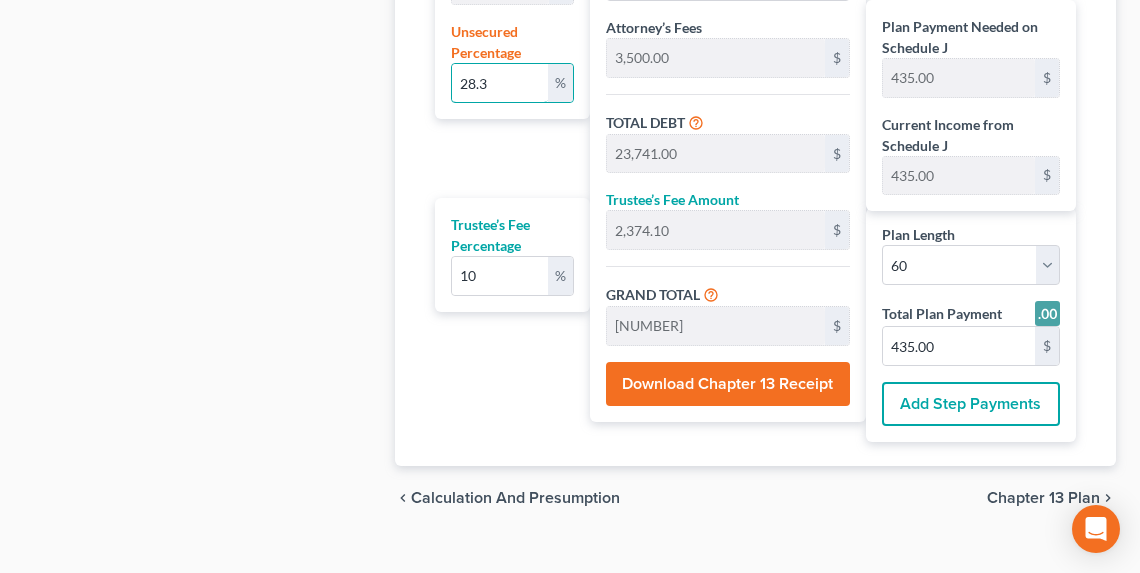 type on "28.3" 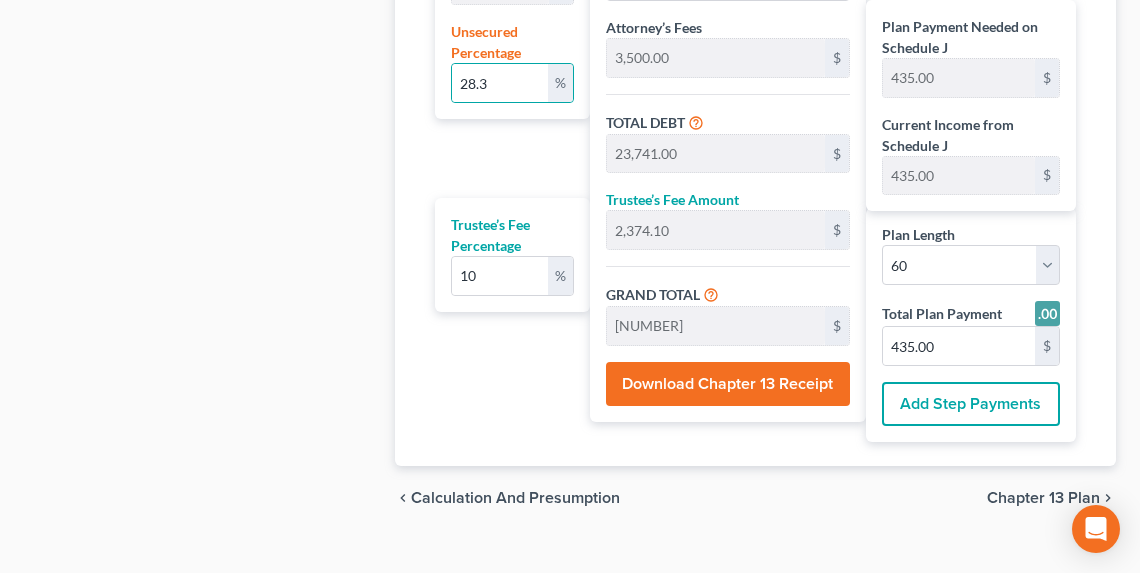 click on "Case Dashboard
Payments
Invoices
Payments
Payments
Credit Report
Client Profile" at bounding box center [199, -341] 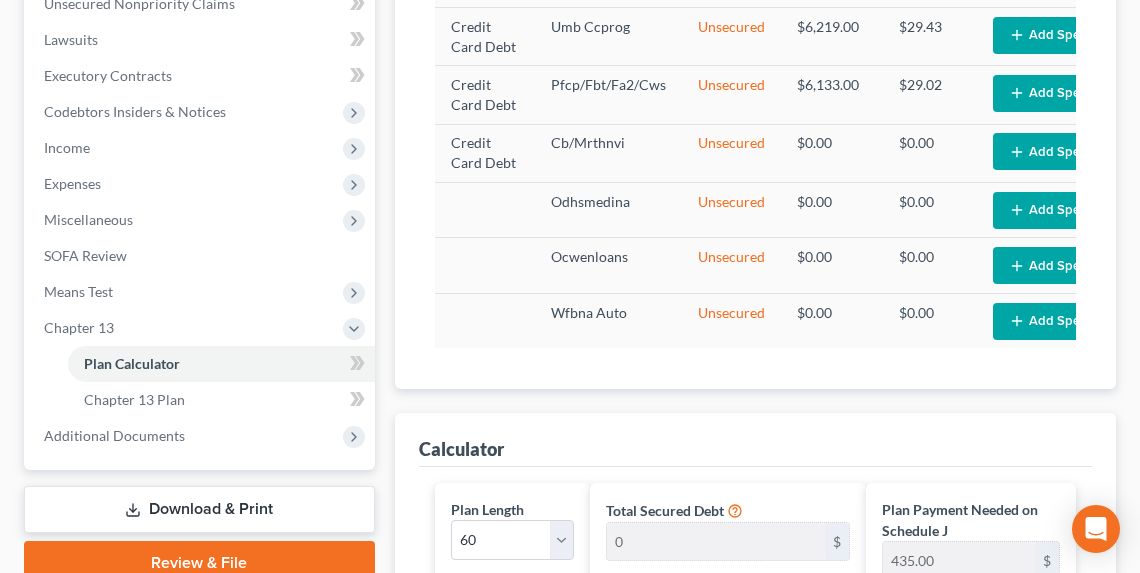scroll, scrollTop: 509, scrollLeft: 0, axis: vertical 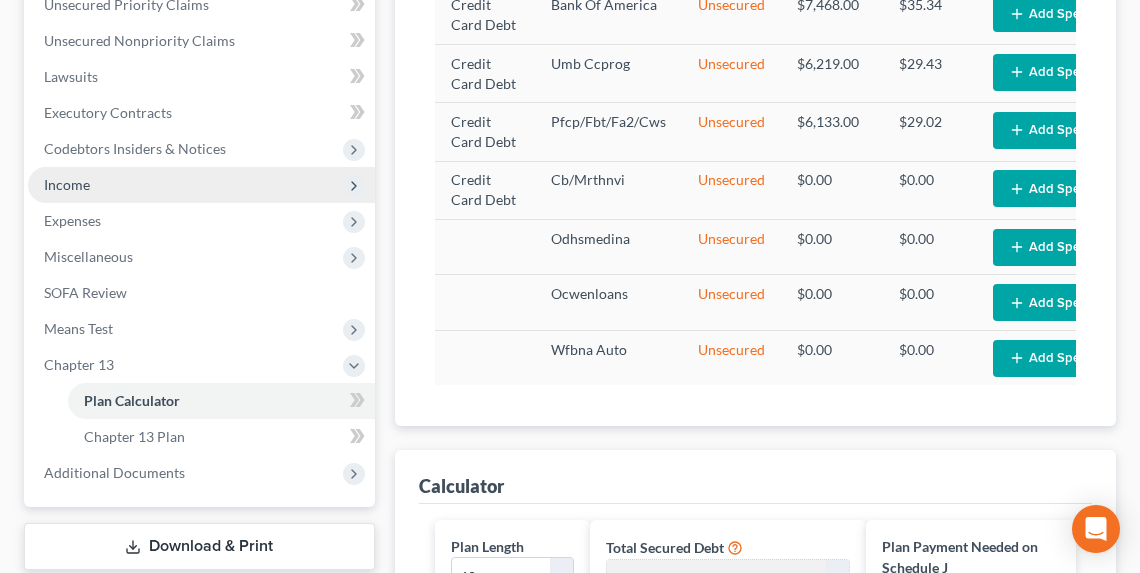 click on "Income" at bounding box center [201, 185] 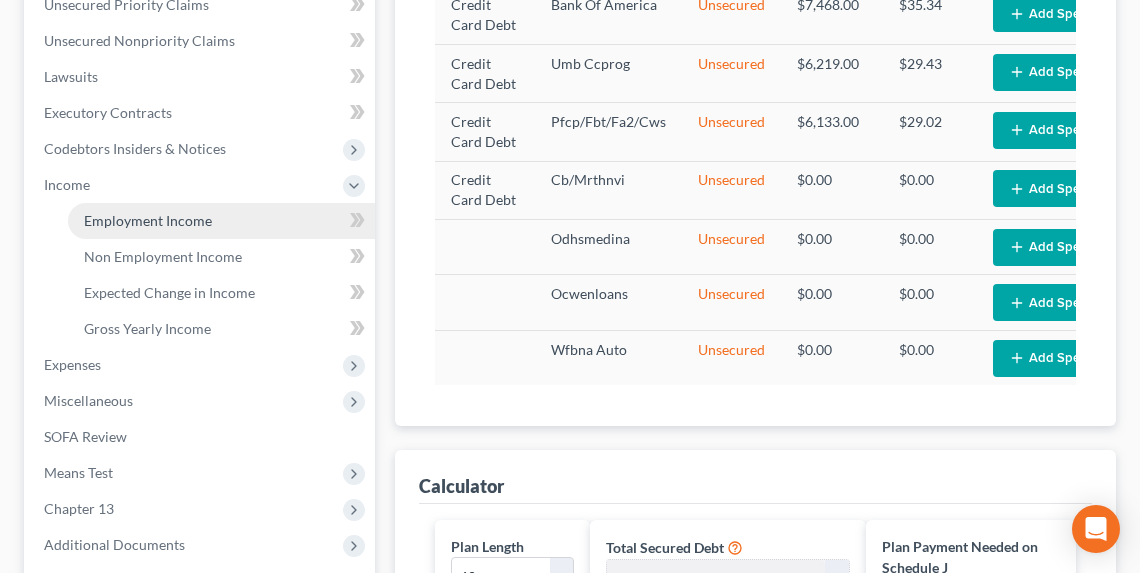 click on "Employment Income" at bounding box center (221, 221) 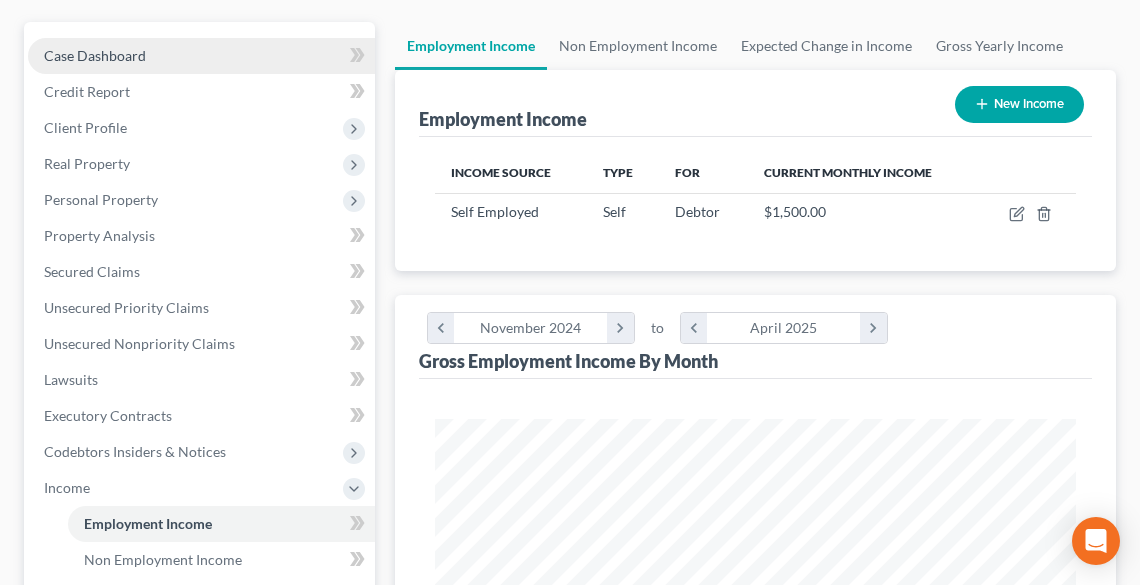 scroll, scrollTop: 0, scrollLeft: 0, axis: both 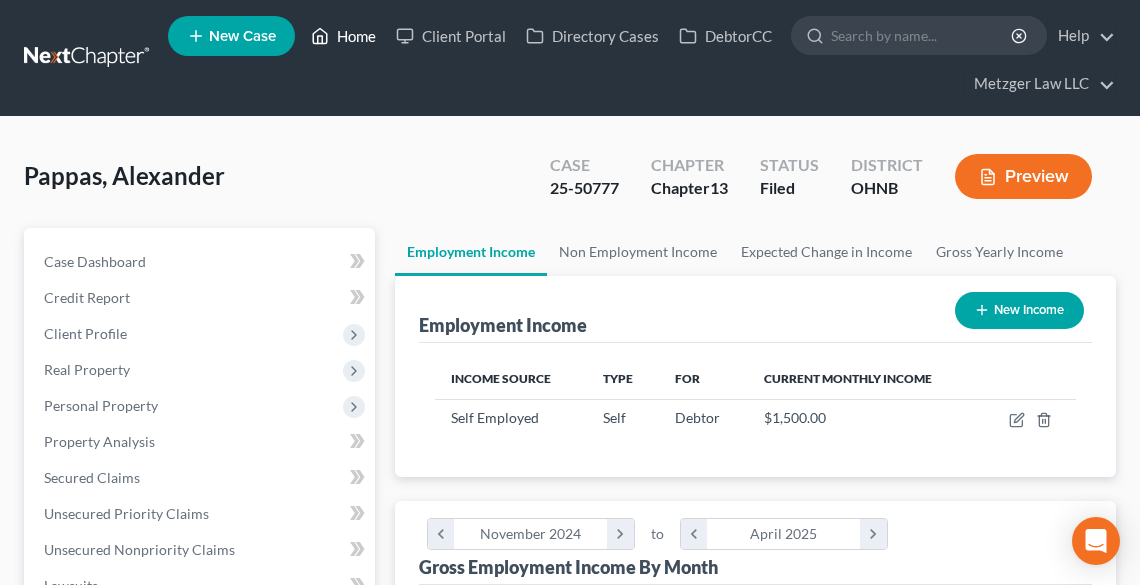 click on "Home" at bounding box center [343, 36] 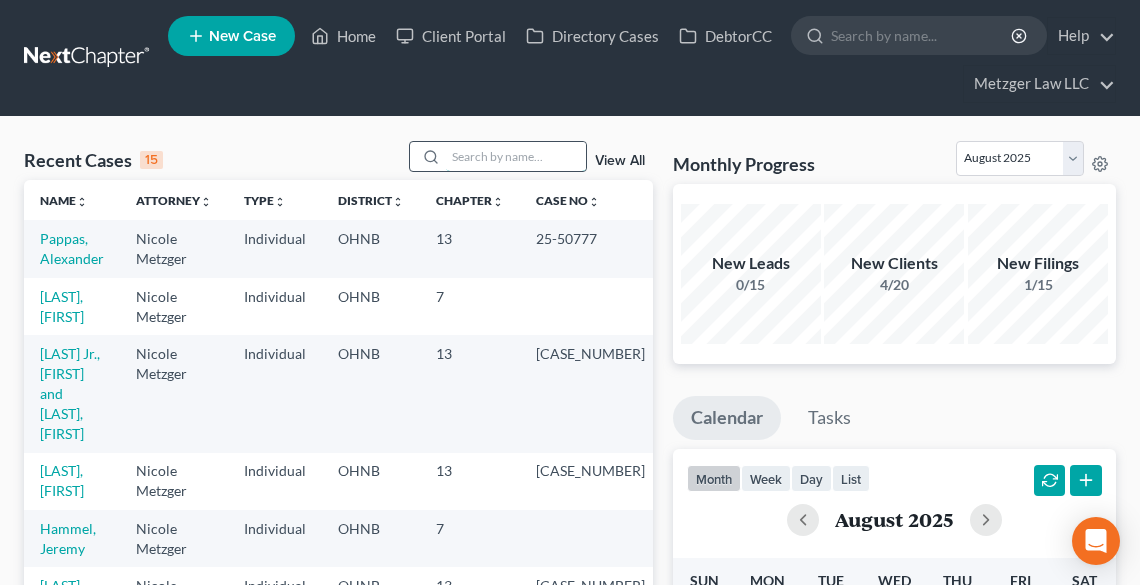 click at bounding box center (516, 156) 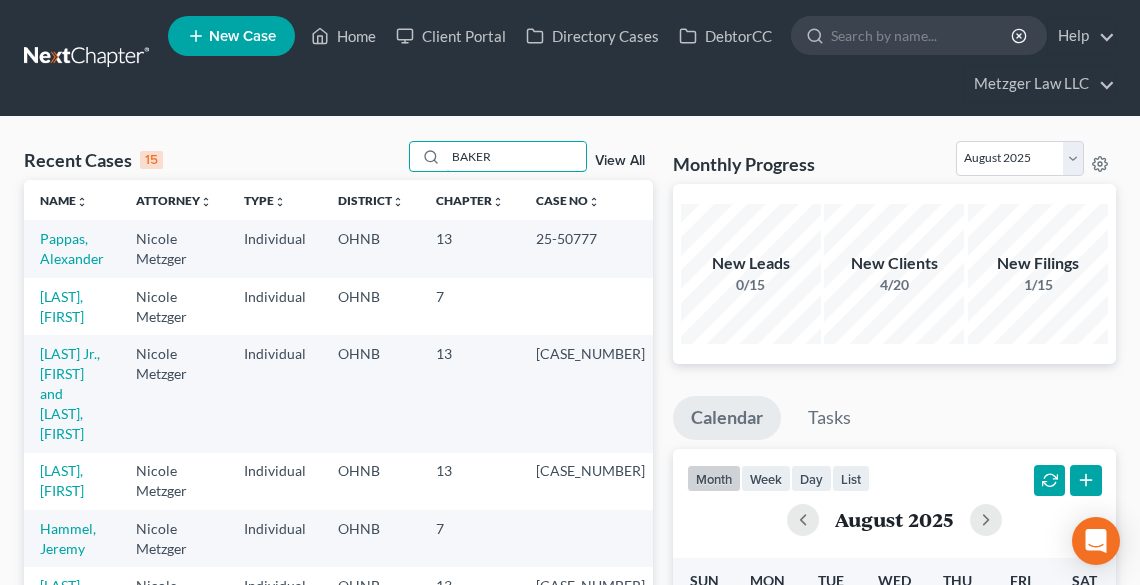 type on "BAKER" 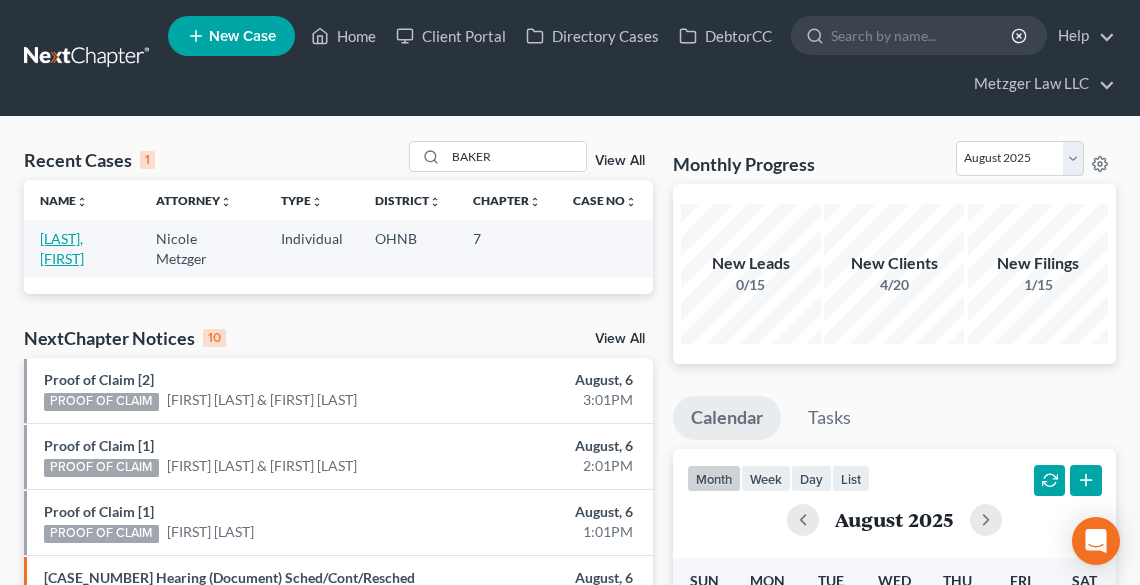 click on "[LAST], [FIRST]" at bounding box center [62, 248] 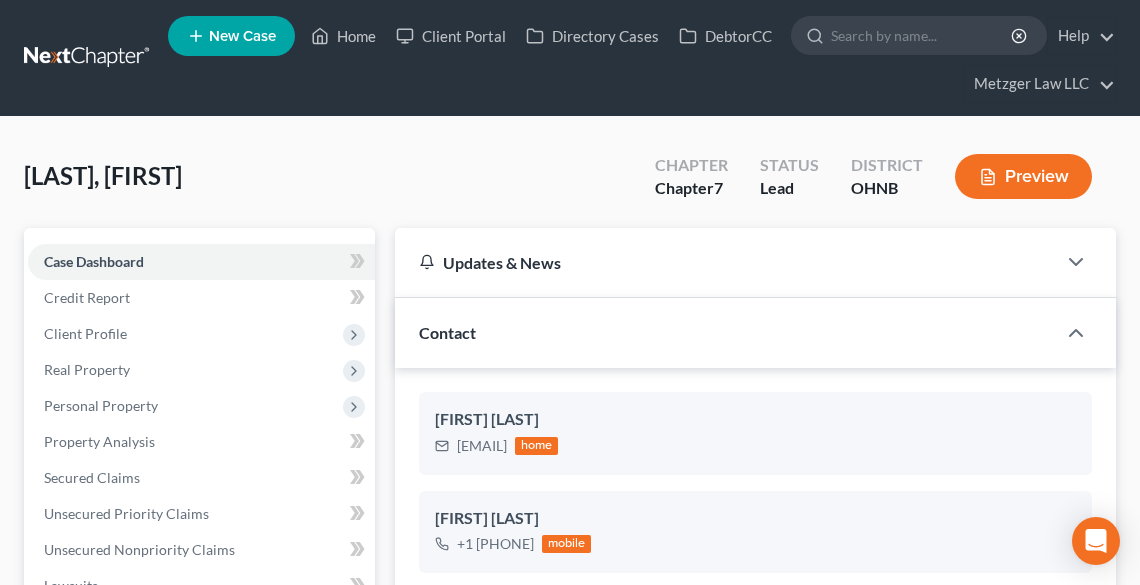scroll, scrollTop: 445, scrollLeft: 0, axis: vertical 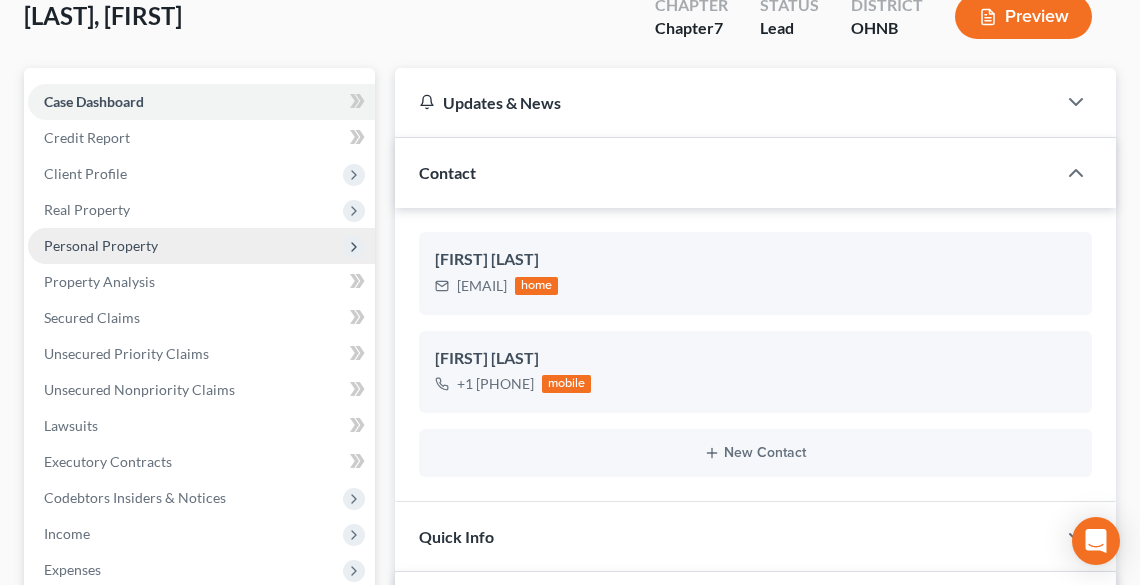 click on "Personal Property" at bounding box center (101, 245) 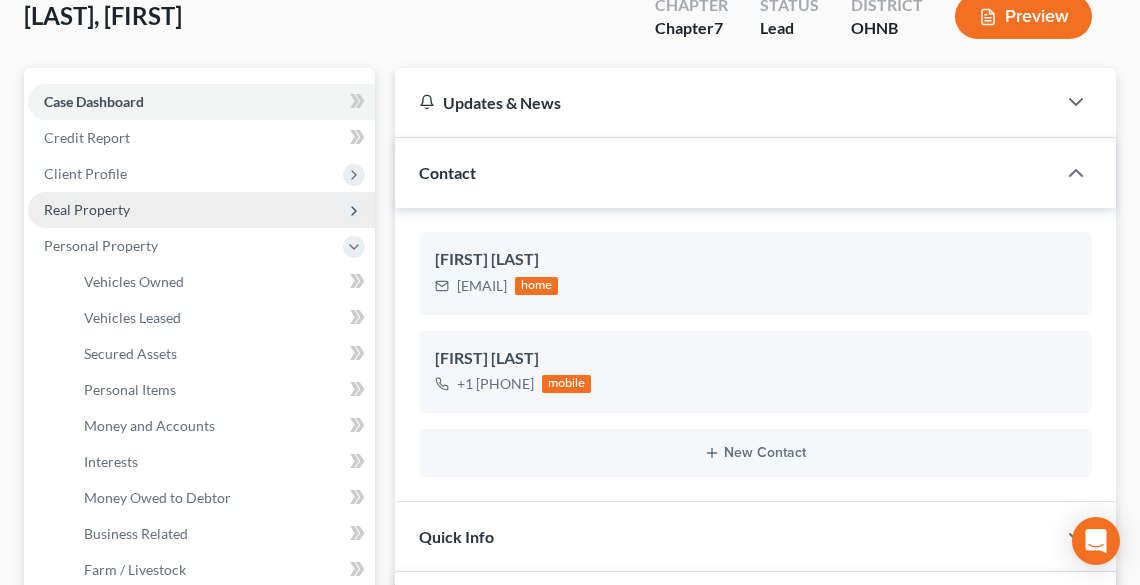 click on "Real Property" at bounding box center [87, 209] 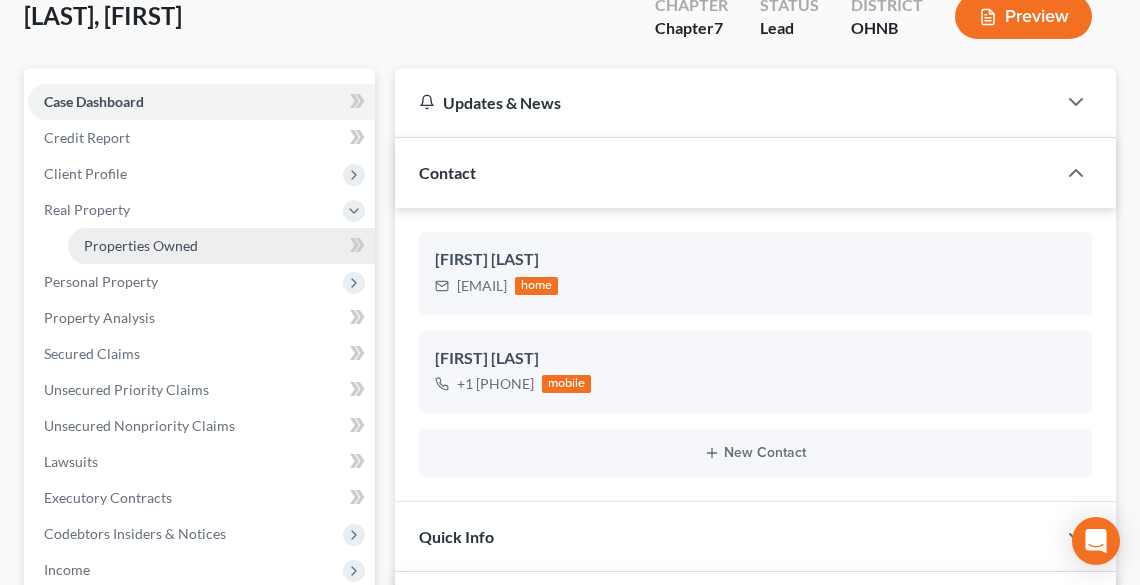 click on "Properties Owned" at bounding box center [141, 245] 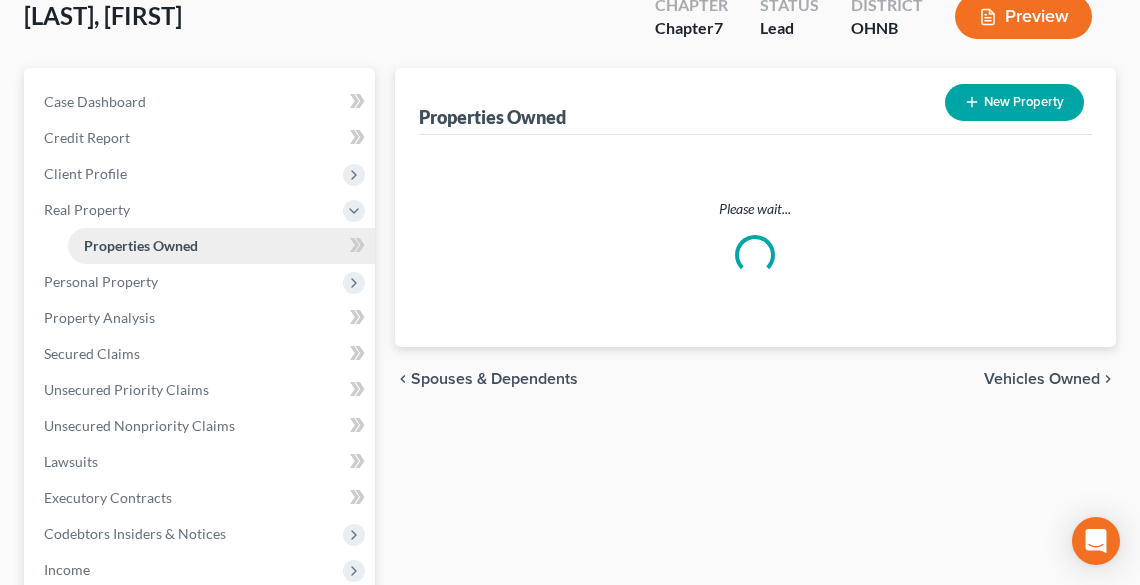 scroll, scrollTop: 0, scrollLeft: 0, axis: both 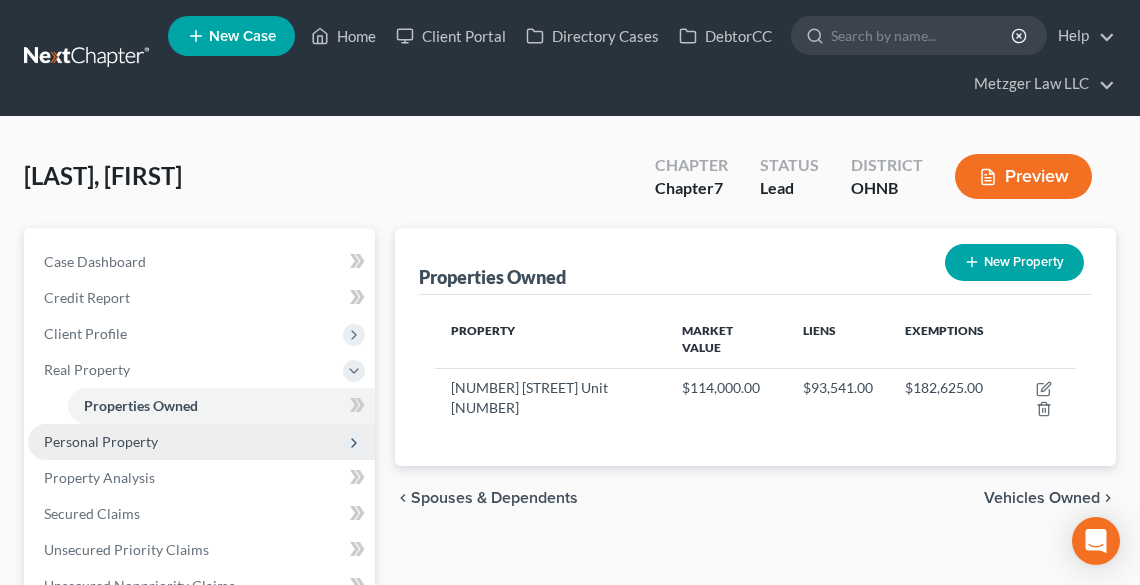 click on "Personal Property" at bounding box center (101, 441) 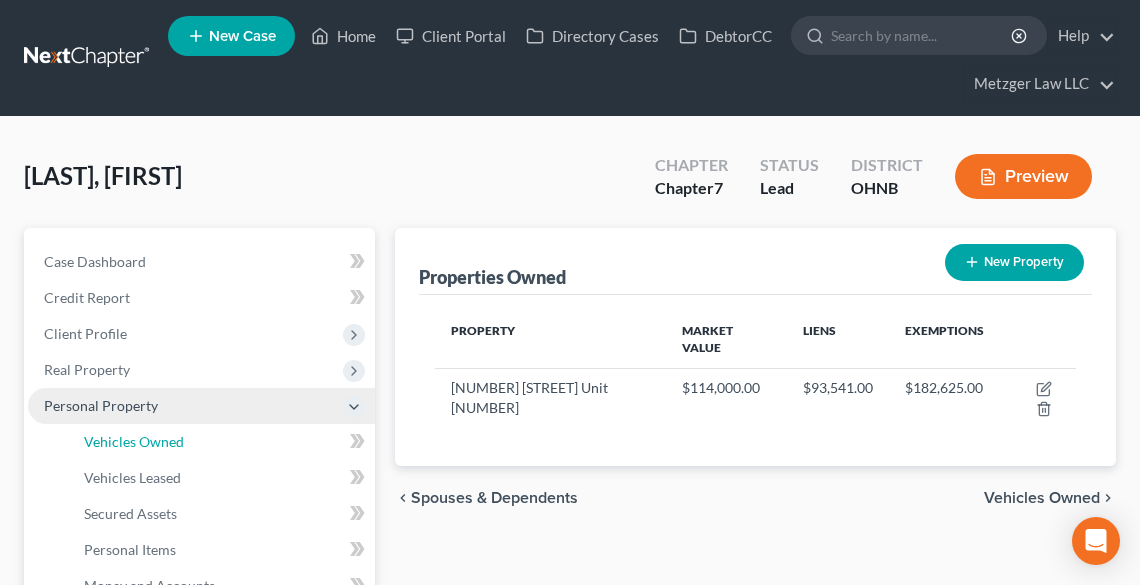 click on "Vehicles Owned" at bounding box center (134, 441) 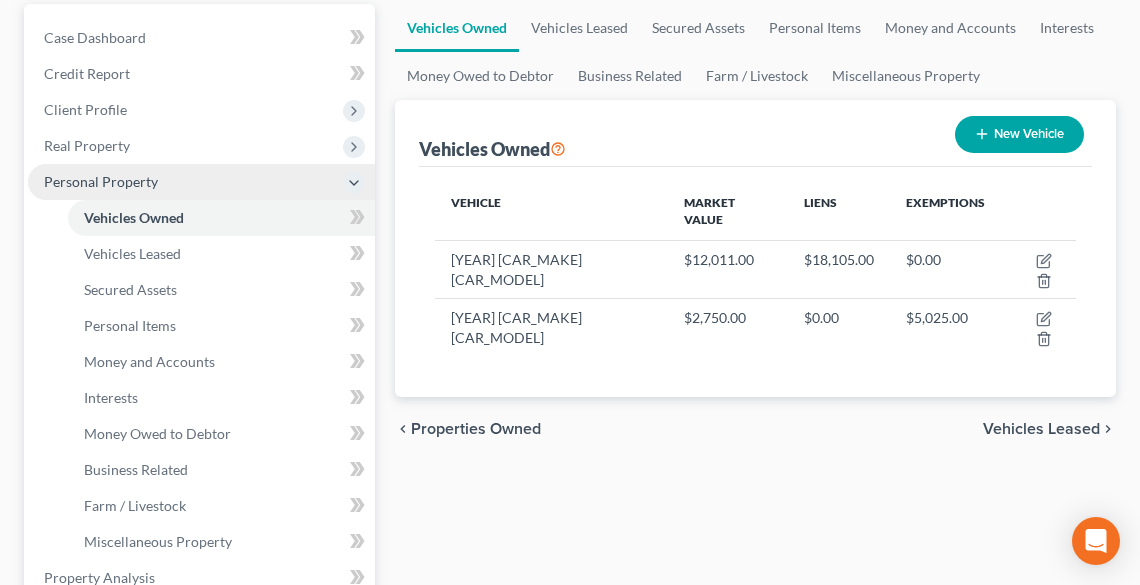 scroll, scrollTop: 240, scrollLeft: 0, axis: vertical 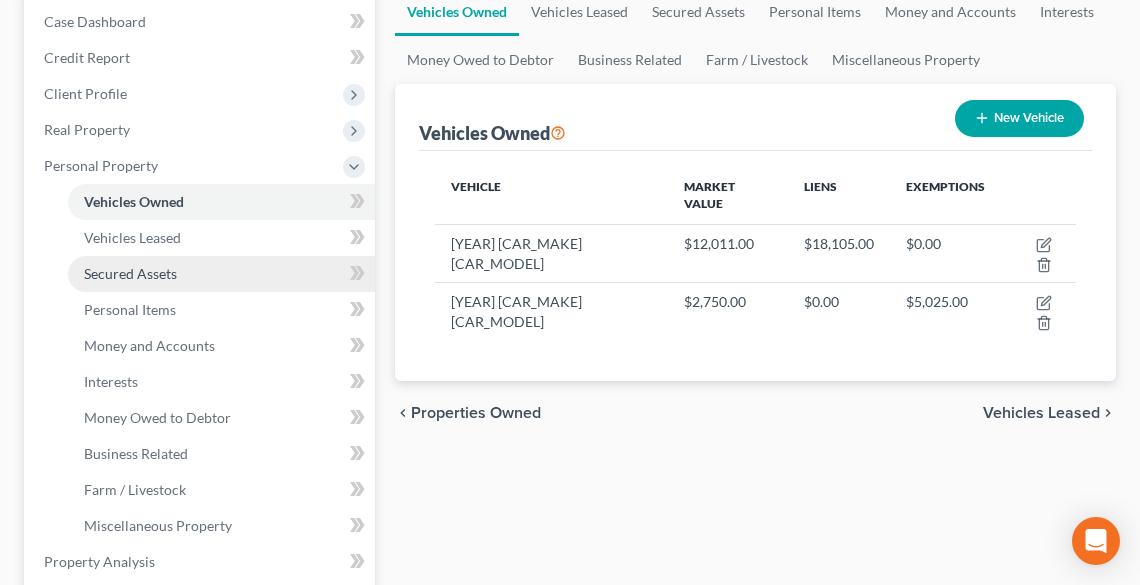 click on "Secured Assets" at bounding box center (130, 273) 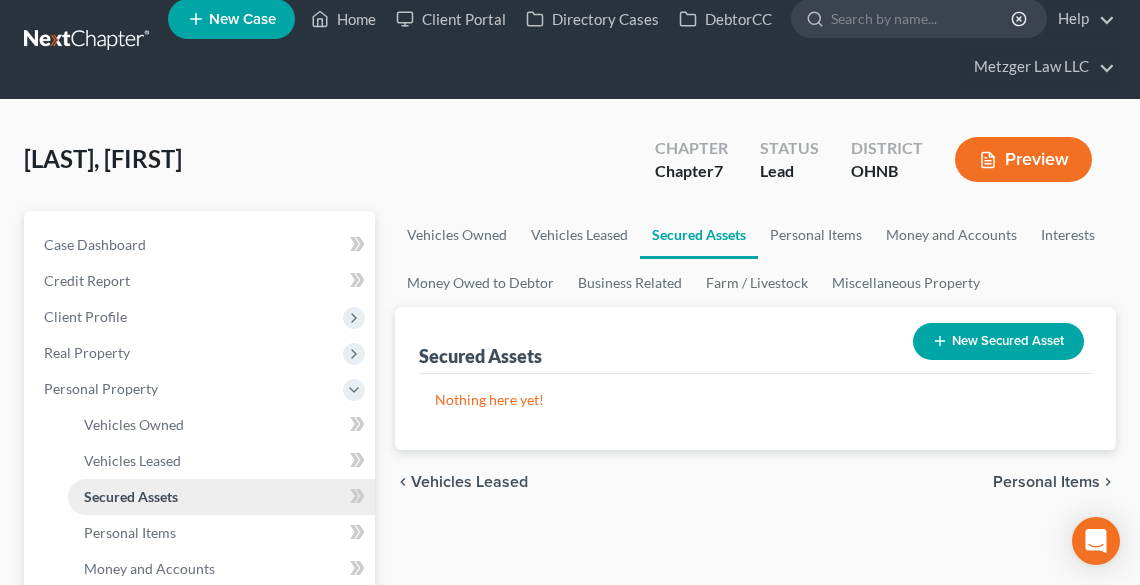 scroll, scrollTop: 0, scrollLeft: 0, axis: both 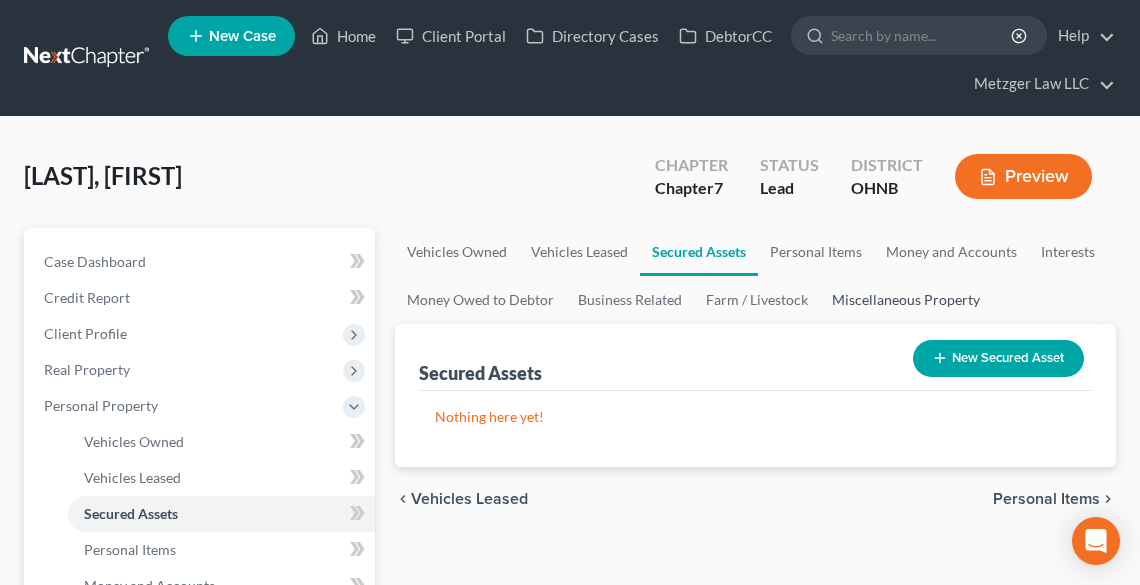 click on "Miscellaneous Property" at bounding box center (906, 300) 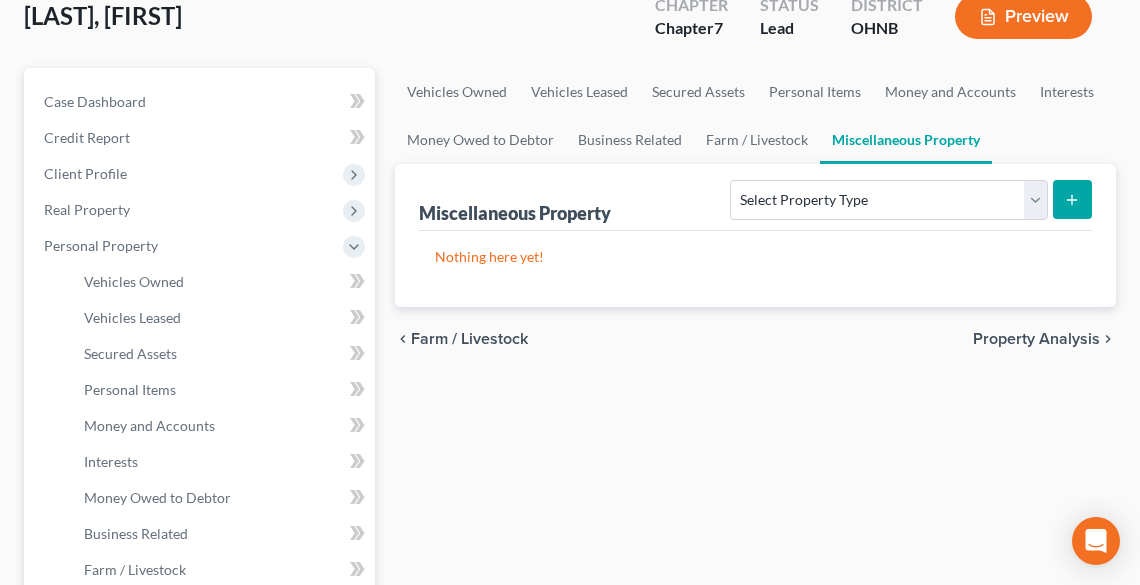 click on "Property Analysis" at bounding box center [1036, 339] 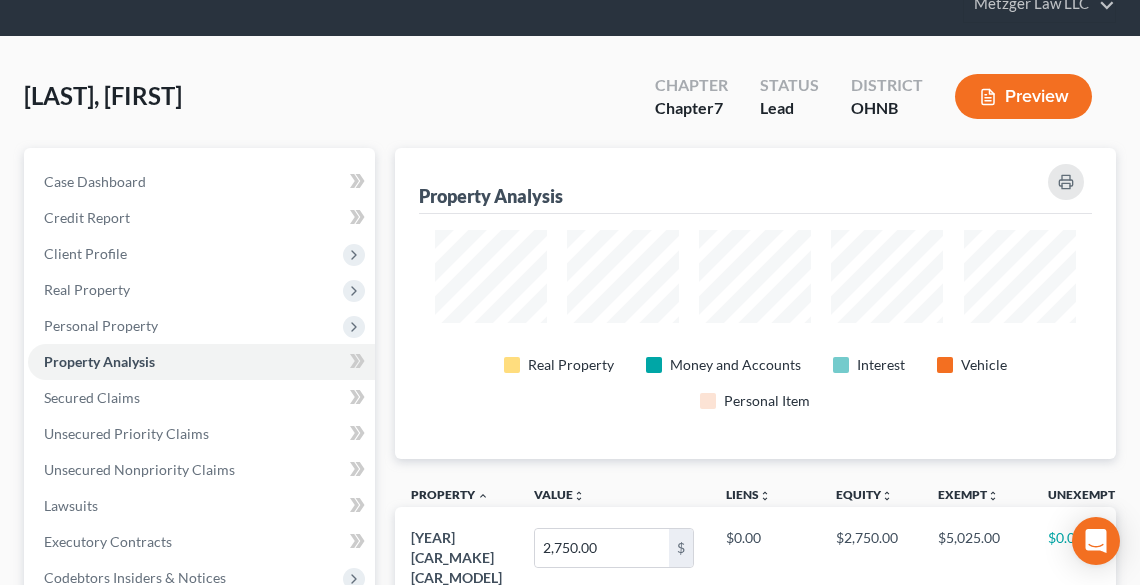 scroll, scrollTop: 0, scrollLeft: 0, axis: both 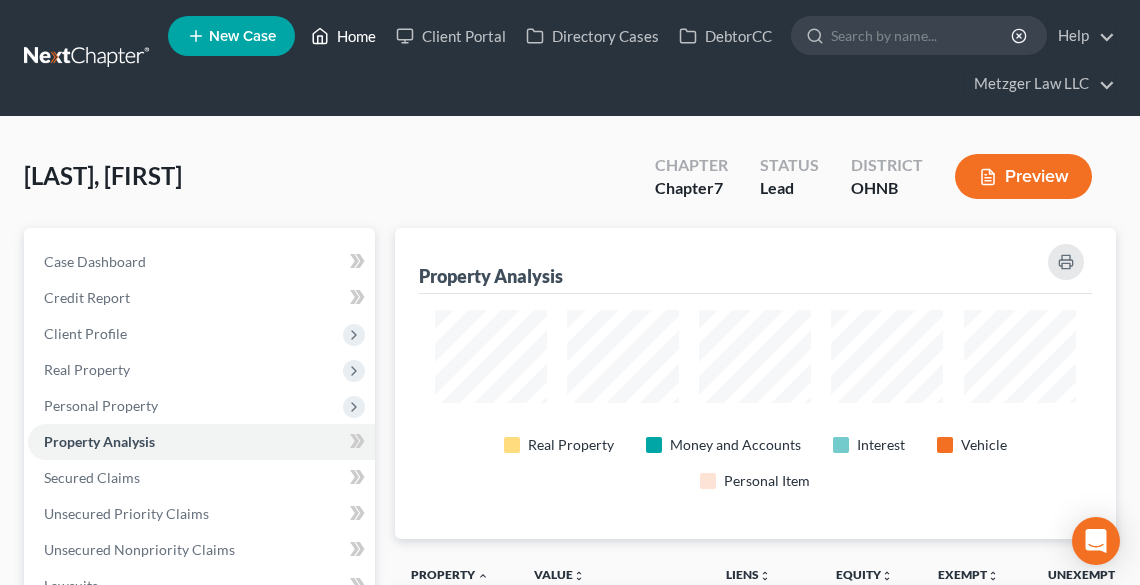 click on "Home" at bounding box center (343, 36) 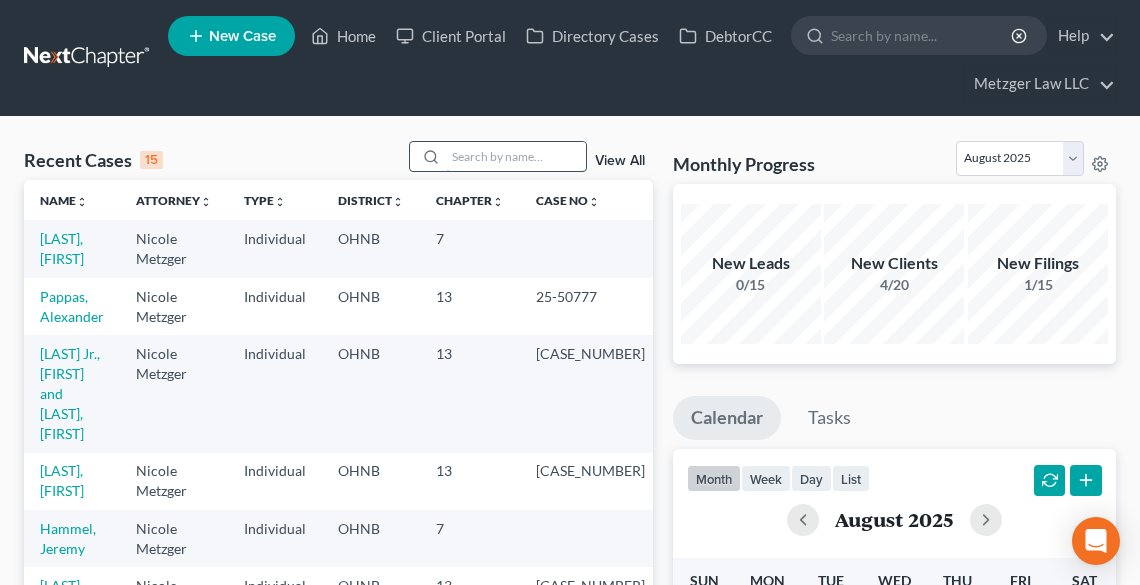 click at bounding box center [516, 156] 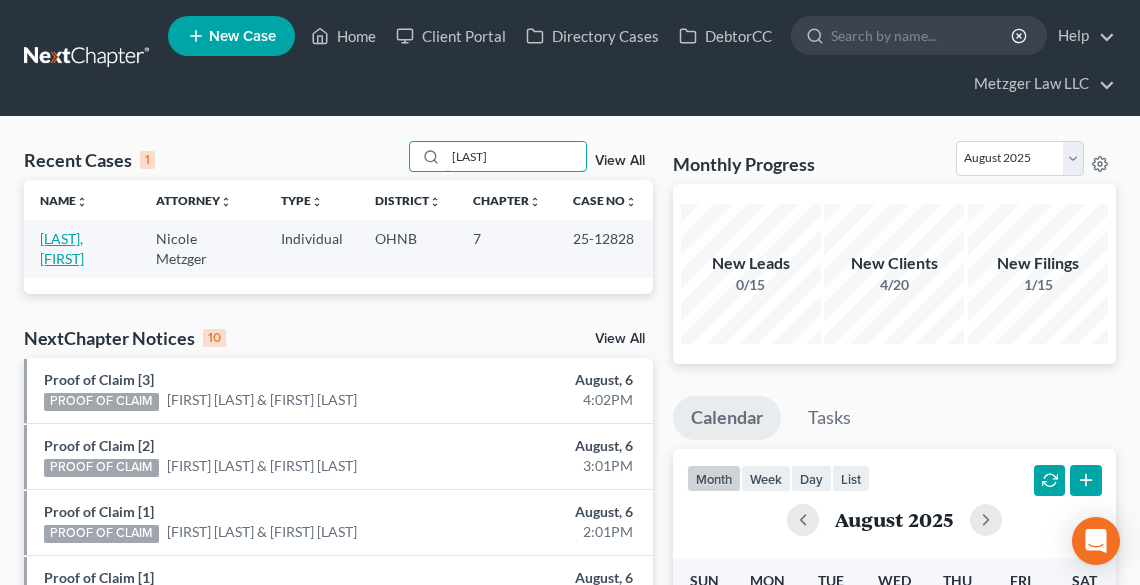 type on "[LAST]" 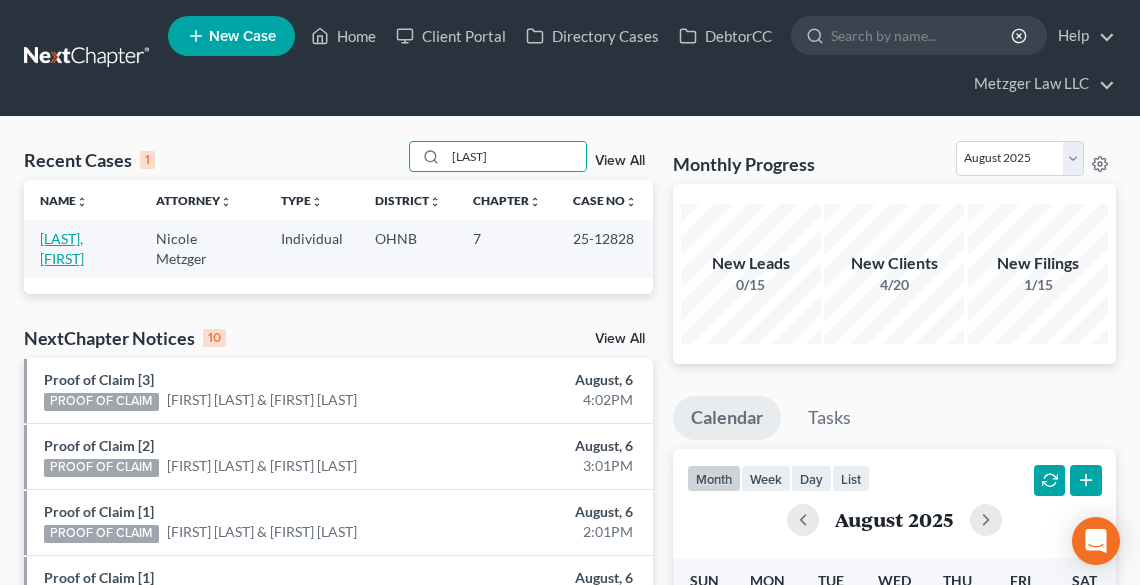 click on "[LAST], [FIRST]" at bounding box center (62, 248) 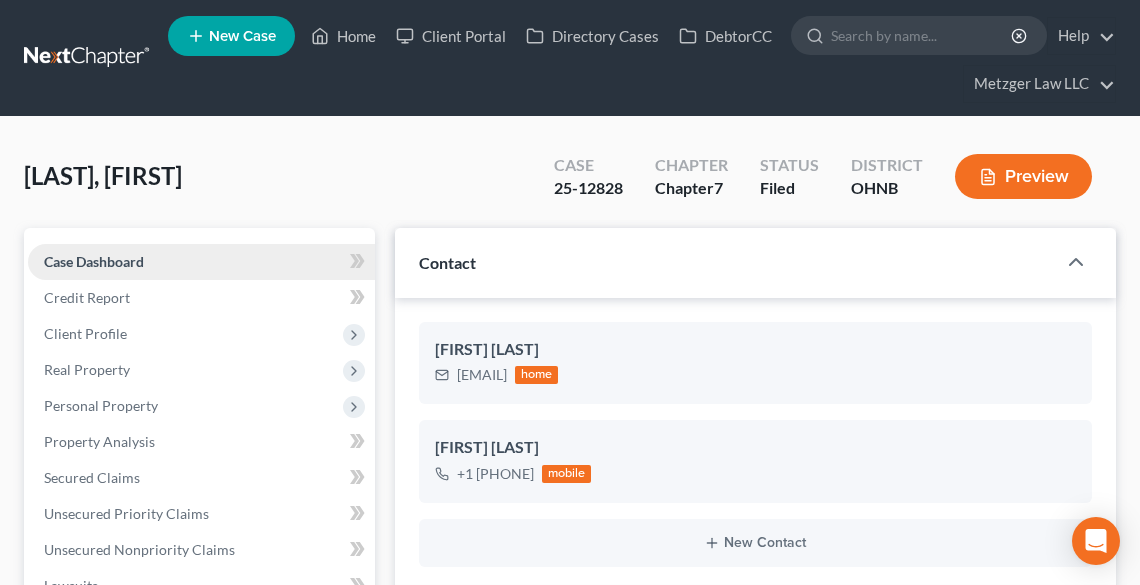 scroll, scrollTop: 936, scrollLeft: 0, axis: vertical 